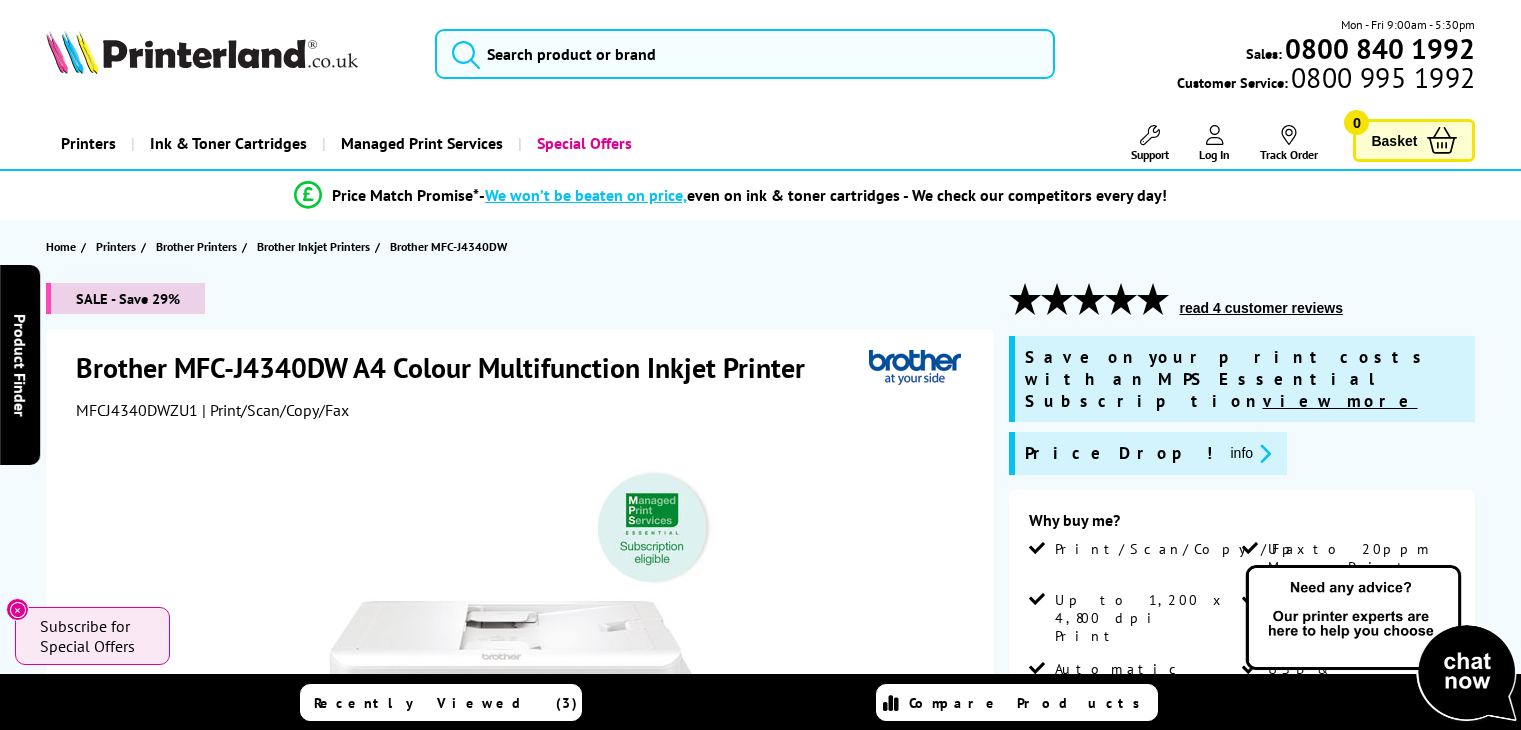 scroll, scrollTop: 0, scrollLeft: 0, axis: both 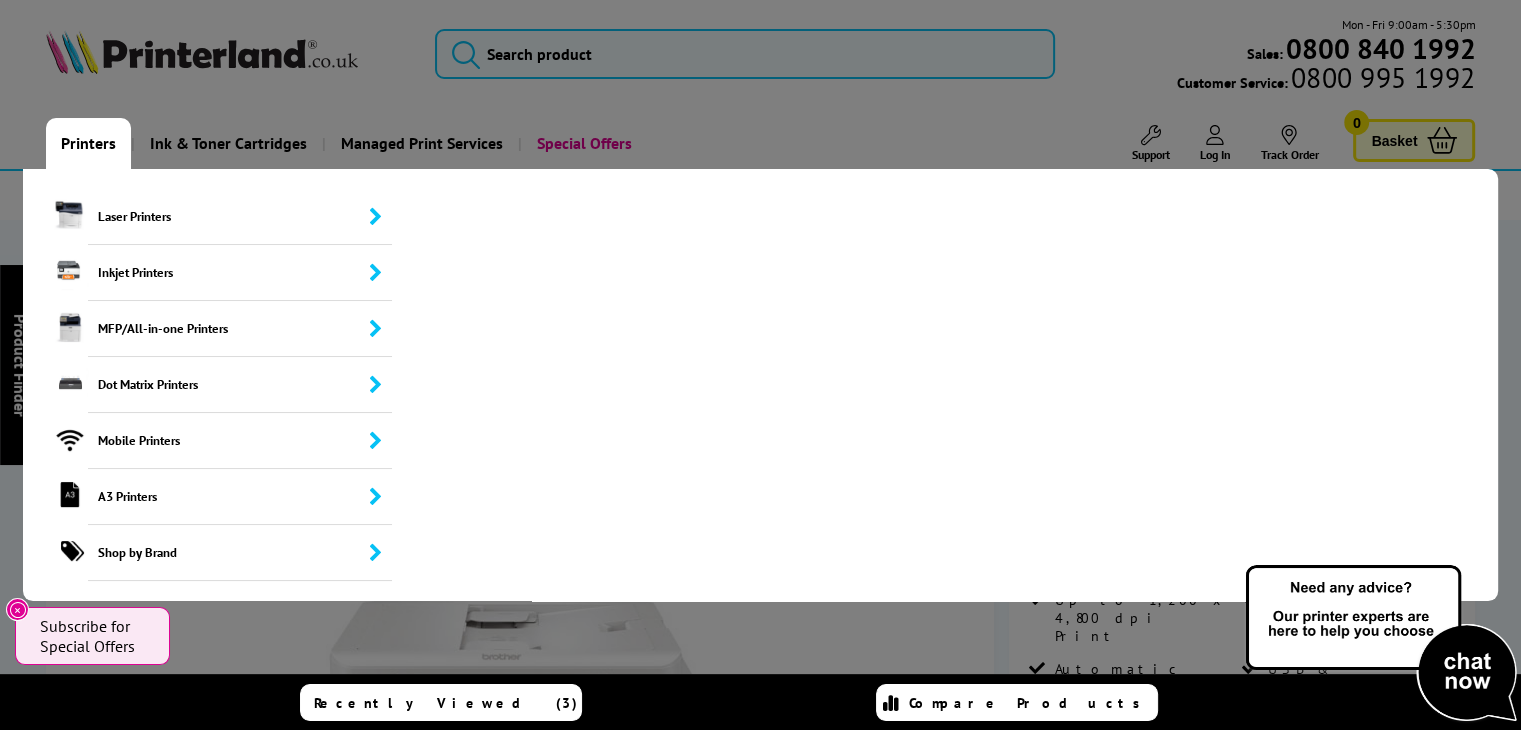 click on "Printers" at bounding box center [88, 143] 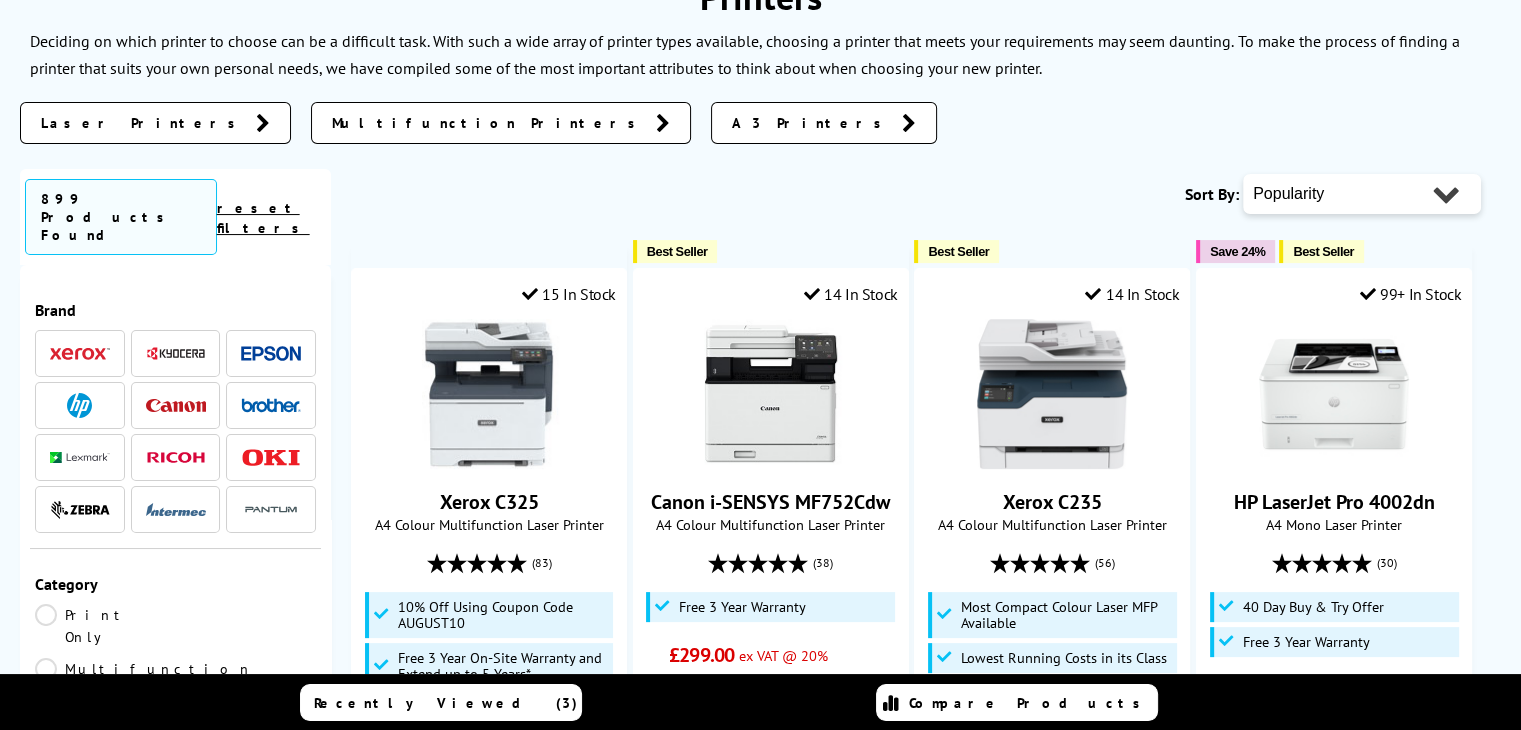 scroll, scrollTop: 0, scrollLeft: 0, axis: both 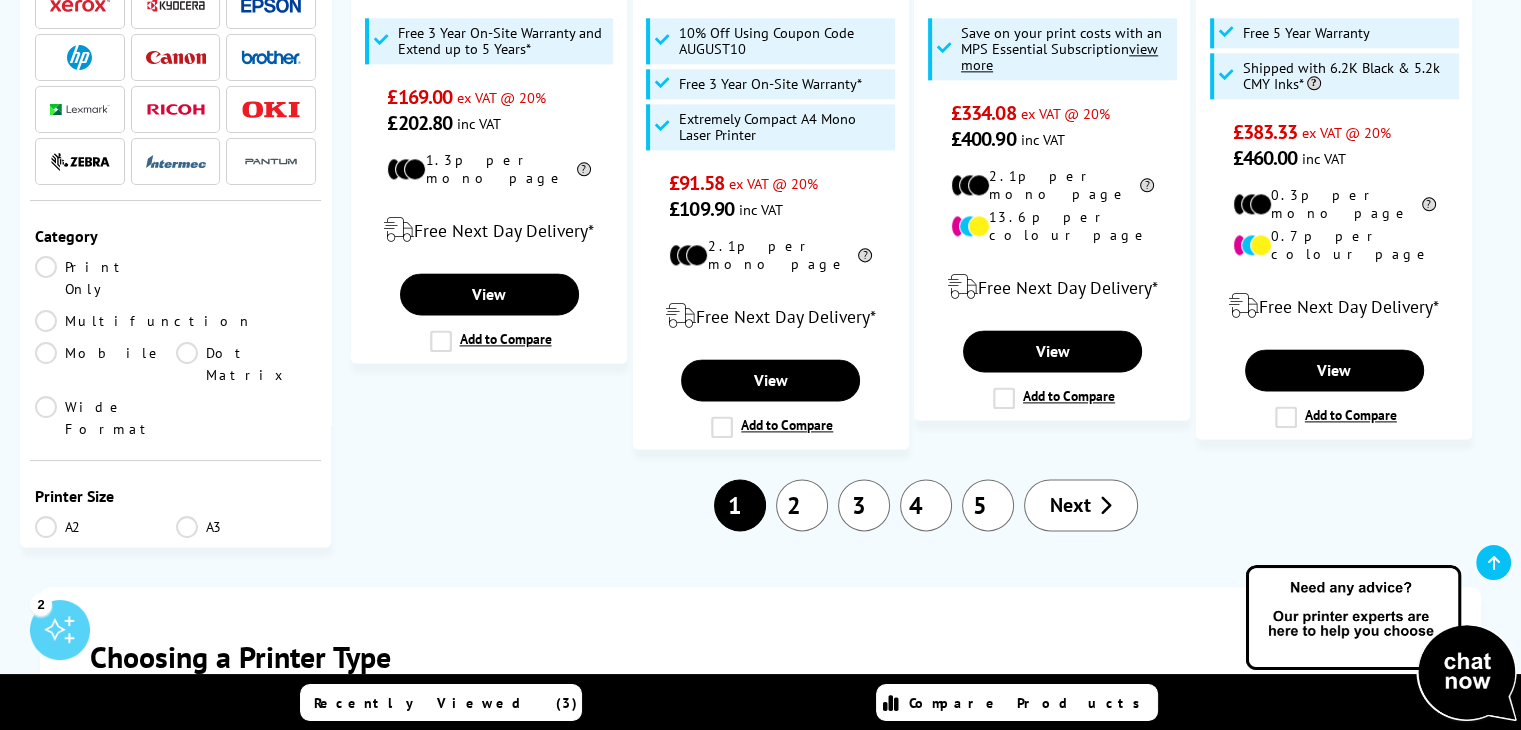 click on "2" at bounding box center (802, 505) 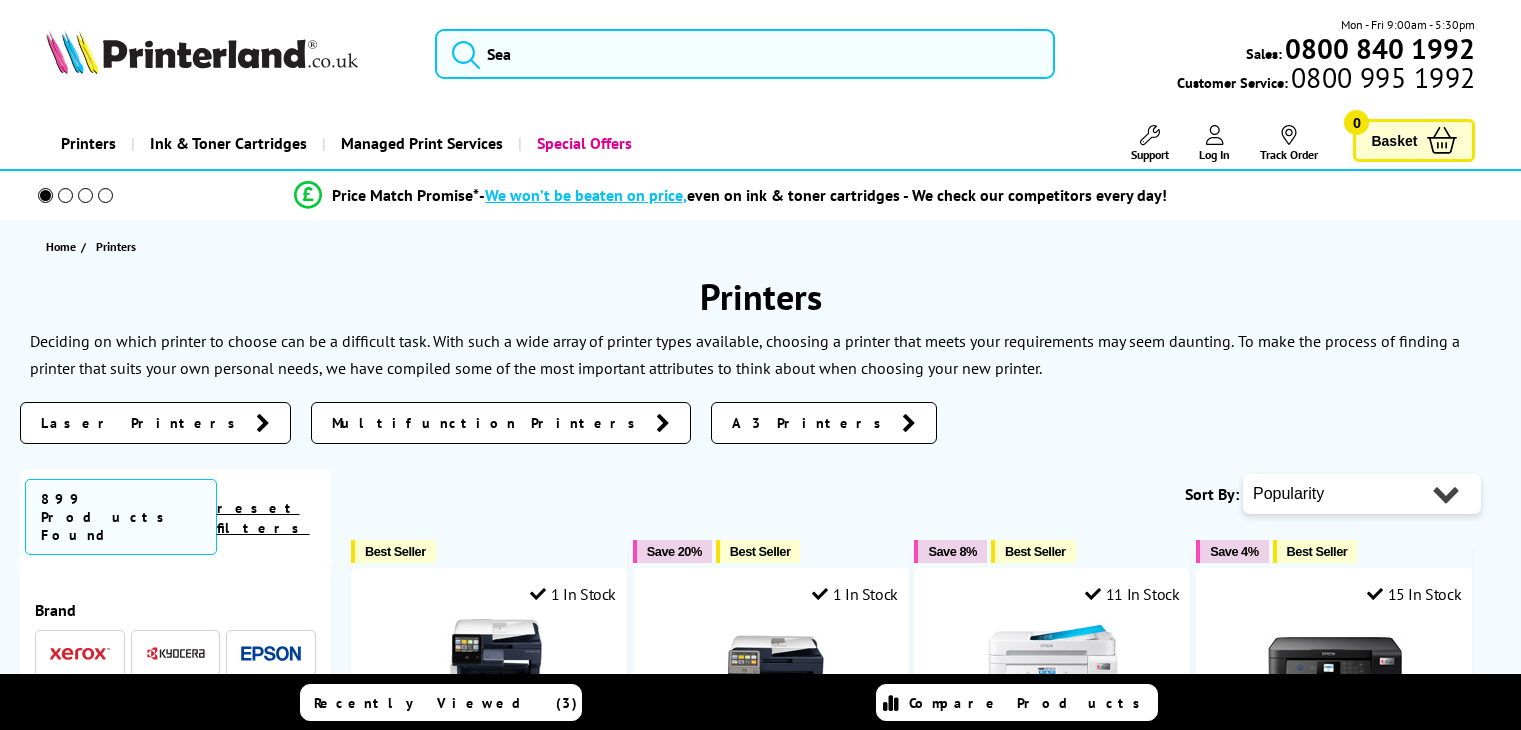 scroll, scrollTop: 0, scrollLeft: 0, axis: both 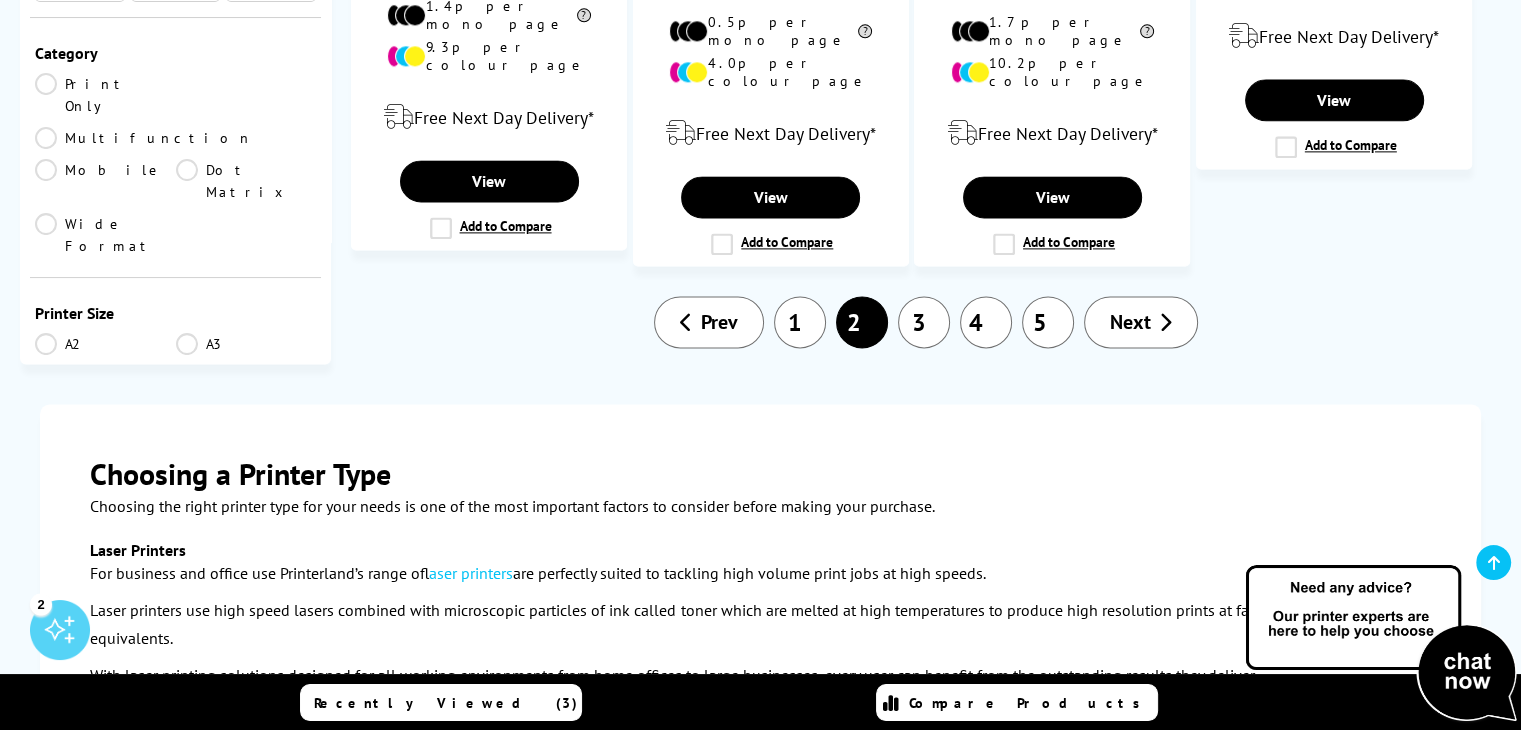 click on "3" at bounding box center (924, 322) 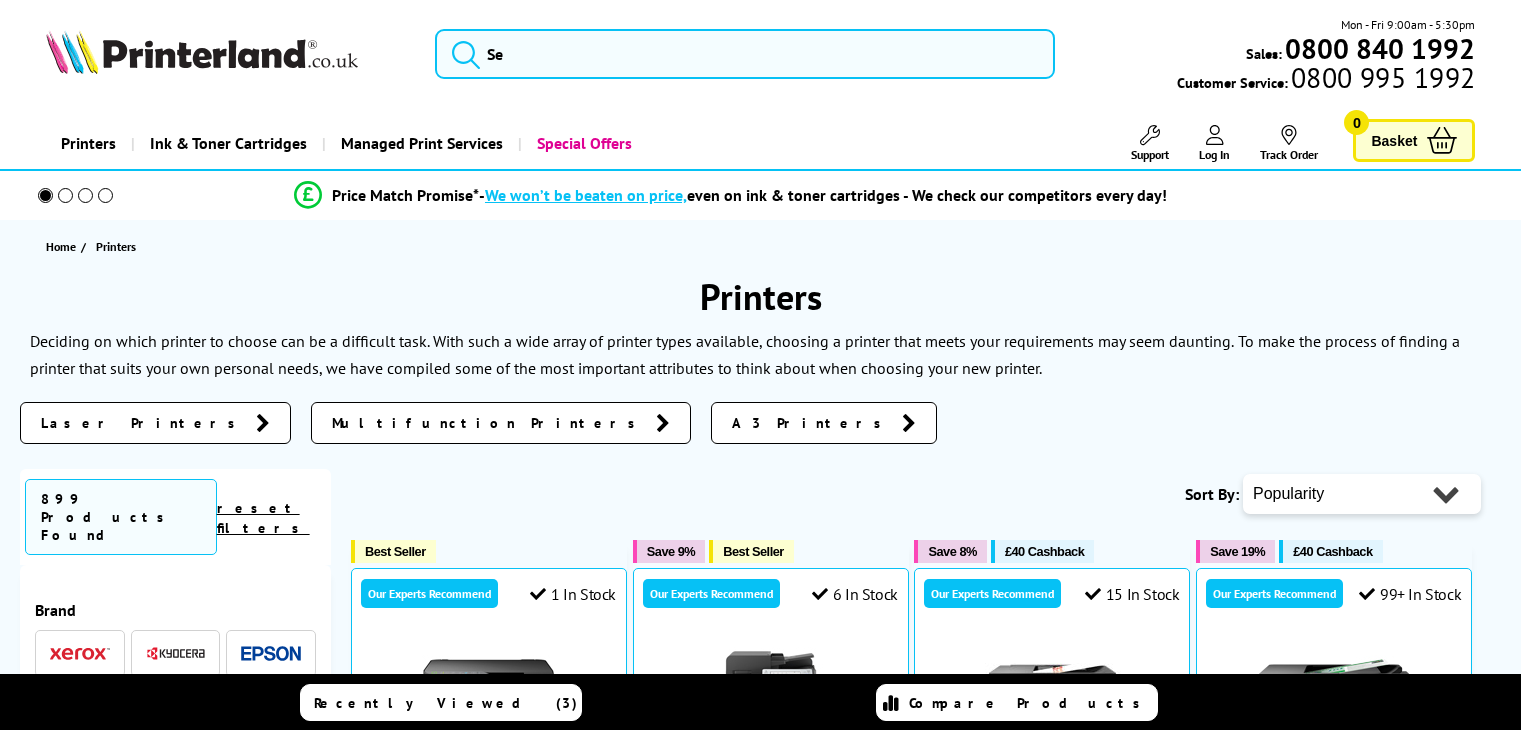 scroll, scrollTop: 0, scrollLeft: 0, axis: both 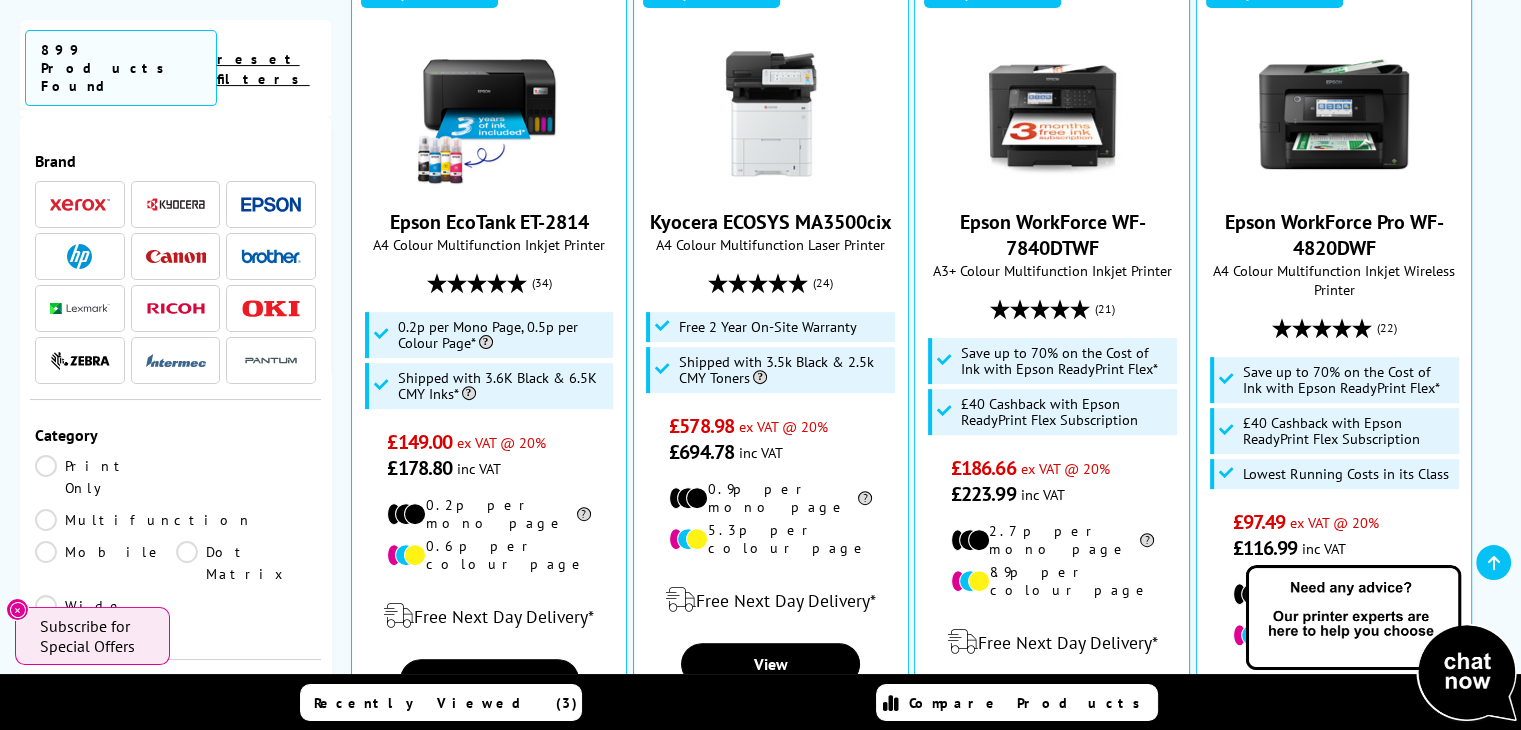 click at bounding box center [271, 256] 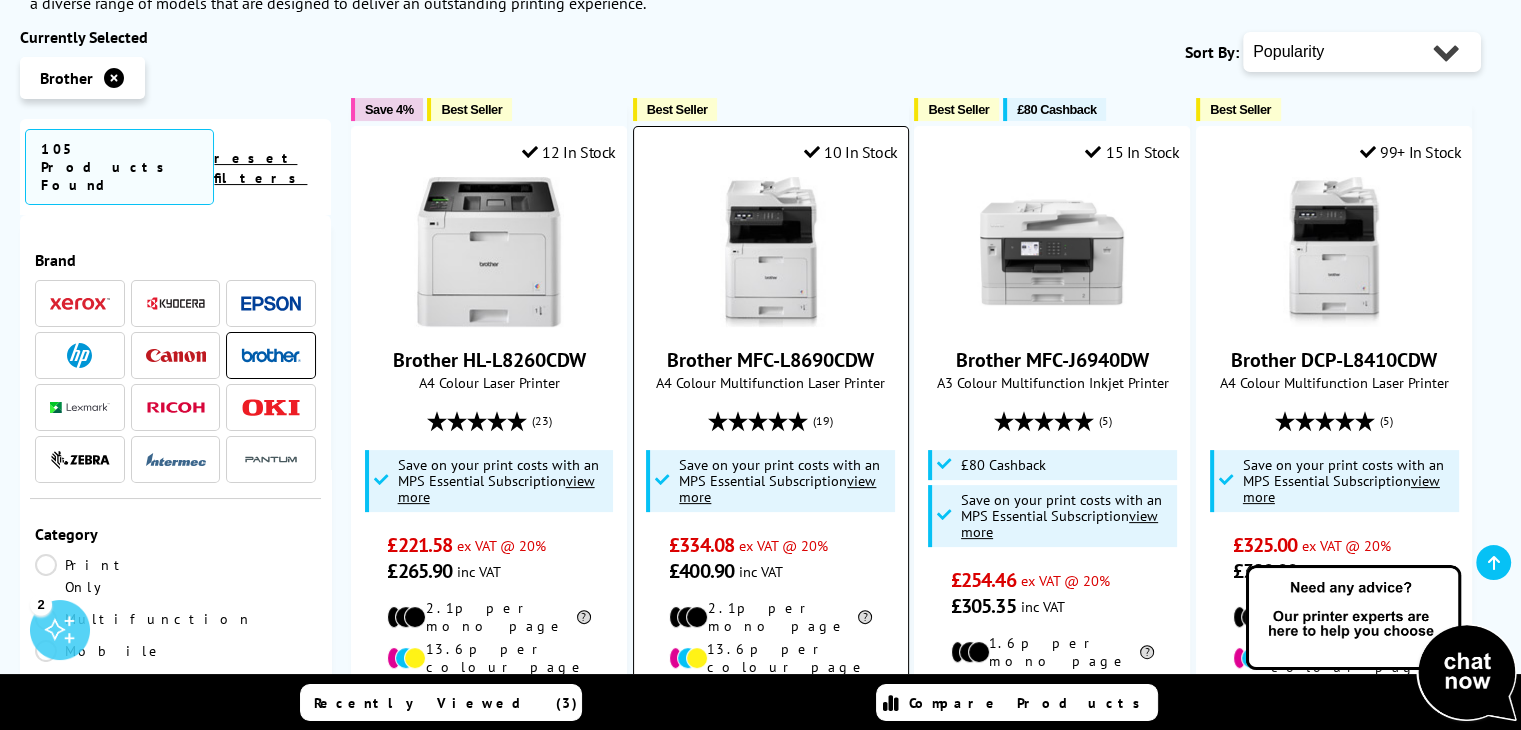 scroll, scrollTop: 400, scrollLeft: 0, axis: vertical 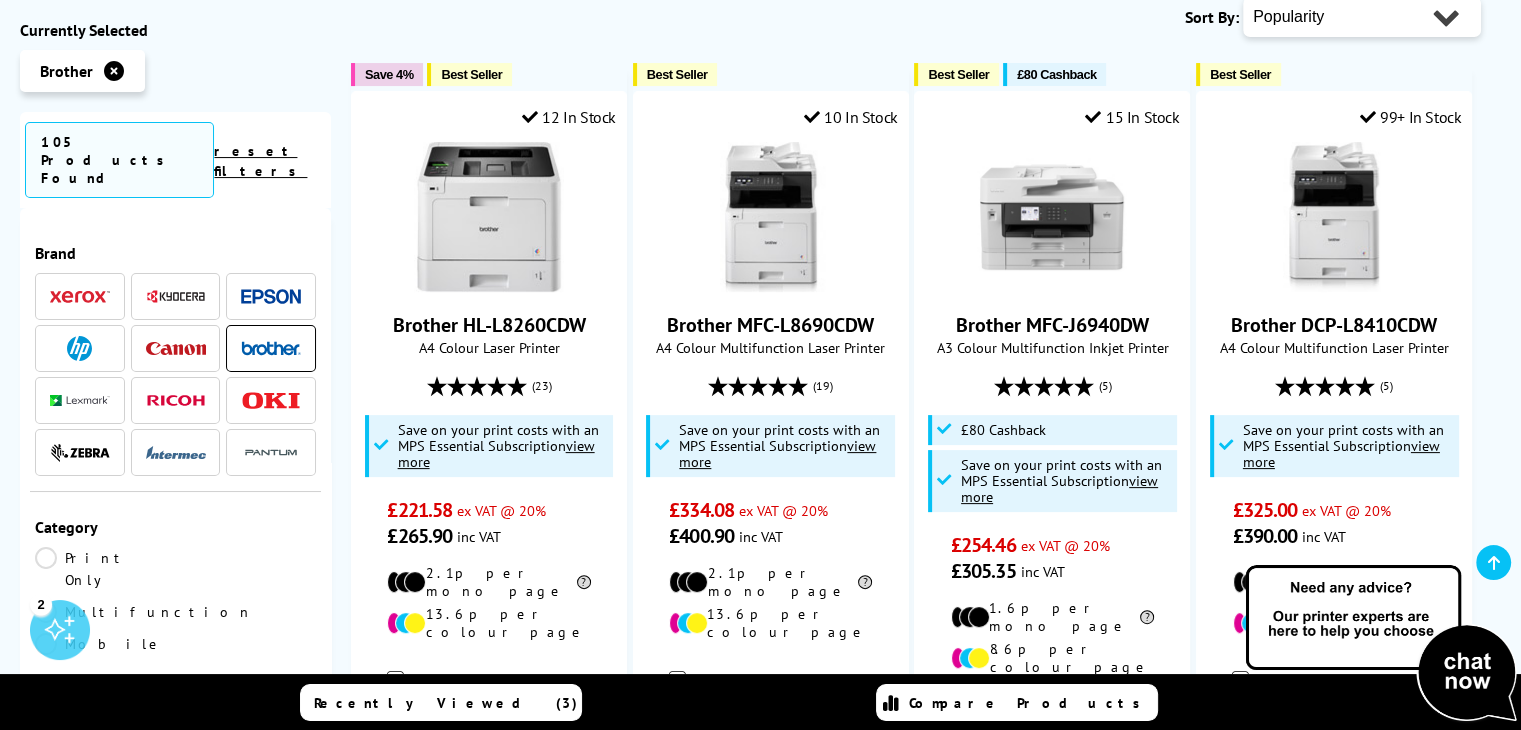 click at bounding box center [79, 348] 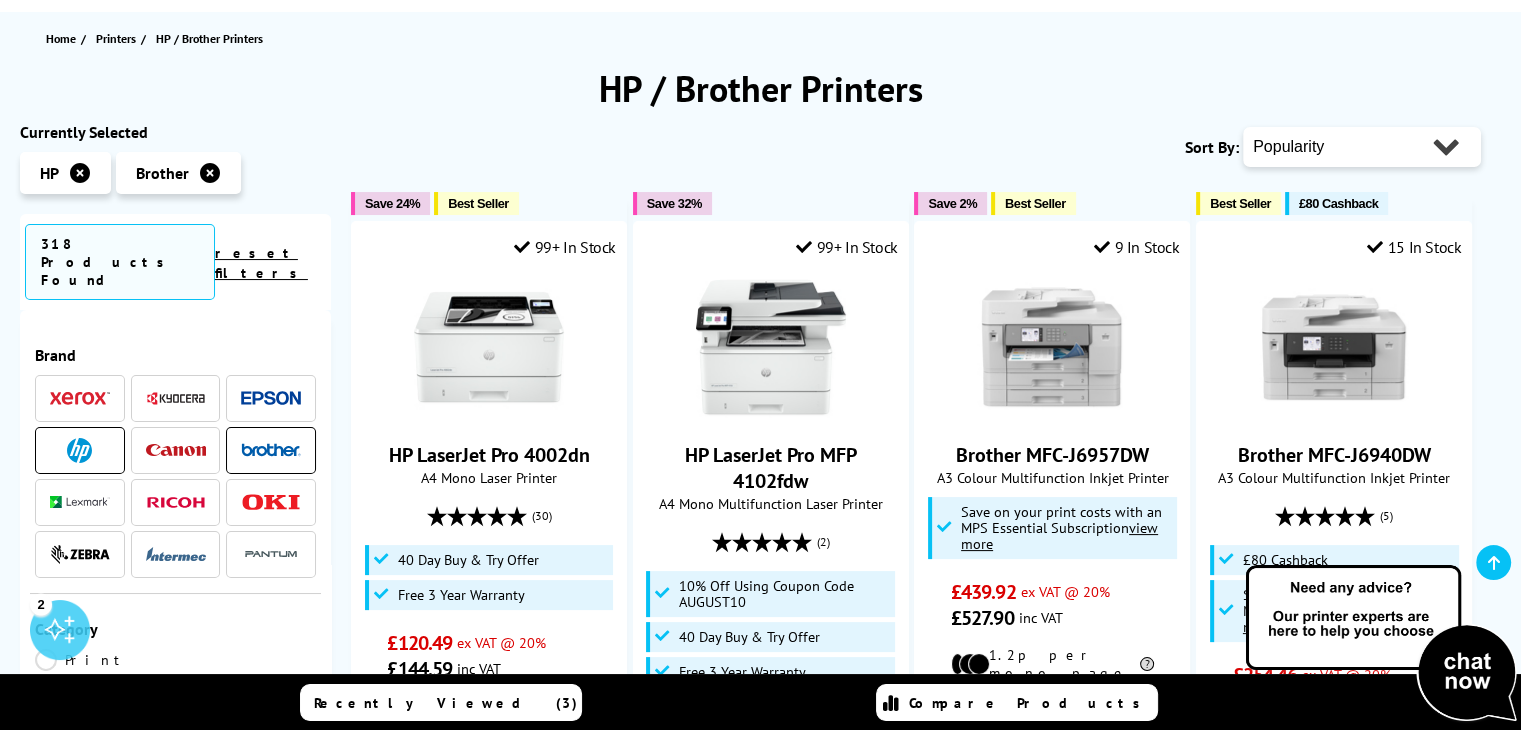 scroll, scrollTop: 200, scrollLeft: 0, axis: vertical 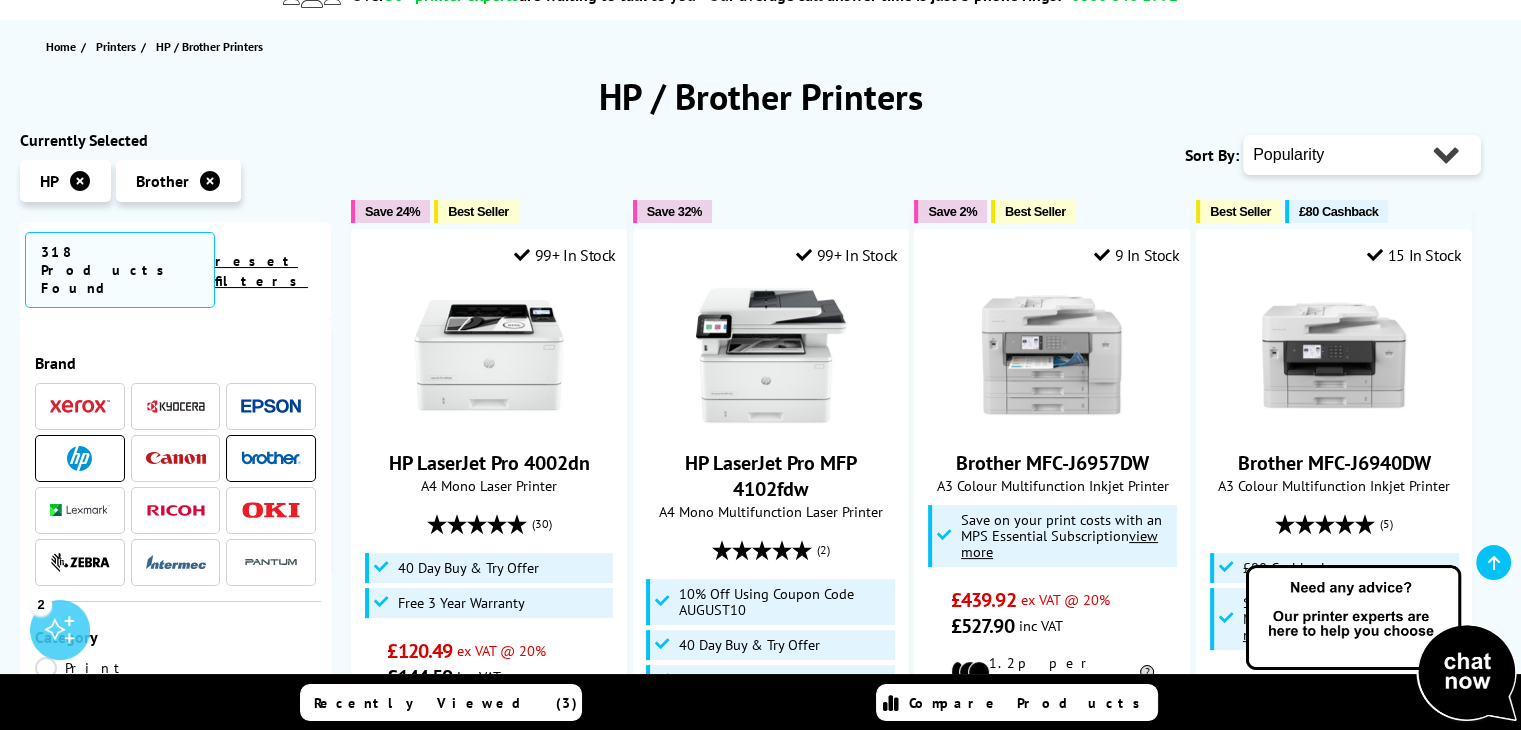 click at bounding box center [176, 458] 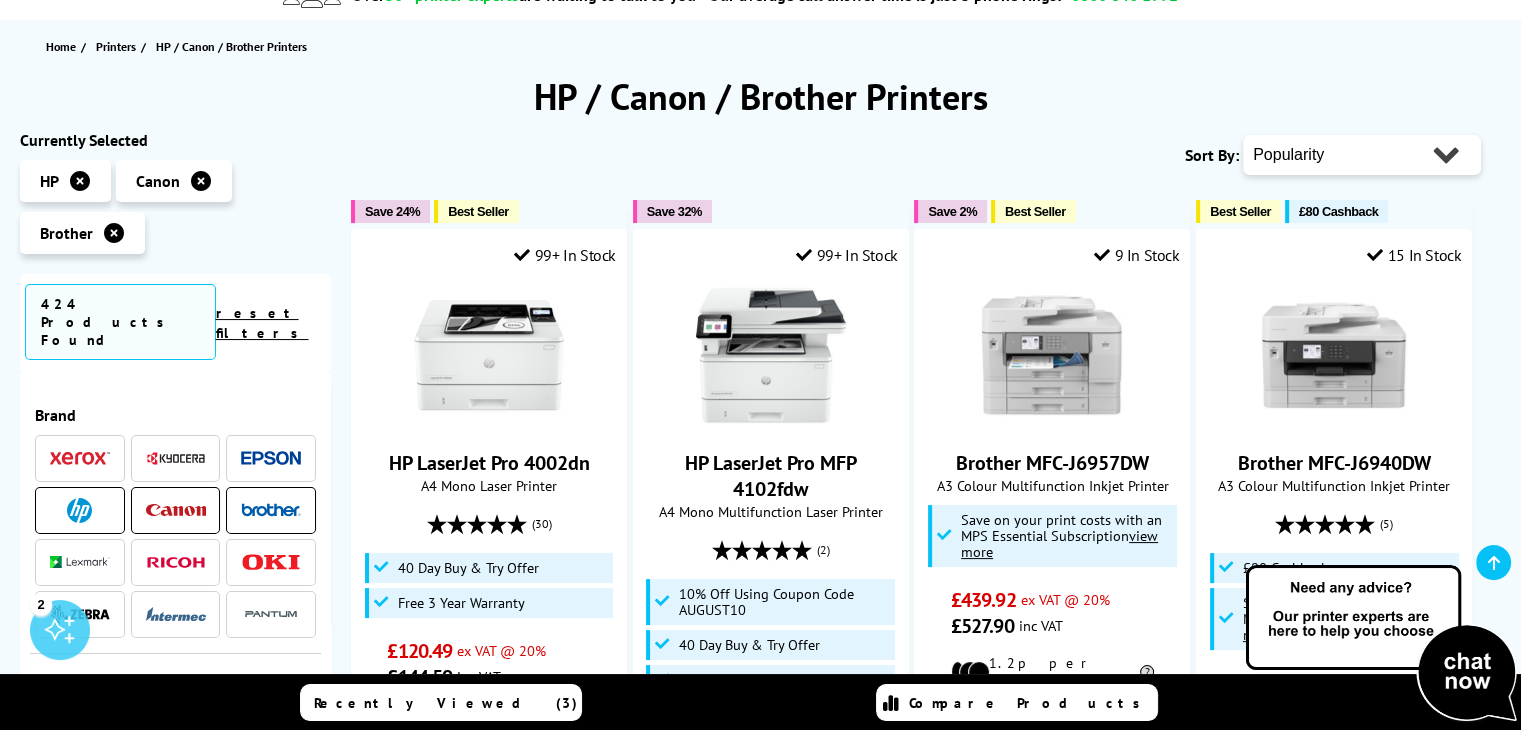 click at bounding box center (271, 458) 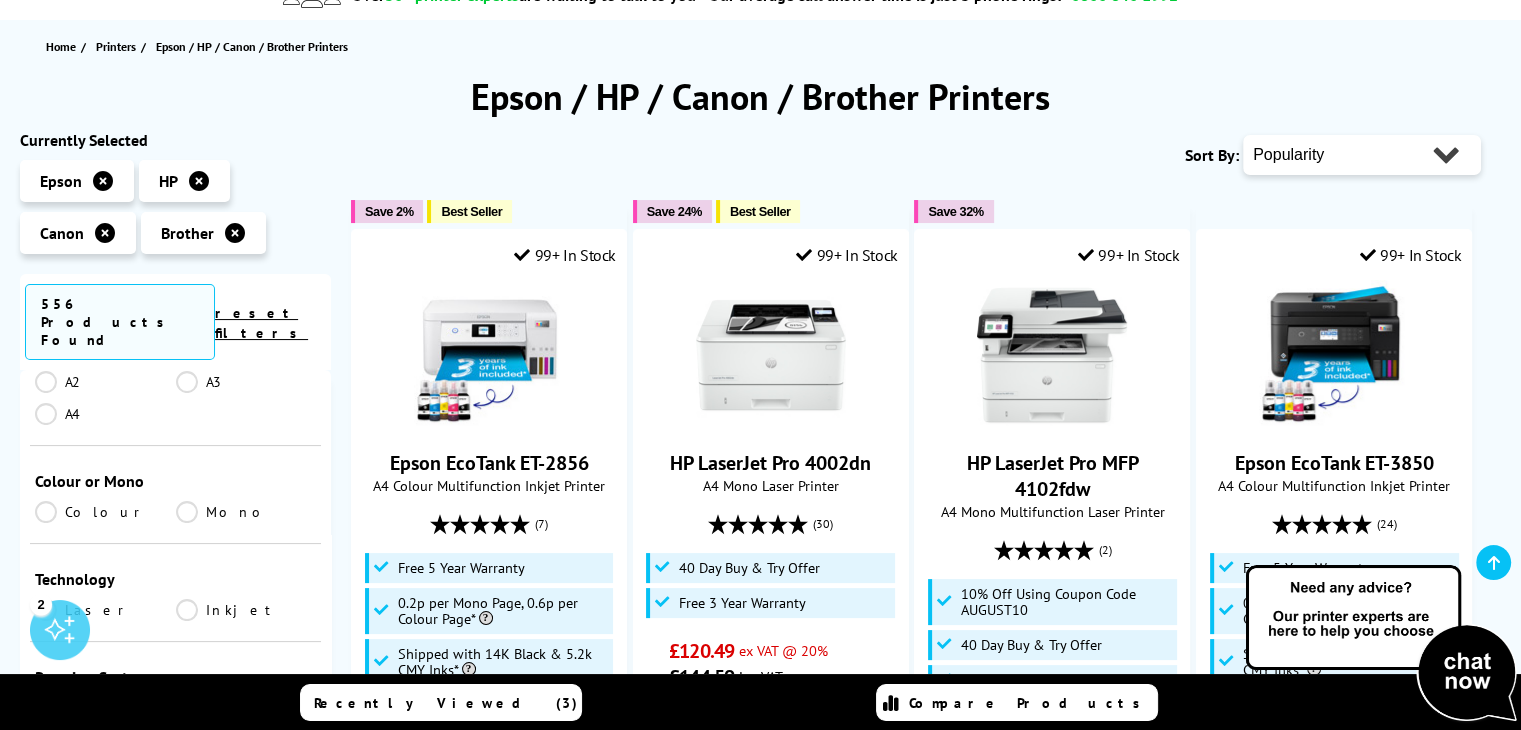 scroll, scrollTop: 600, scrollLeft: 0, axis: vertical 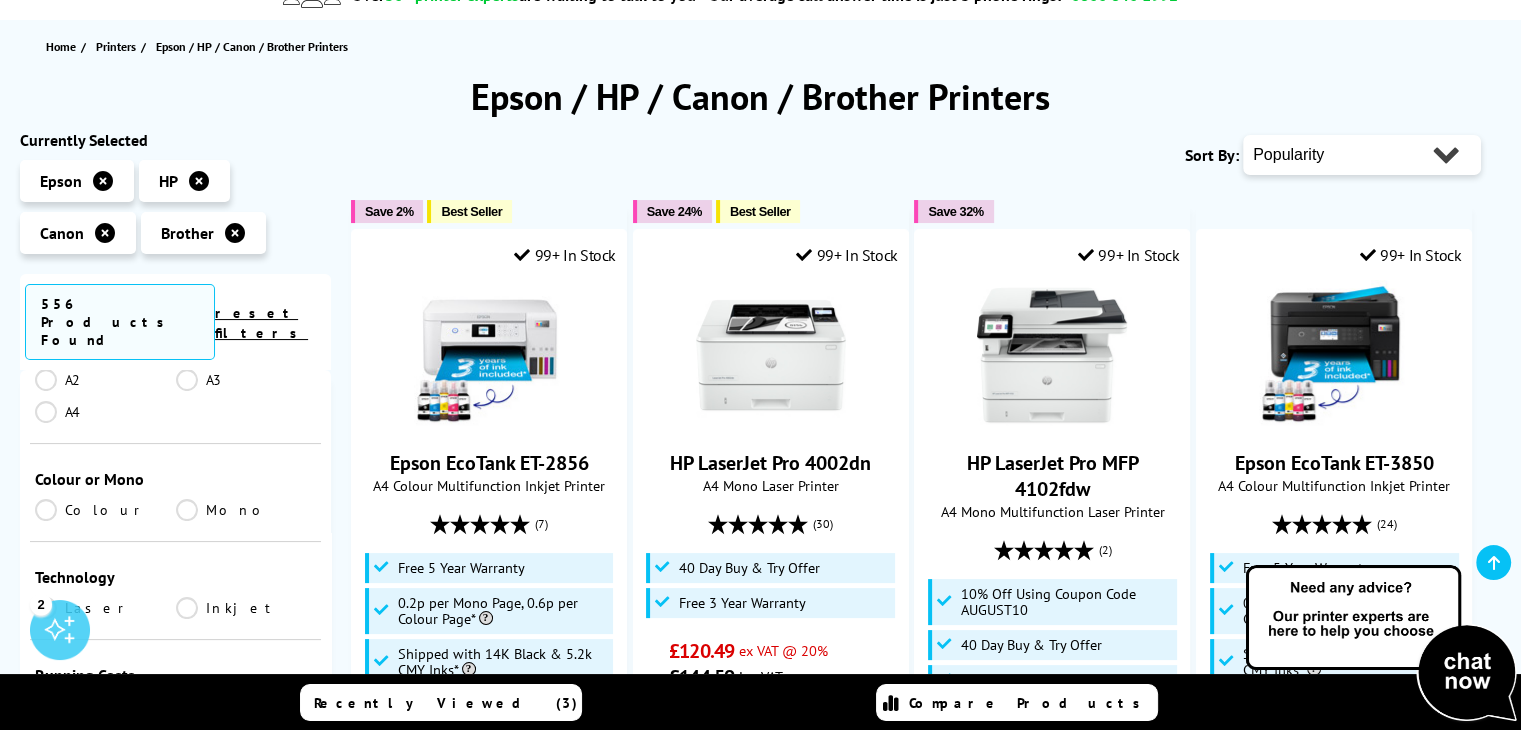 click on "Colour" at bounding box center (105, 510) 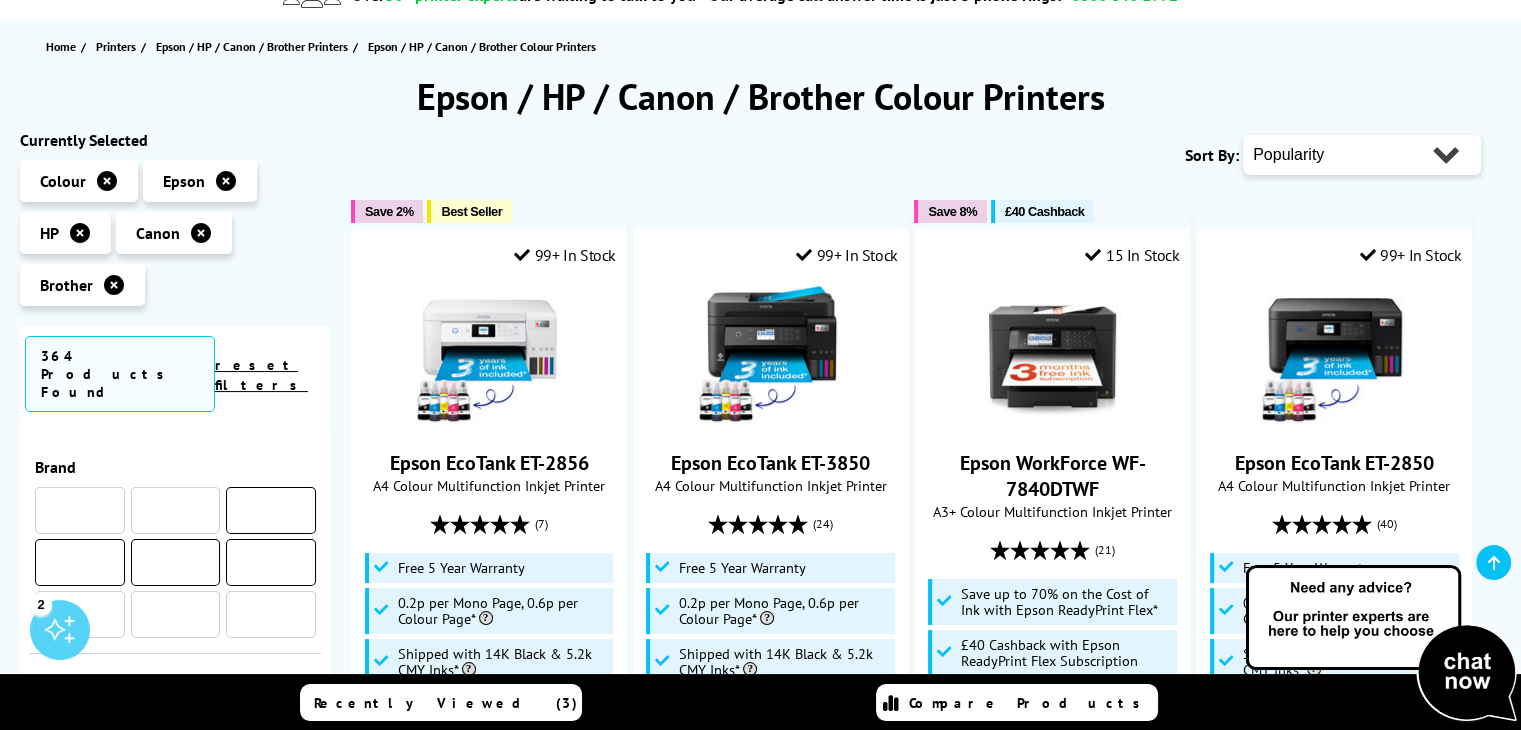 scroll, scrollTop: 600, scrollLeft: 0, axis: vertical 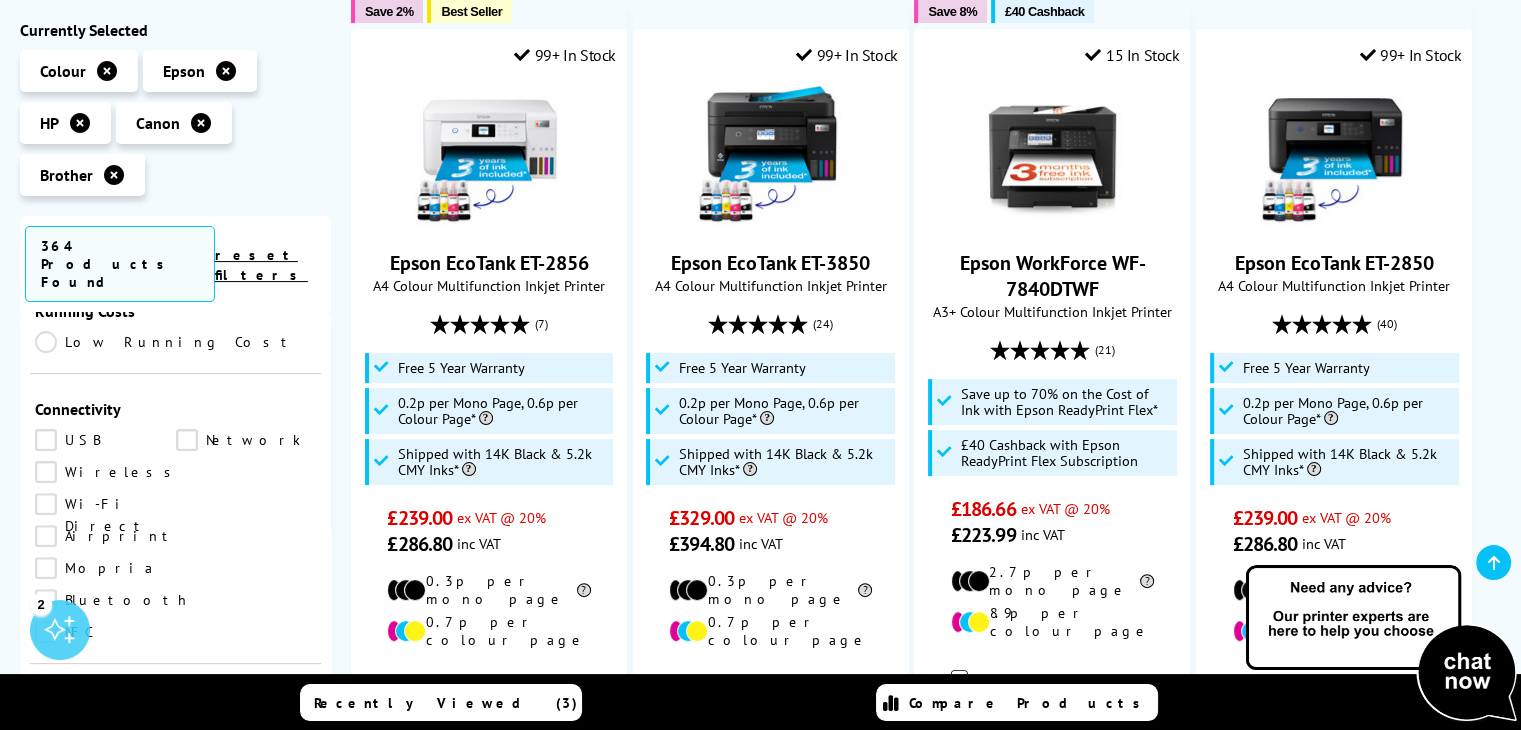 click on "Wireless" at bounding box center (108, 472) 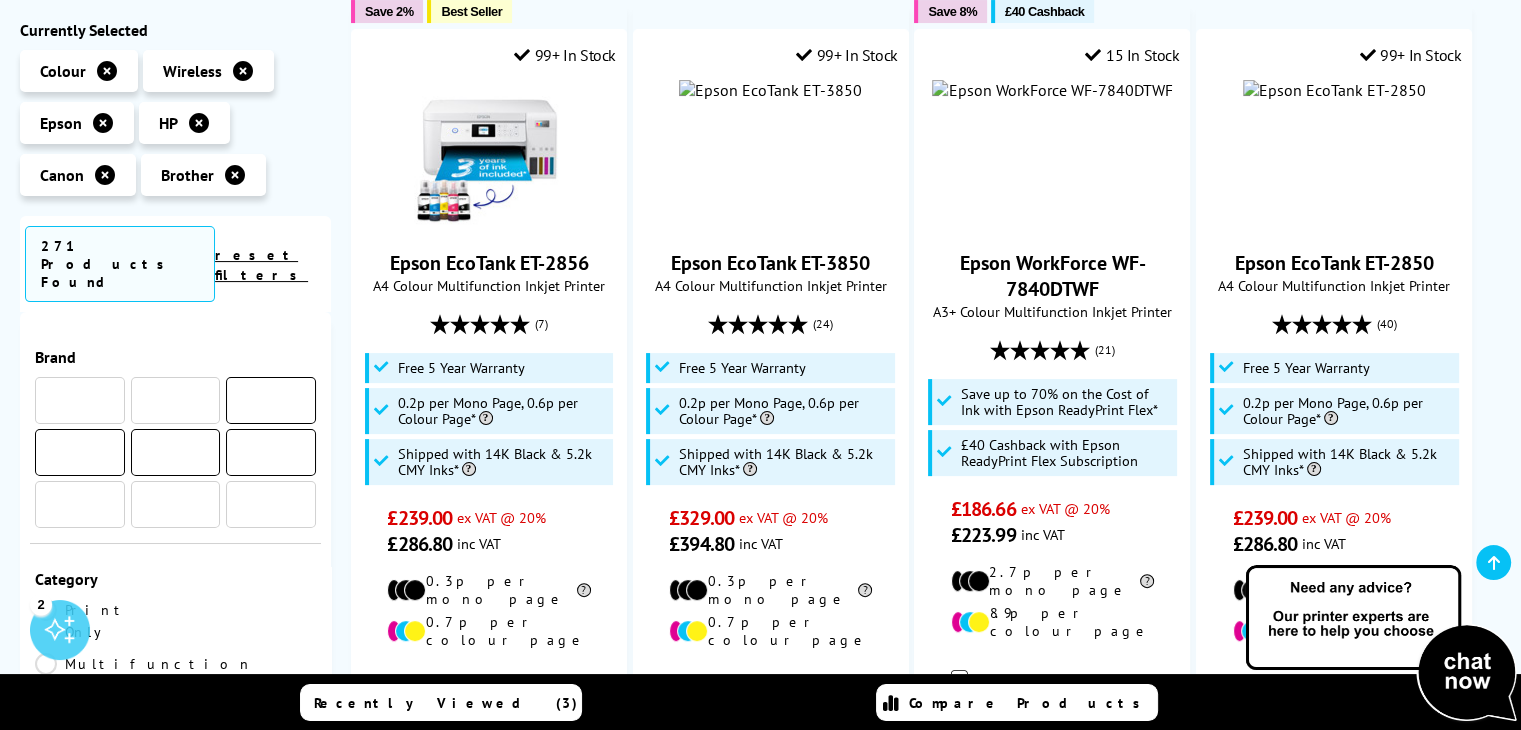 scroll, scrollTop: 800, scrollLeft: 0, axis: vertical 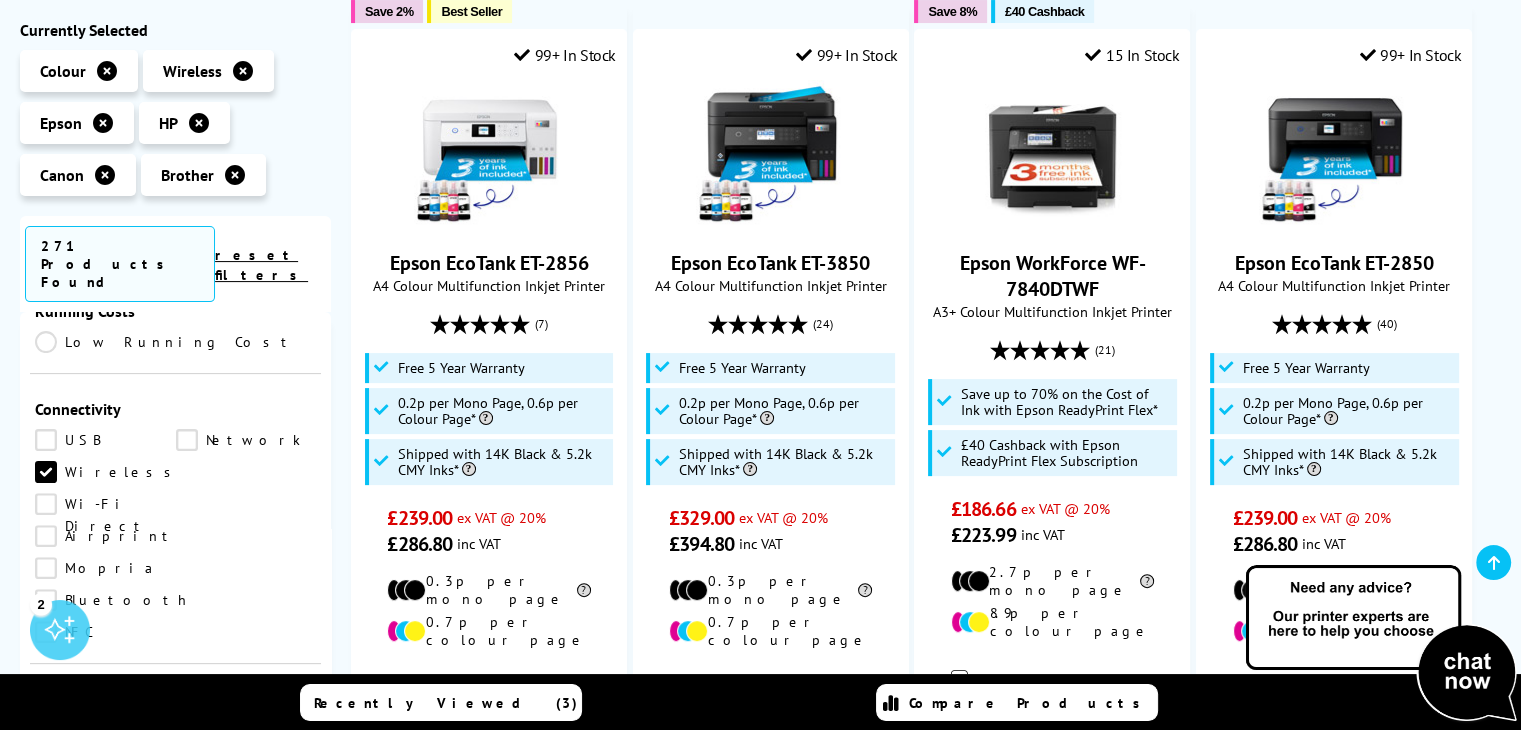 click on "Airprint" at bounding box center [106, 536] 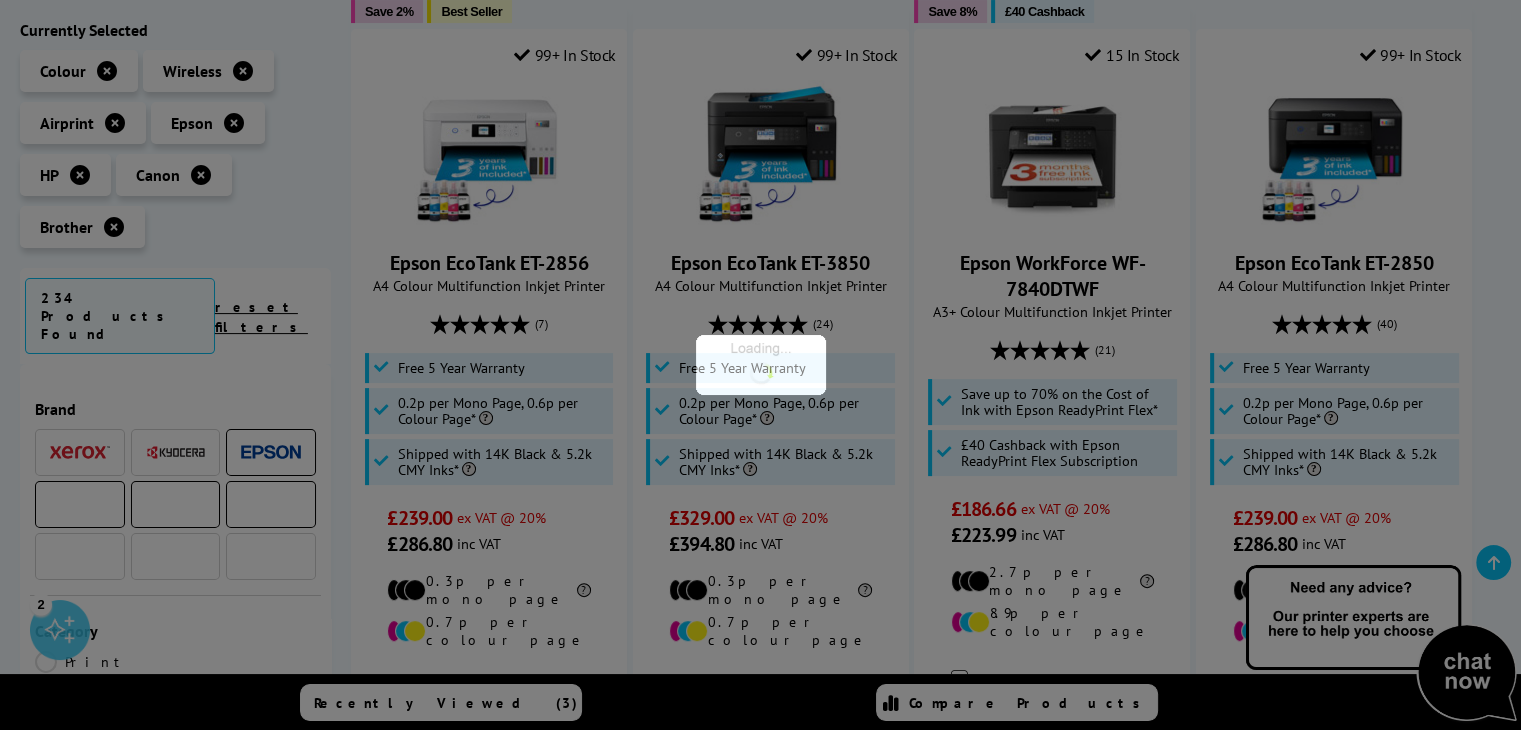 scroll, scrollTop: 800, scrollLeft: 0, axis: vertical 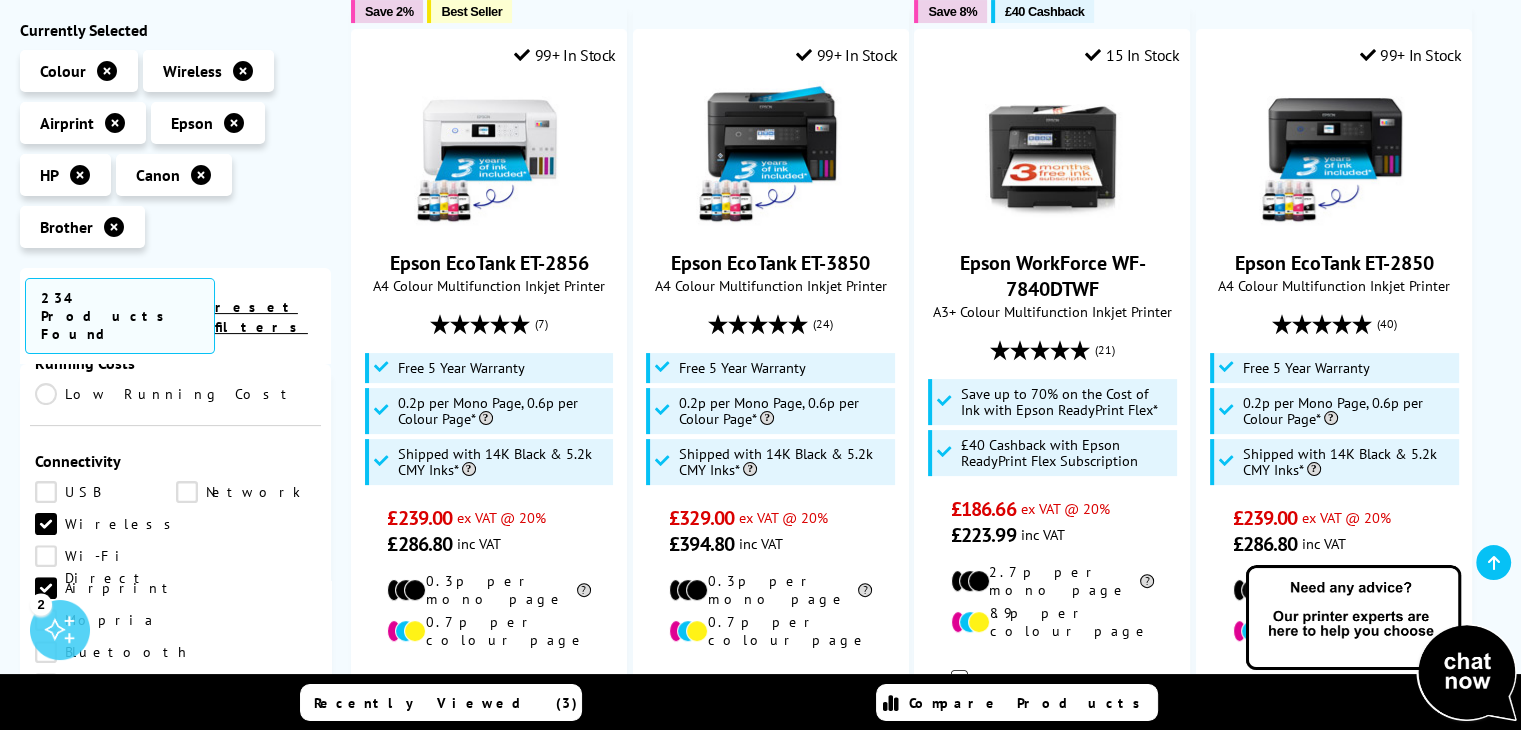 click on "Bluetooth" at bounding box center (113, 652) 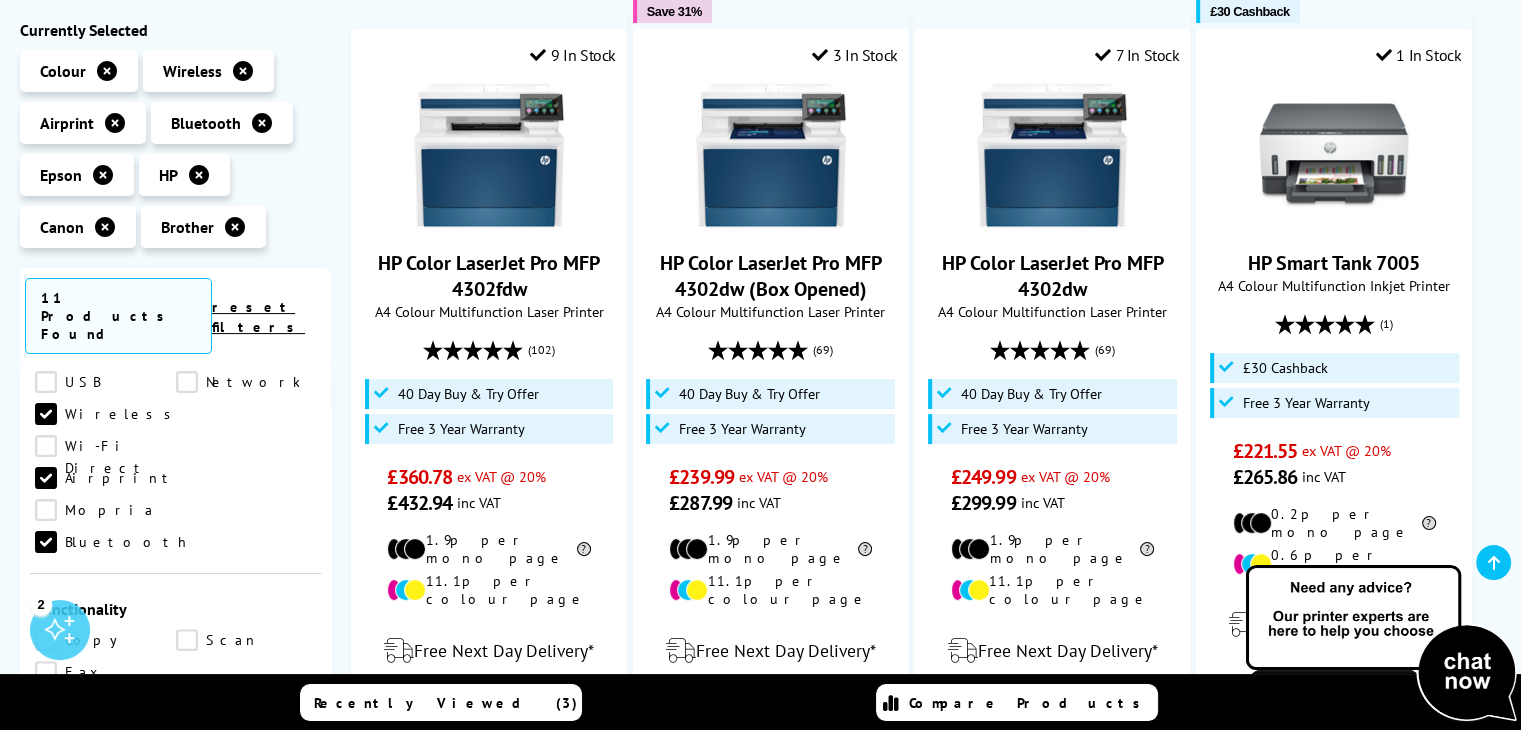 scroll, scrollTop: 600, scrollLeft: 0, axis: vertical 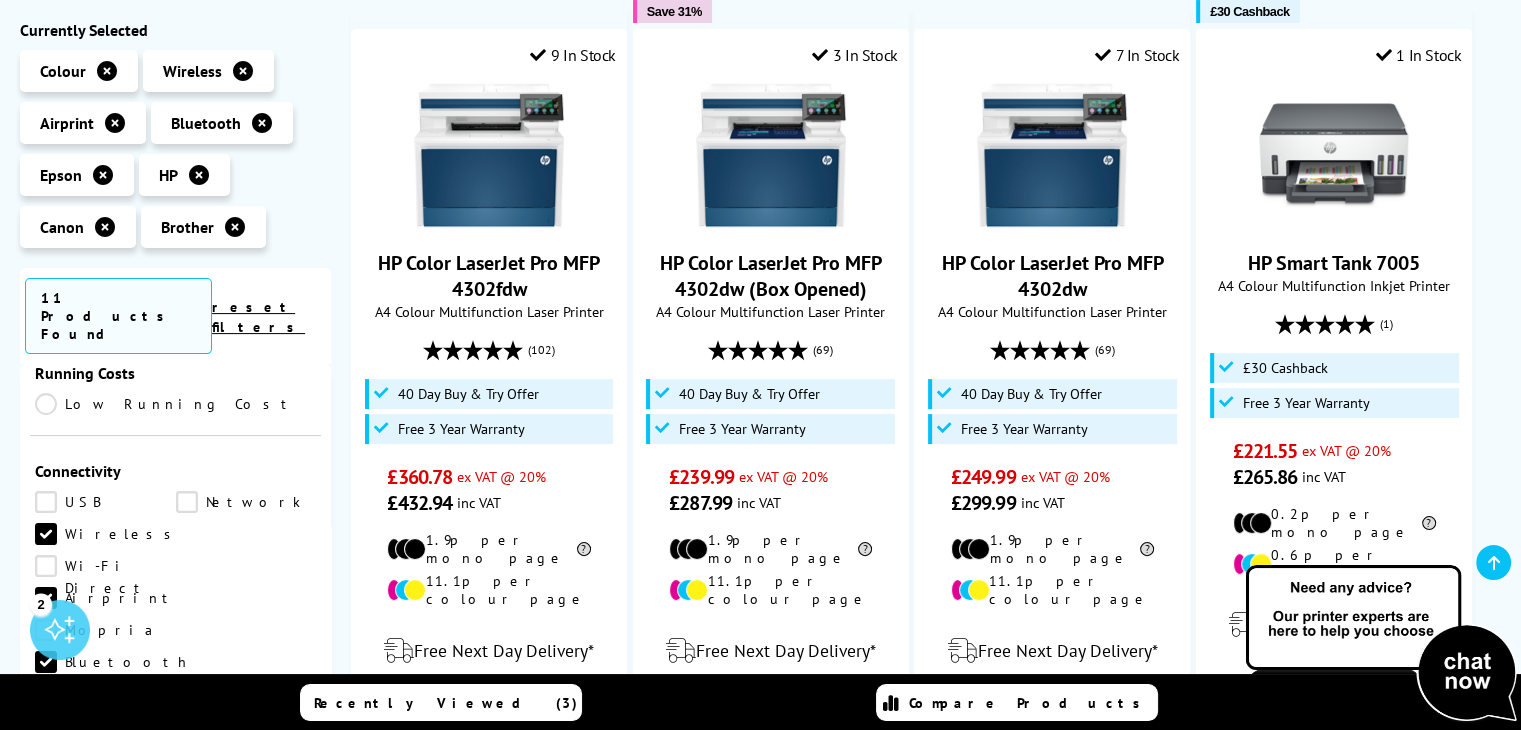 click on "Connectivity
USB
Network
Wireless
Wi-Fi Direct
Airprint
Mopria
Bluetooth" at bounding box center [175, 565] 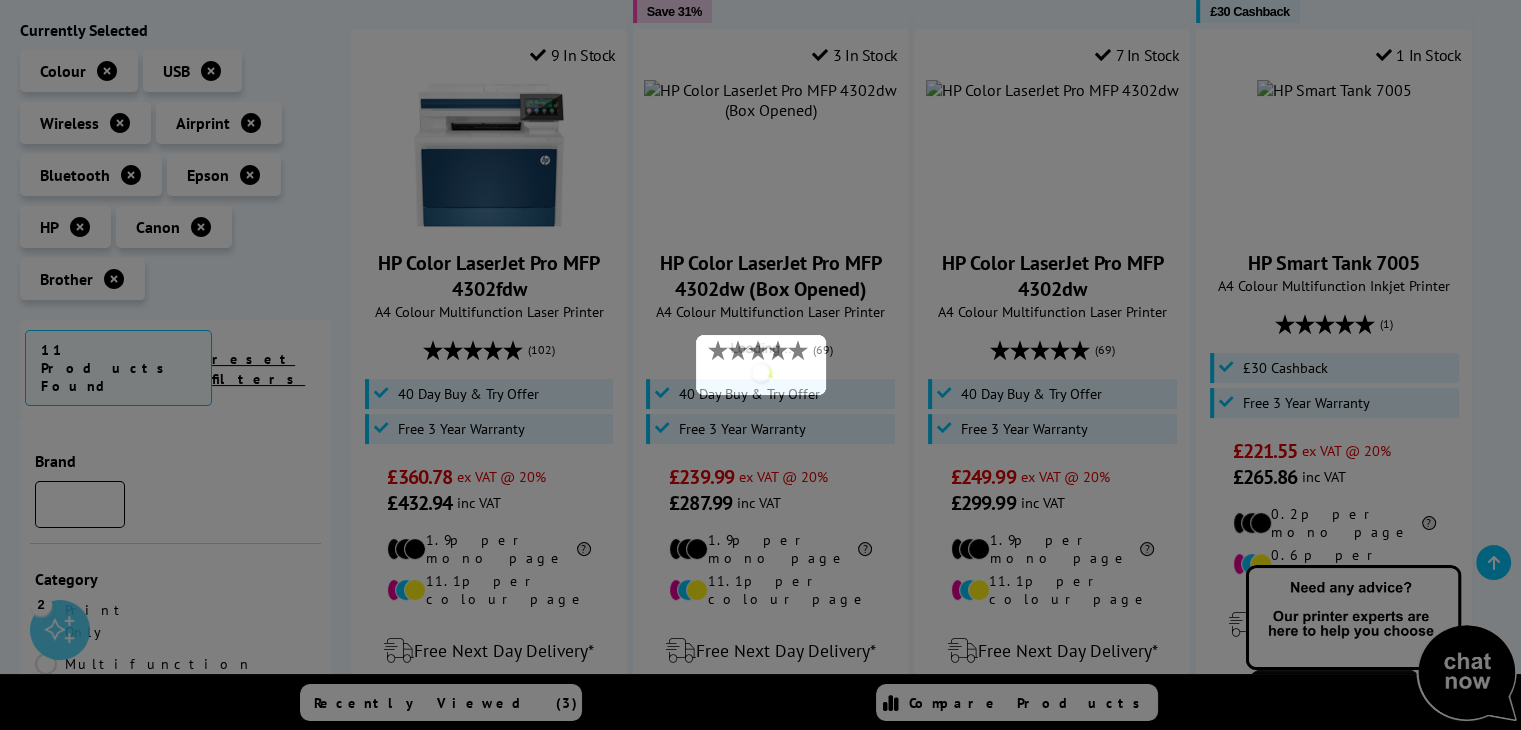 scroll, scrollTop: 600, scrollLeft: 0, axis: vertical 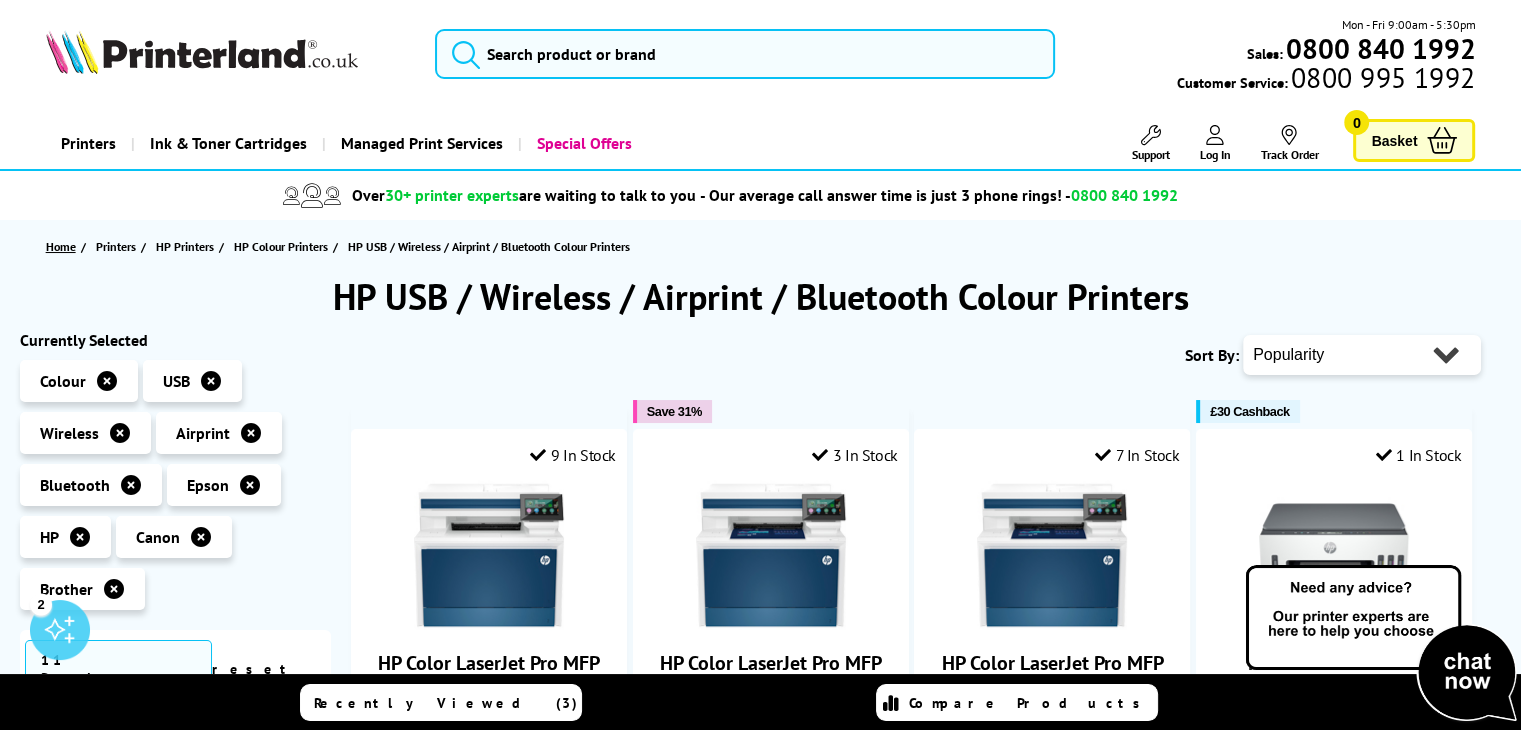 click on "Home" at bounding box center (63, 246) 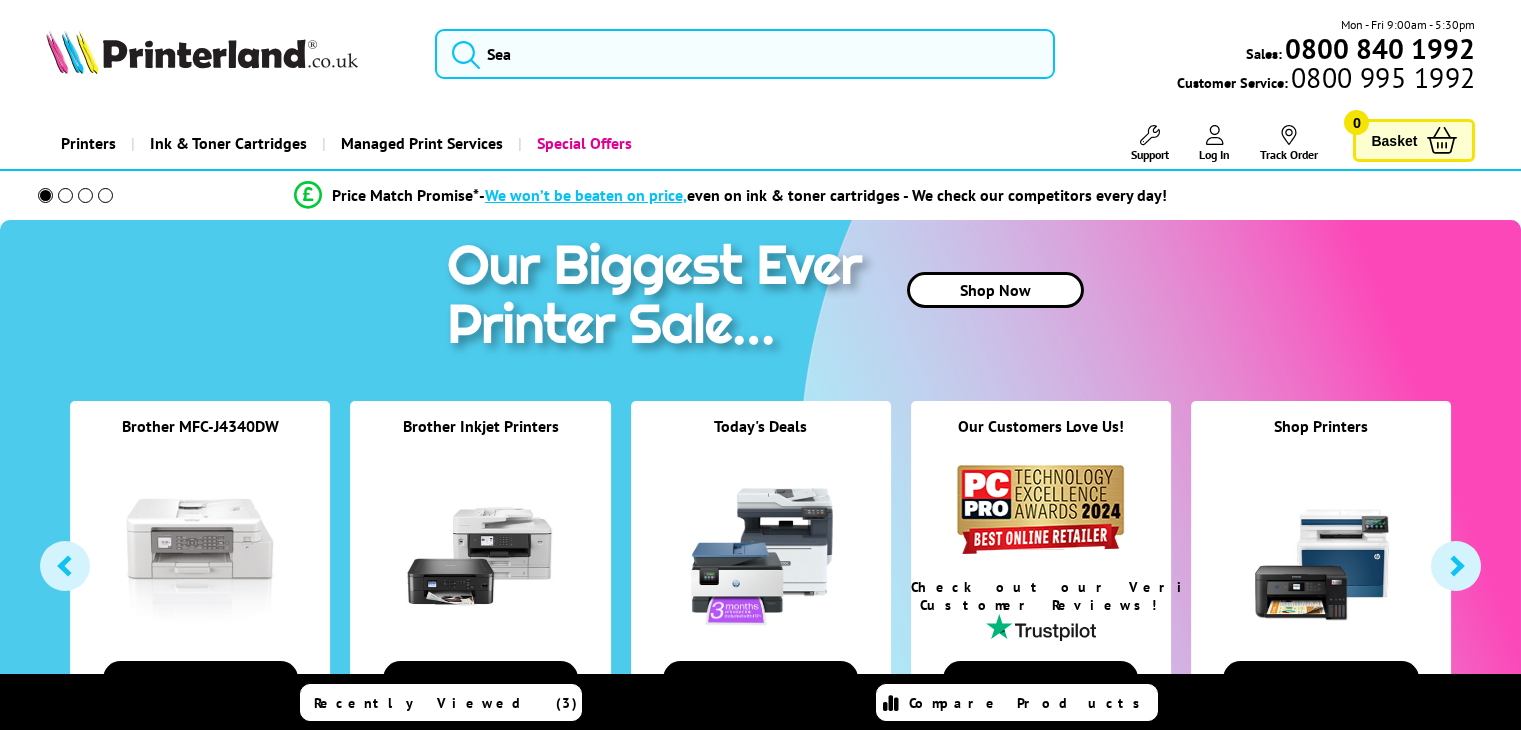scroll, scrollTop: 0, scrollLeft: 0, axis: both 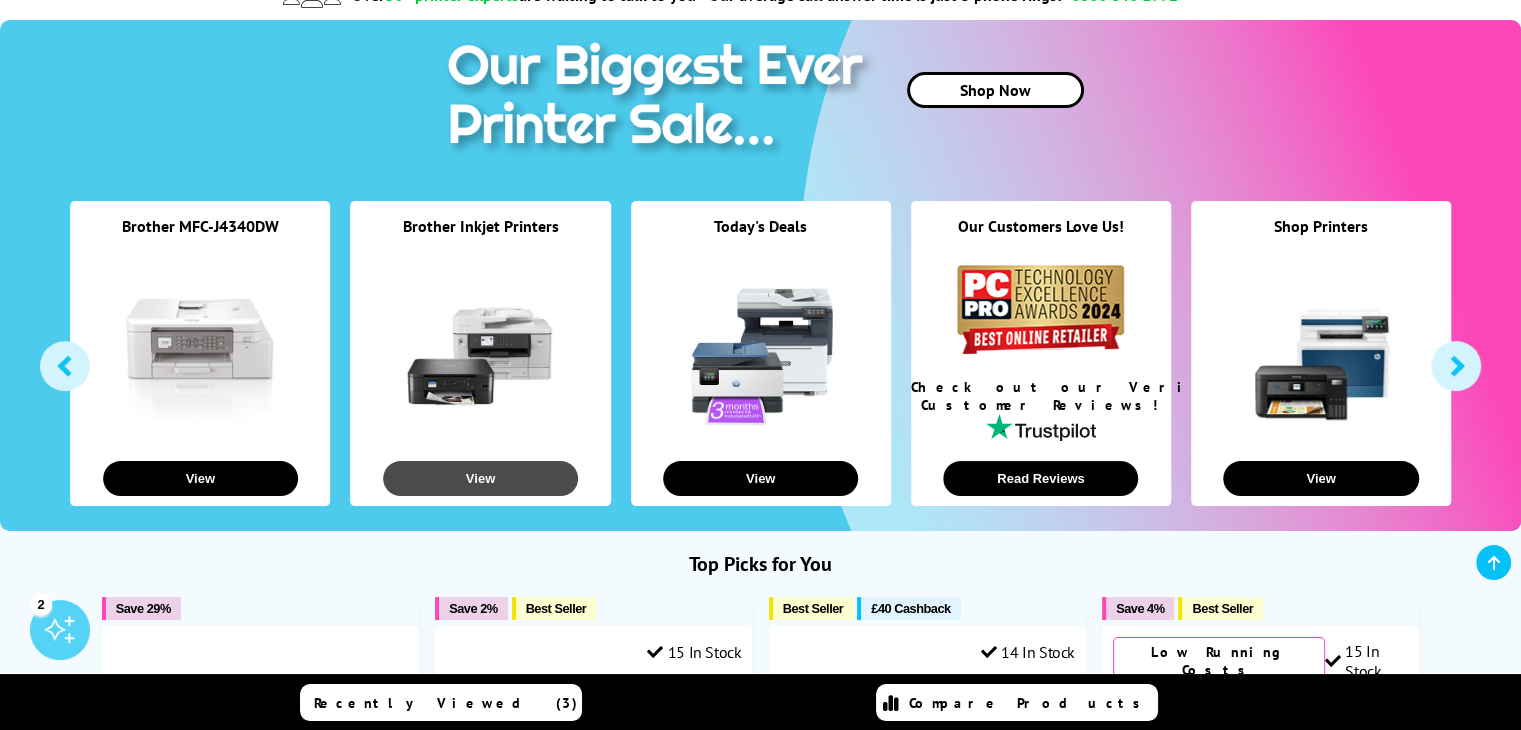 click on "View" at bounding box center (480, 478) 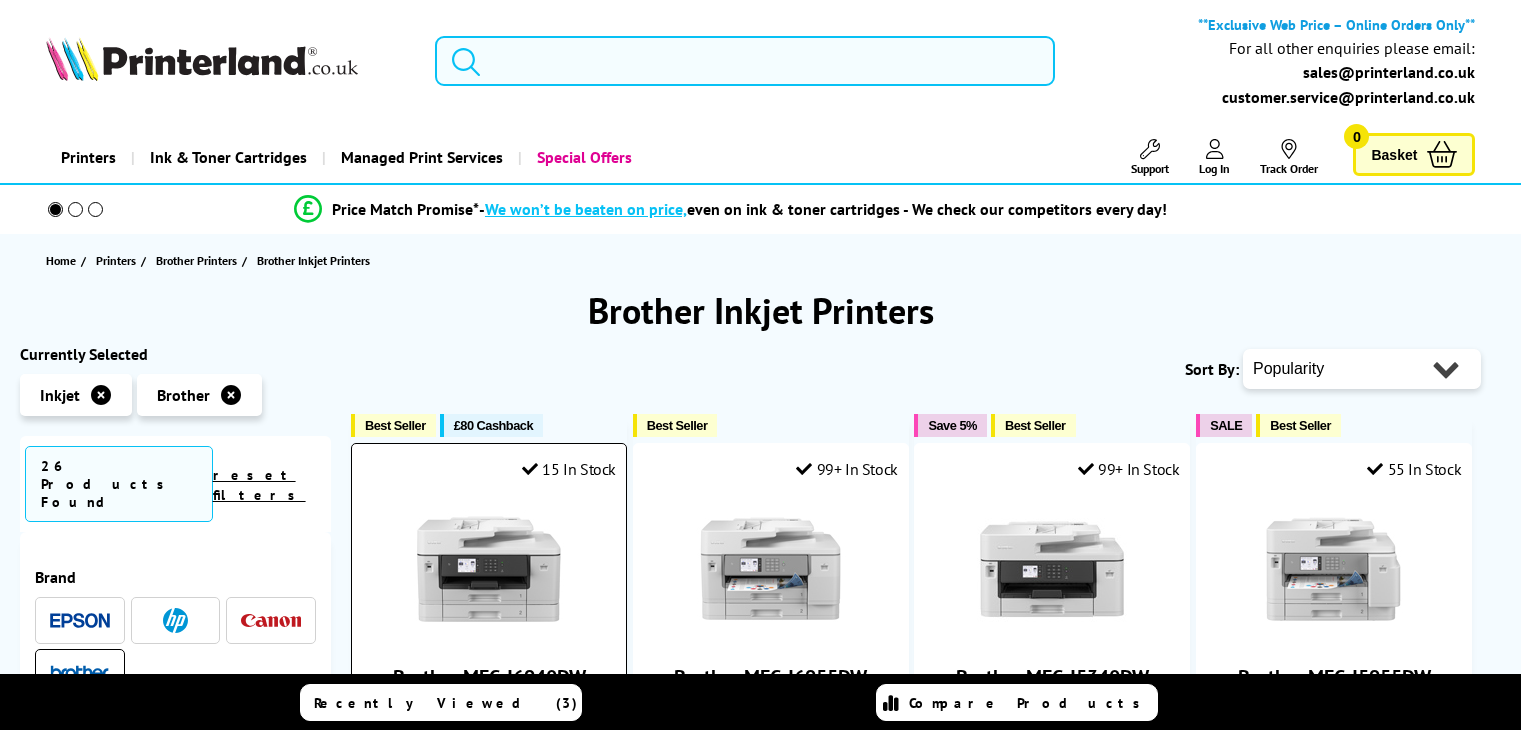 scroll, scrollTop: 0, scrollLeft: 0, axis: both 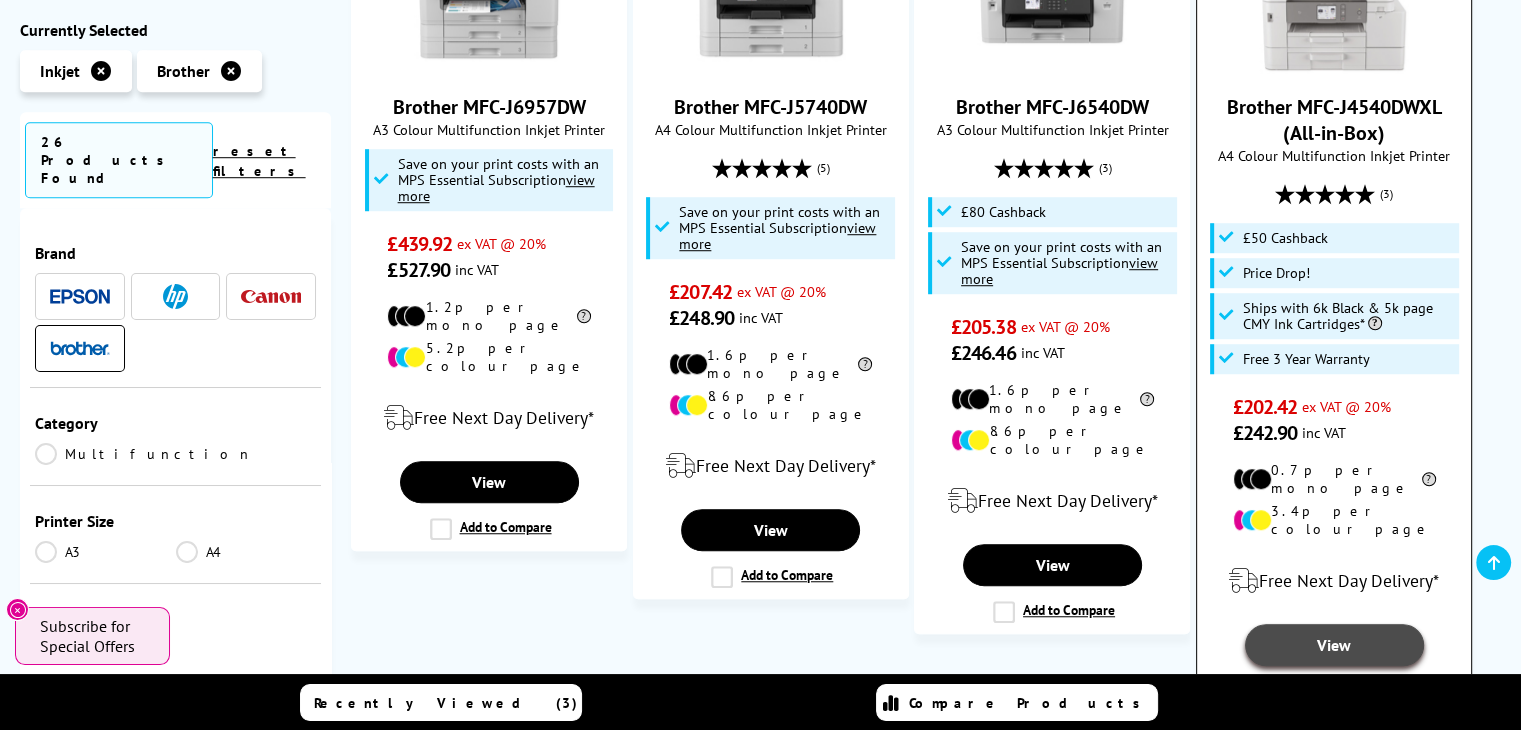 click on "View" at bounding box center [1334, 645] 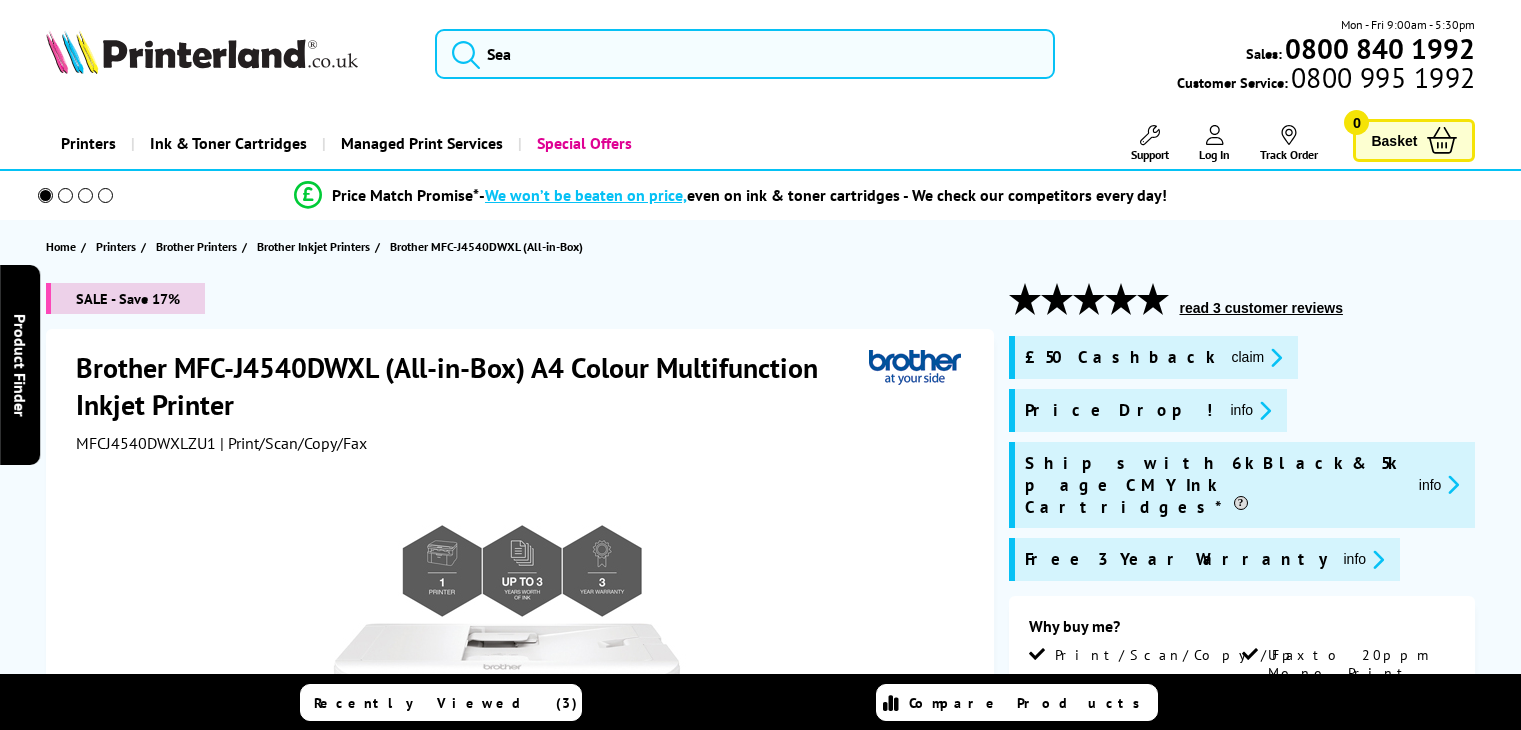 scroll, scrollTop: 0, scrollLeft: 0, axis: both 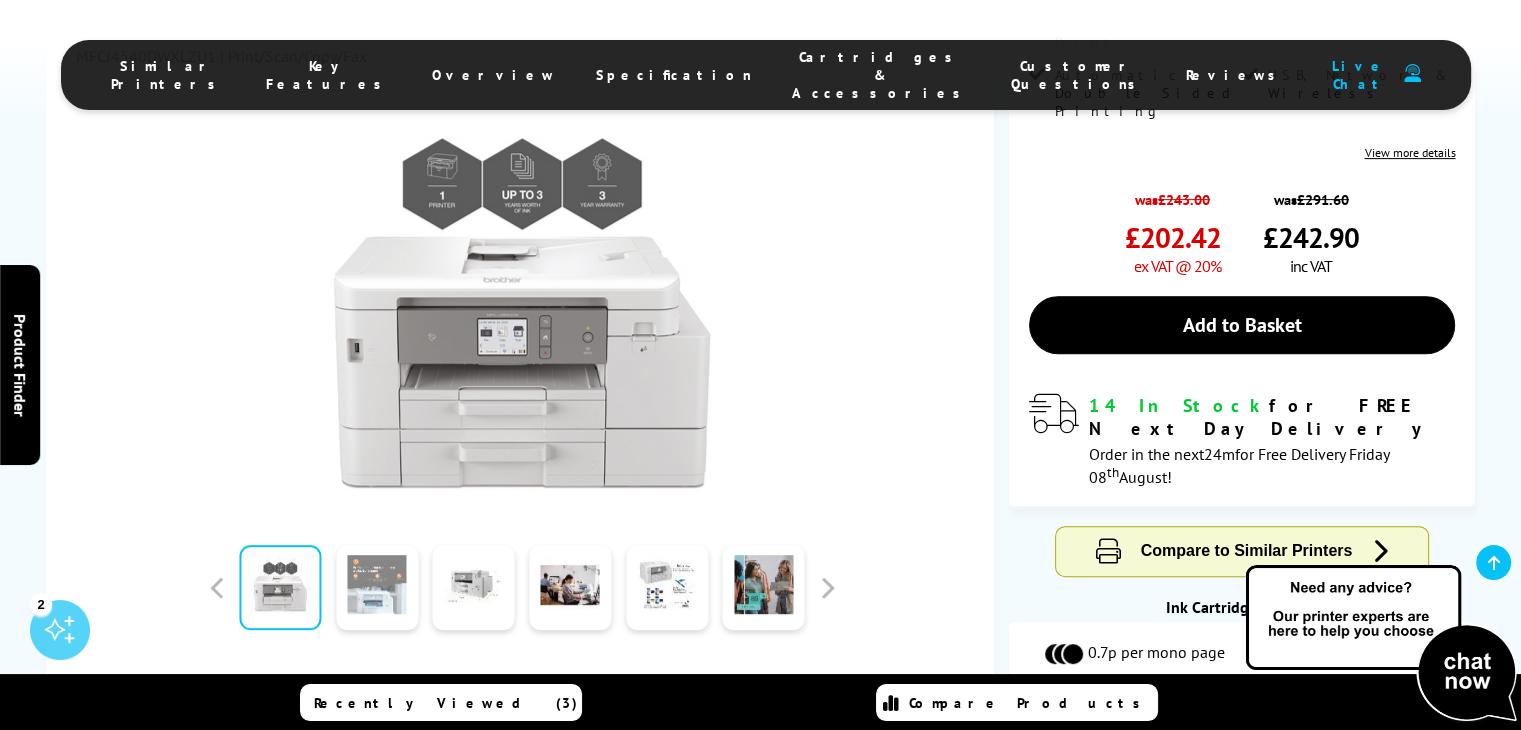 click at bounding box center (377, 587) 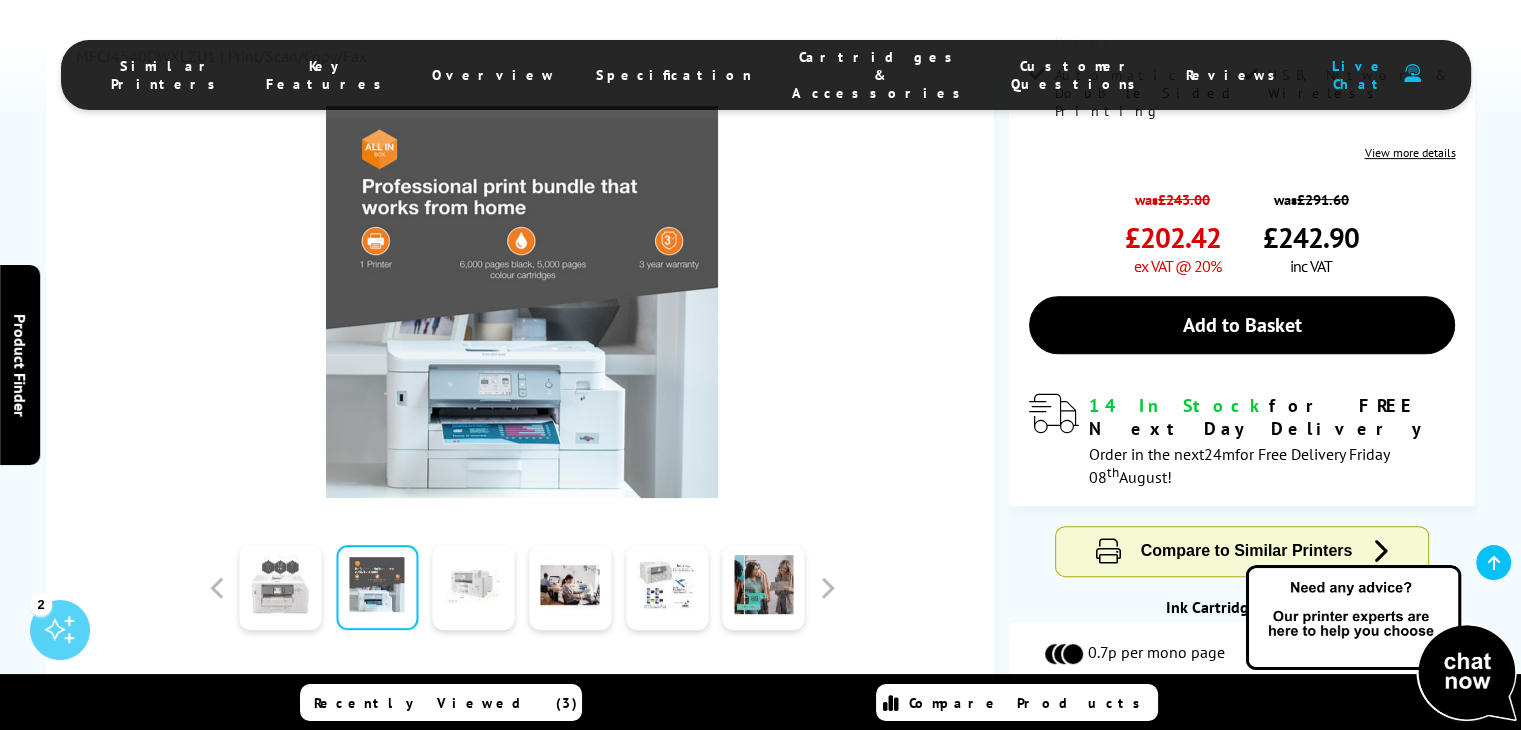 click at bounding box center [474, 587] 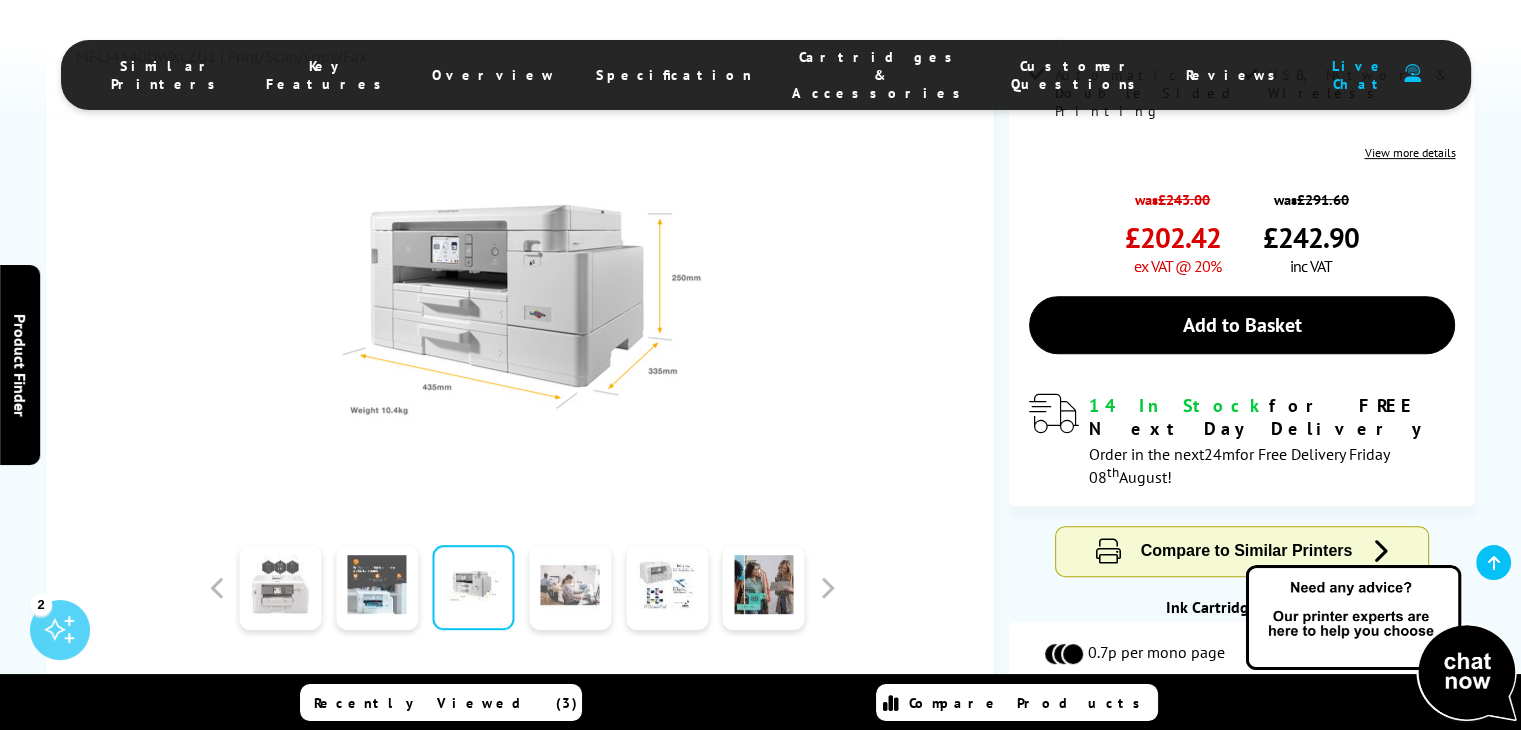 click at bounding box center (570, 587) 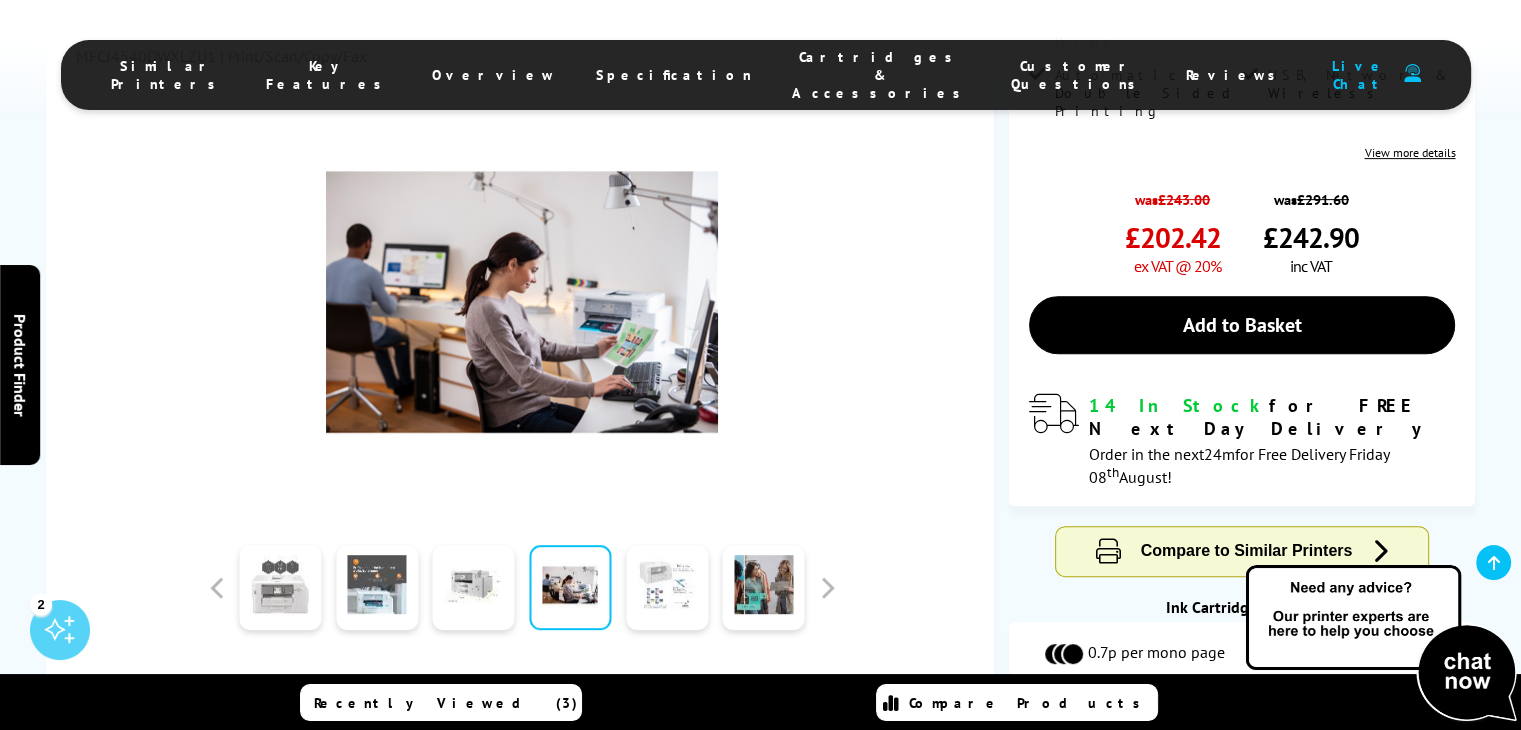 click at bounding box center [667, 587] 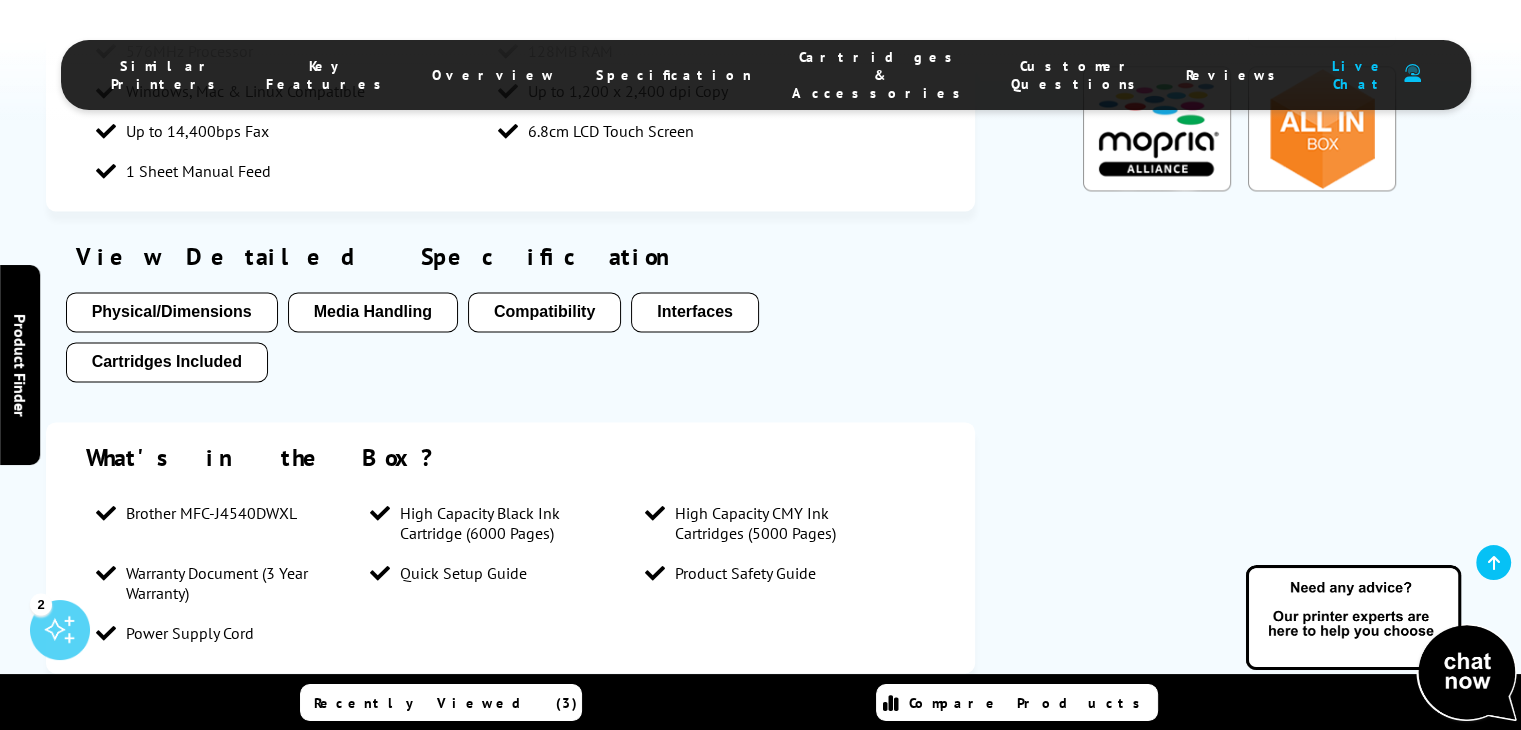 scroll, scrollTop: 3000, scrollLeft: 0, axis: vertical 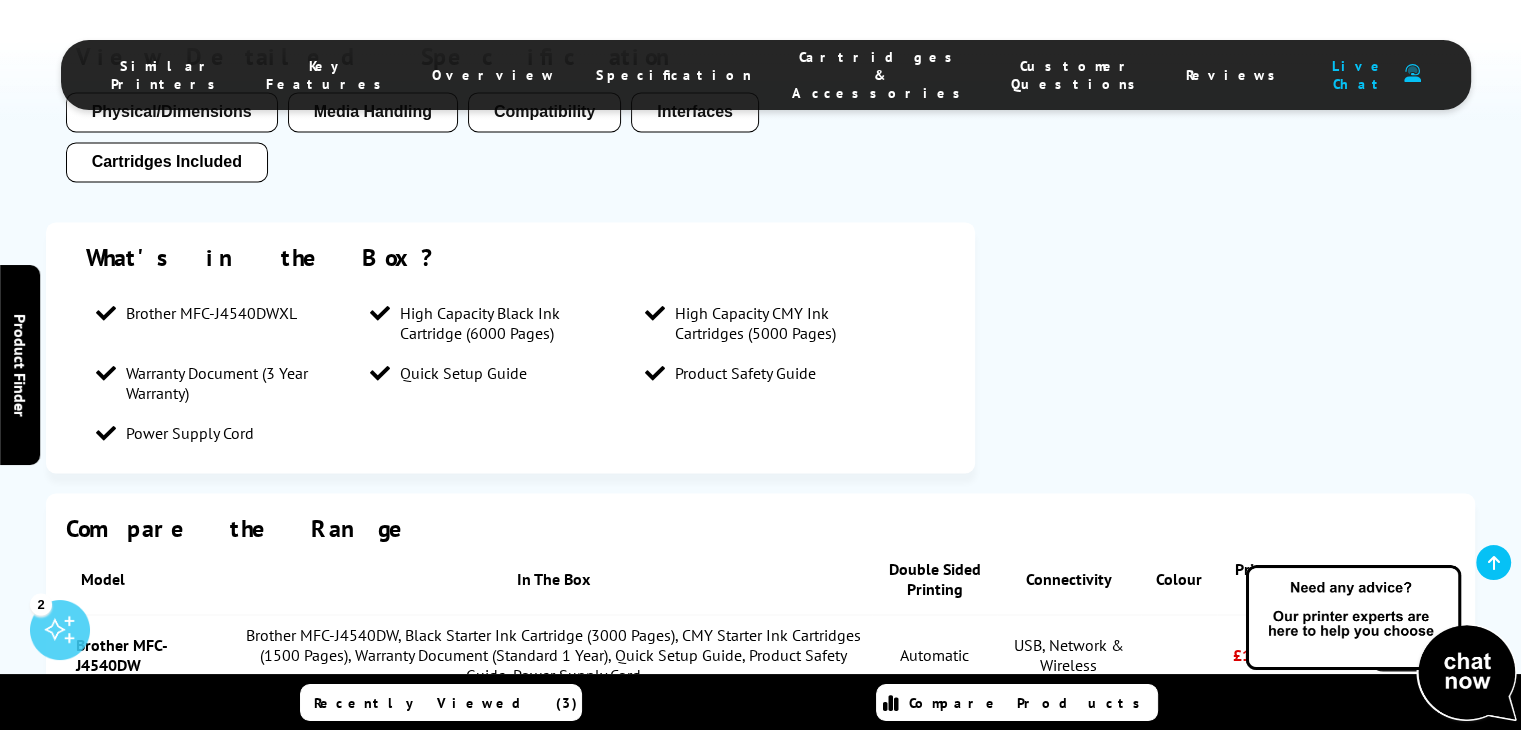 click on "Brother MFC-J4540DW" at bounding box center (150, 655) 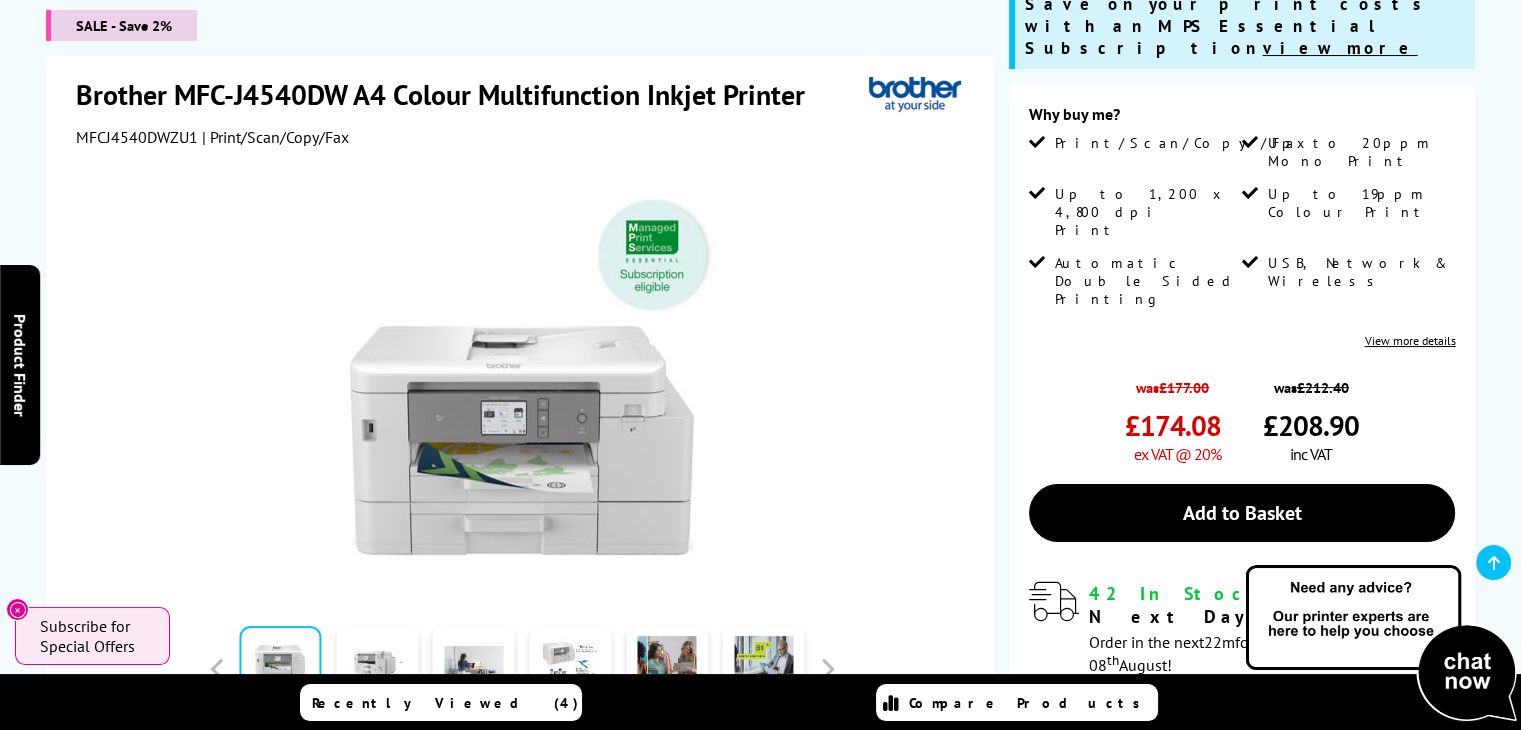 scroll, scrollTop: 0, scrollLeft: 0, axis: both 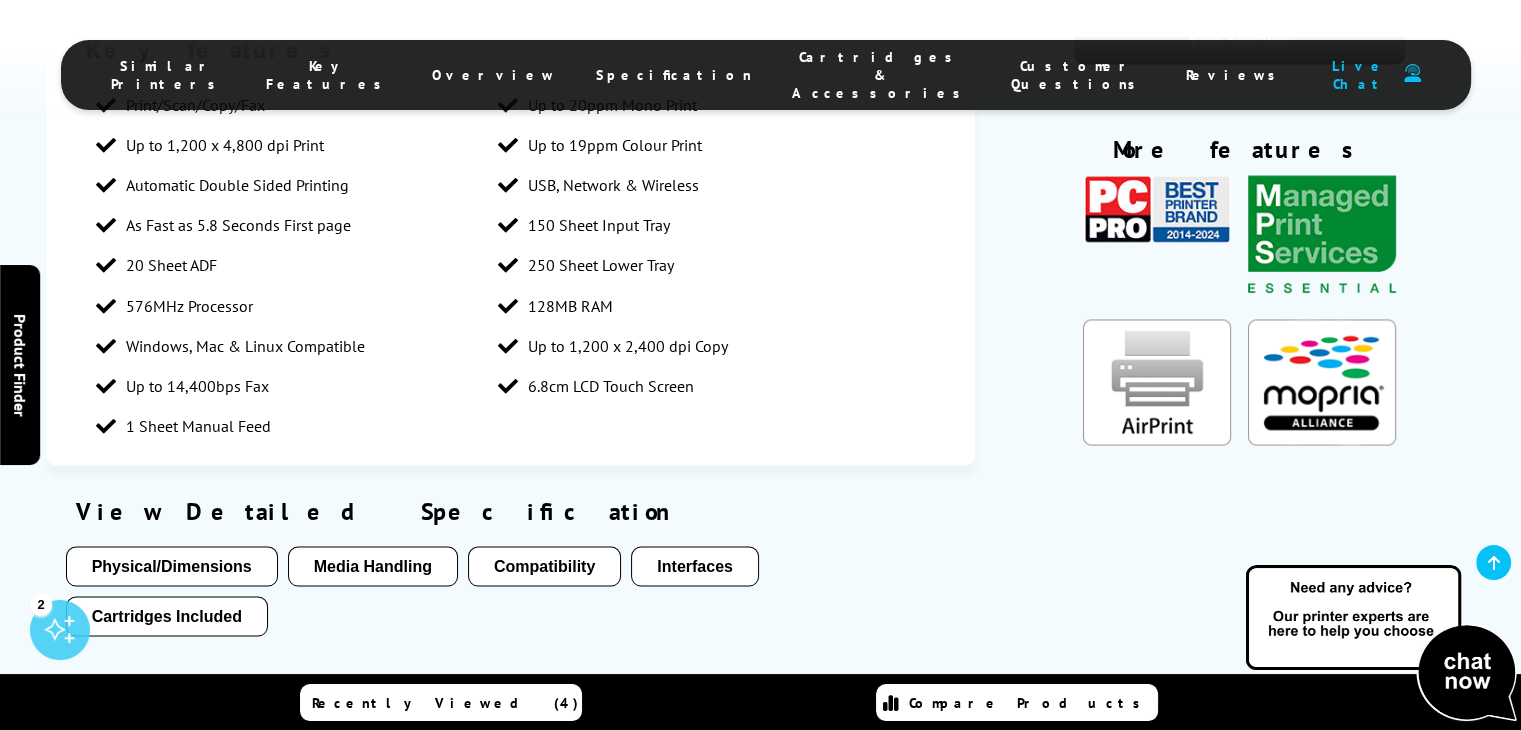click on "Compatibility" at bounding box center (544, 566) 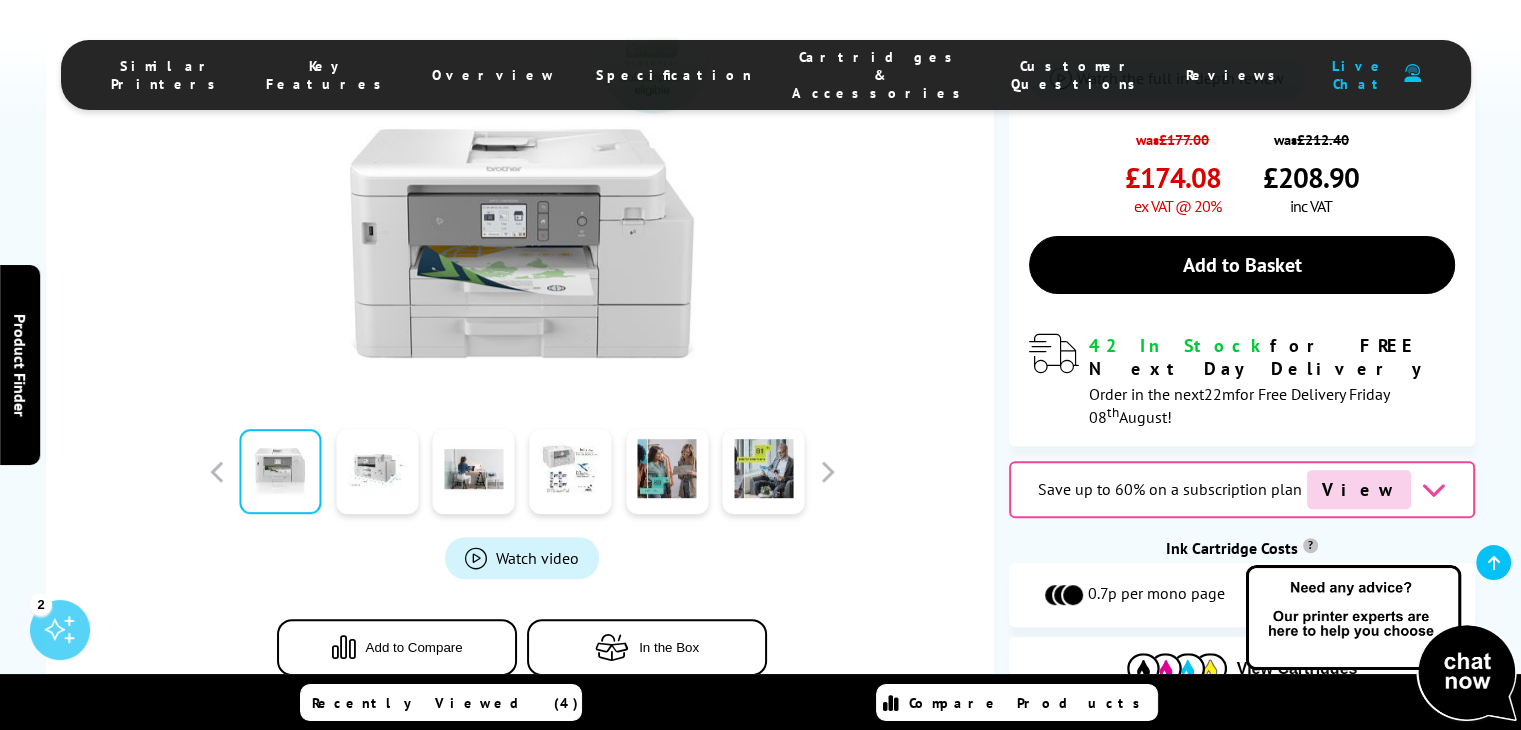 scroll, scrollTop: 0, scrollLeft: 0, axis: both 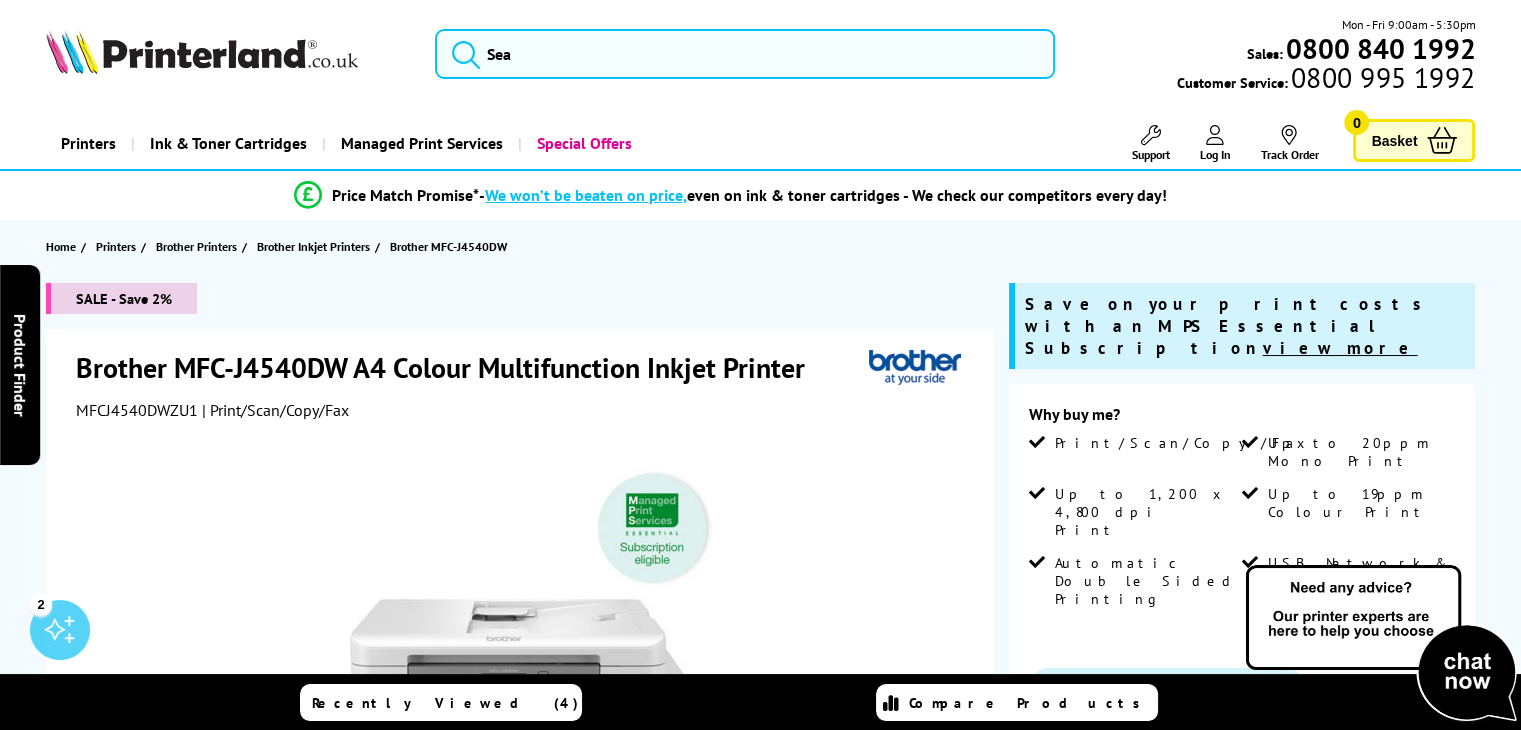click on "Special Offers" at bounding box center [582, 143] 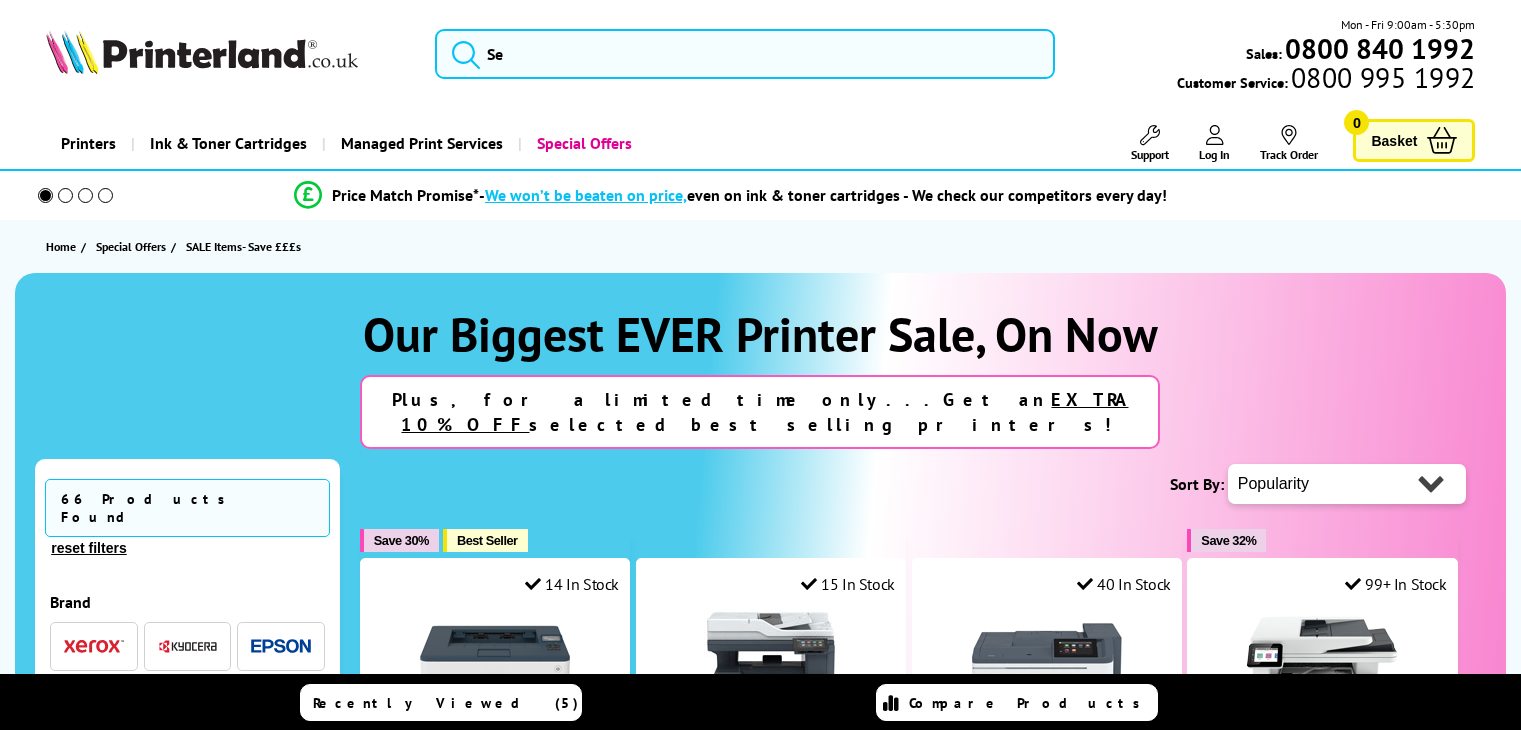 scroll, scrollTop: 0, scrollLeft: 0, axis: both 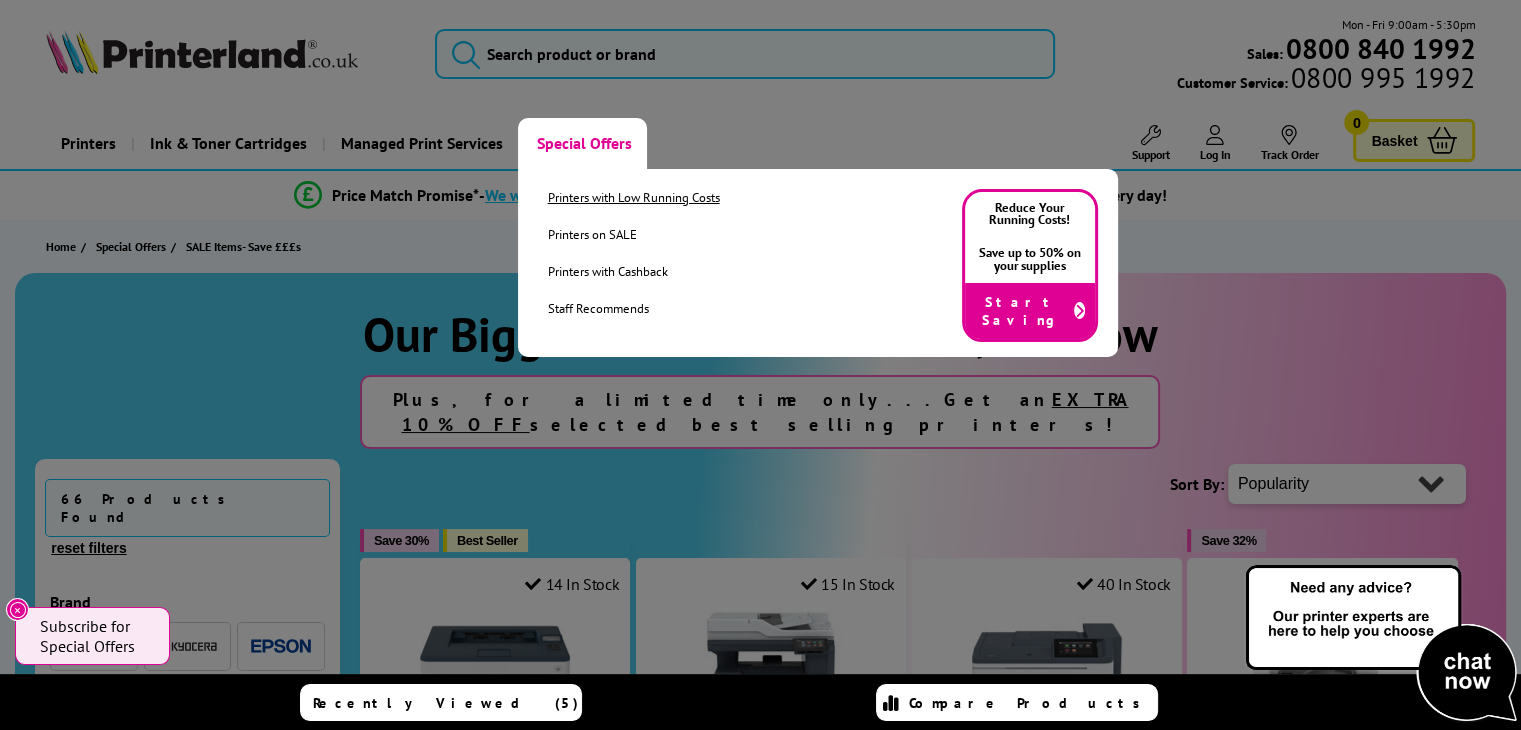 click on "Printers with Low Running Costs" at bounding box center (634, 197) 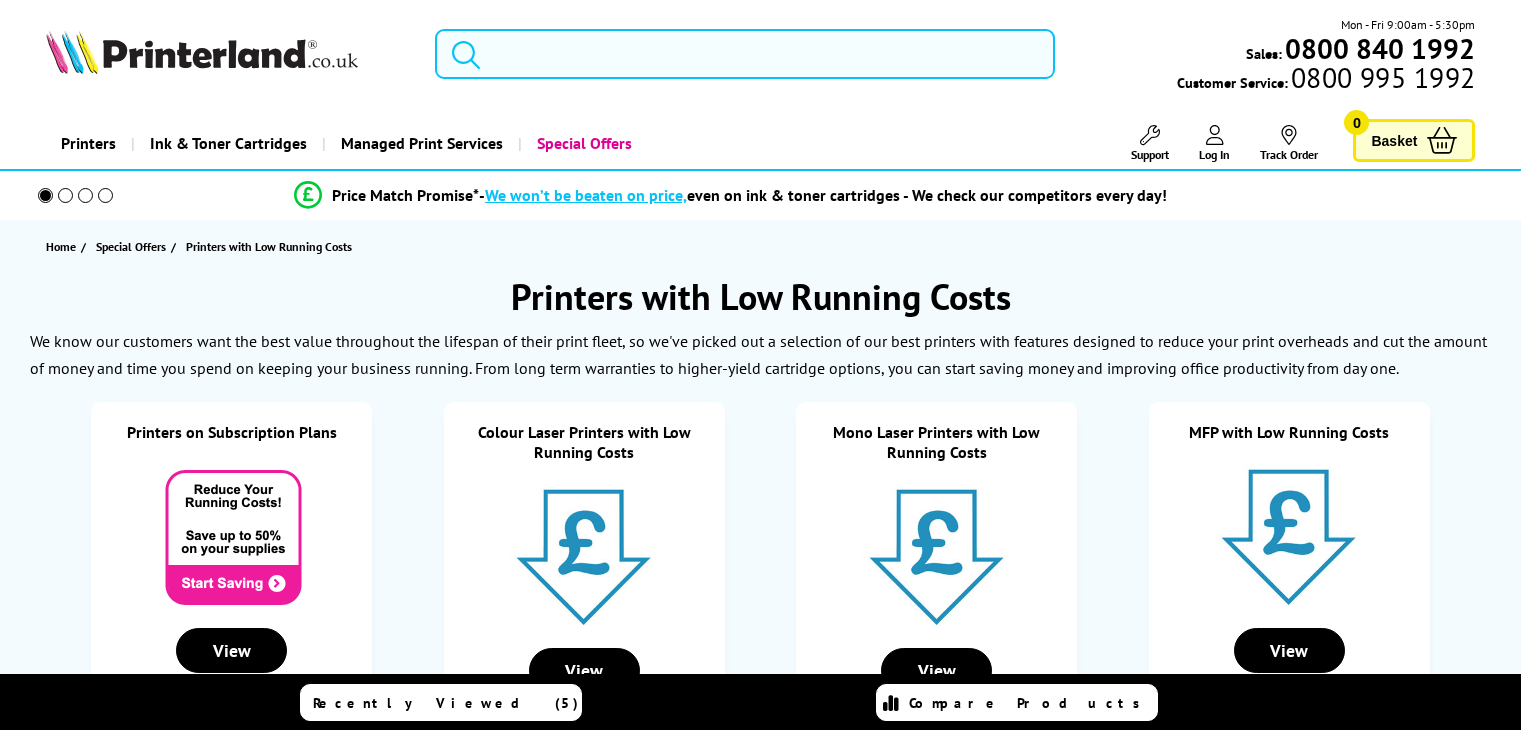 scroll, scrollTop: 0, scrollLeft: 0, axis: both 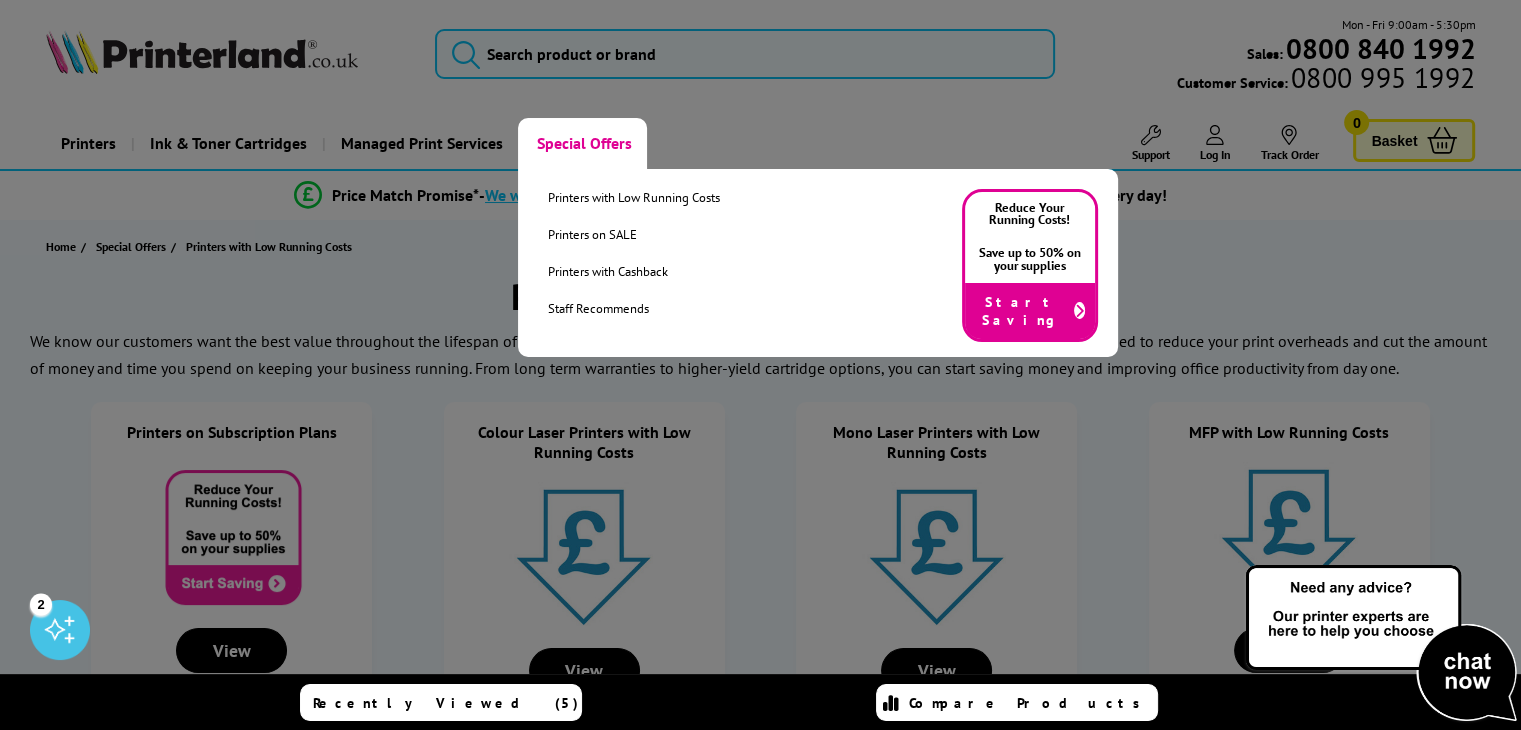 click on "Special Offers" at bounding box center [582, 143] 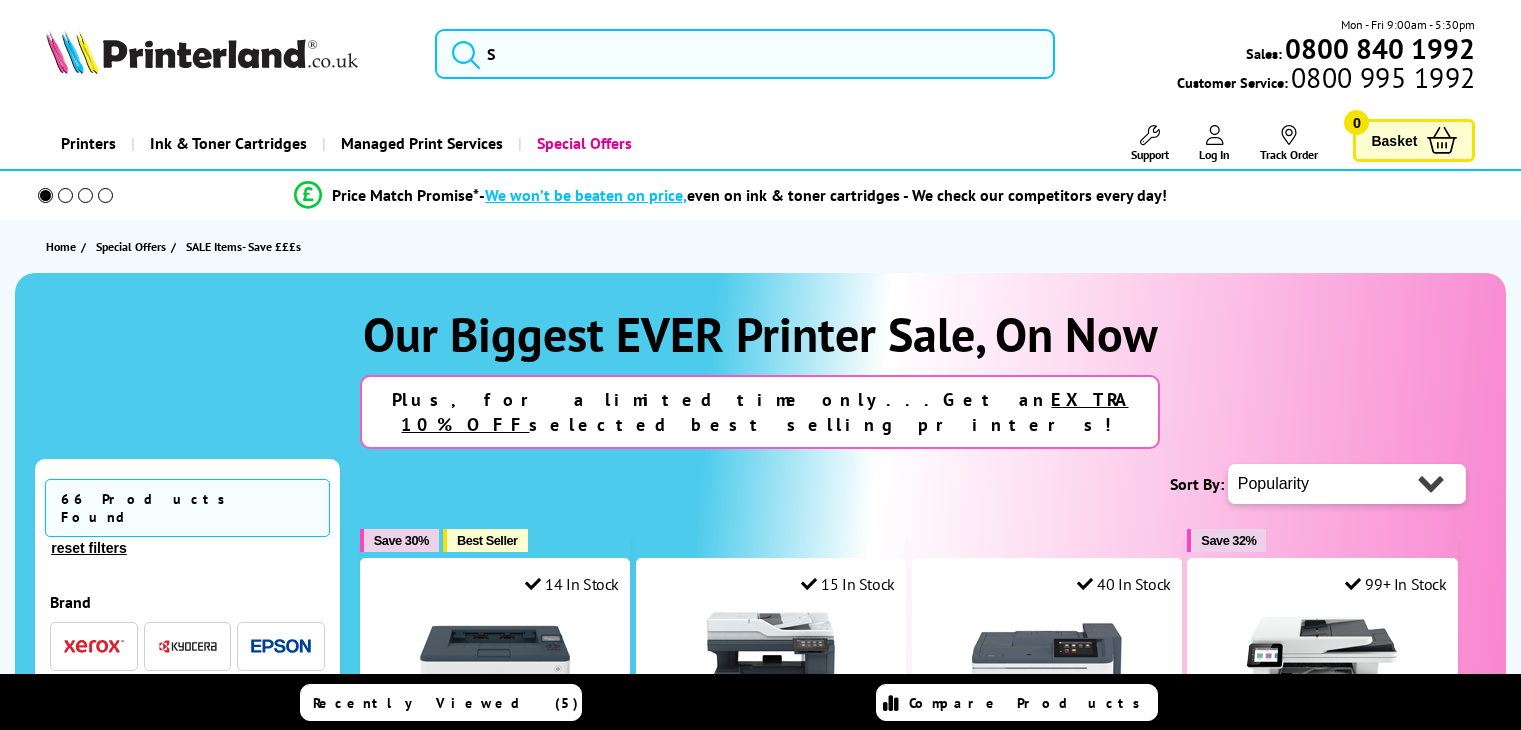scroll, scrollTop: 0, scrollLeft: 0, axis: both 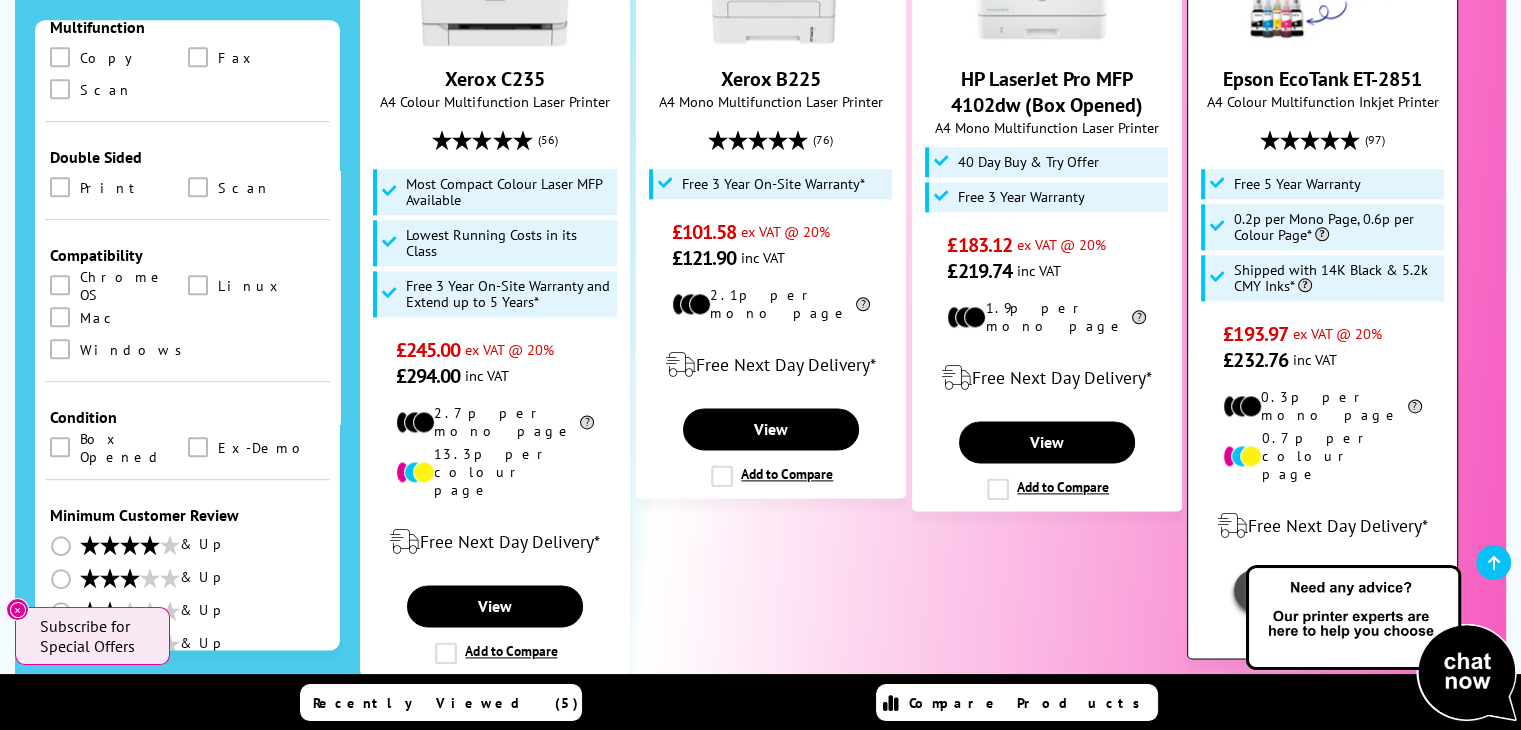 click on "View" at bounding box center [1322, 590] 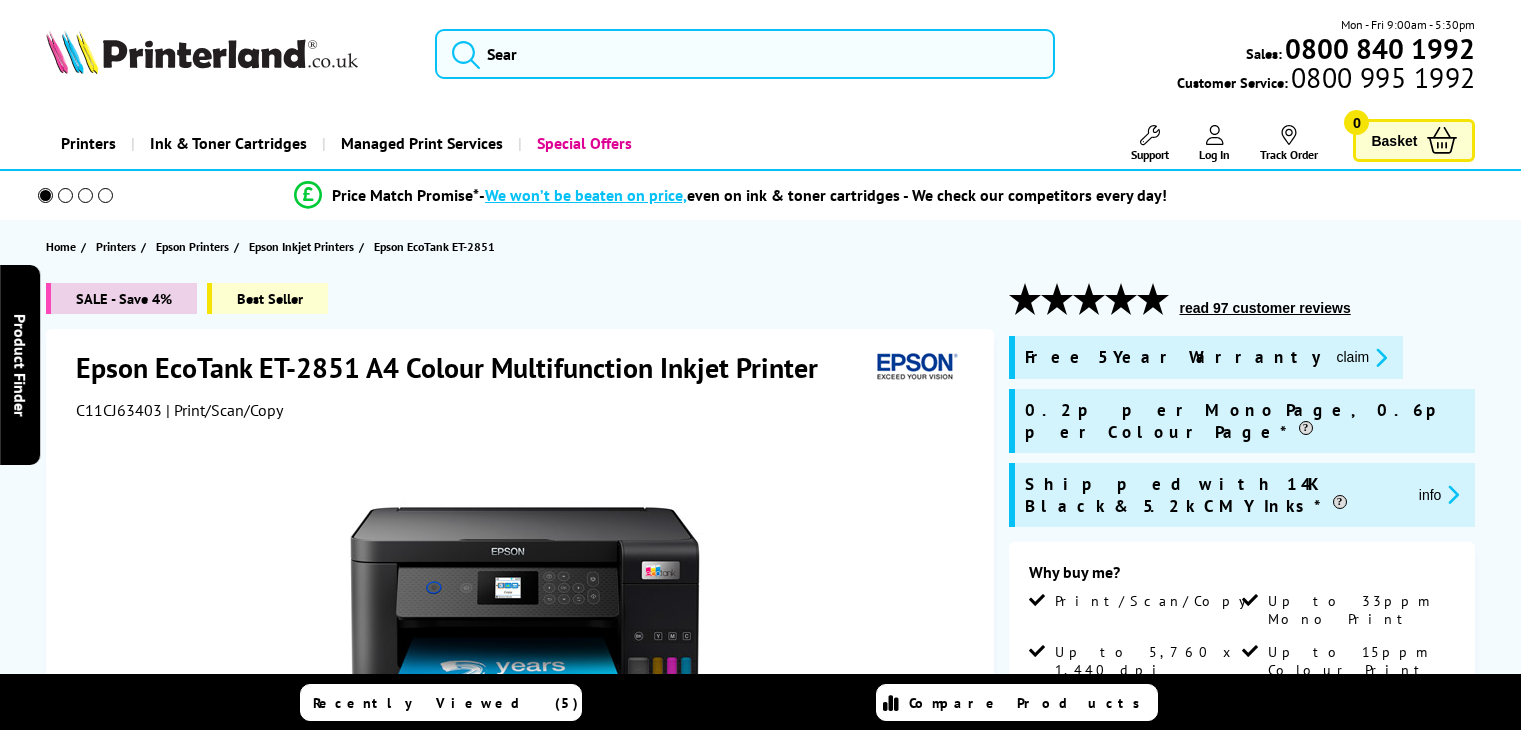 scroll, scrollTop: 0, scrollLeft: 0, axis: both 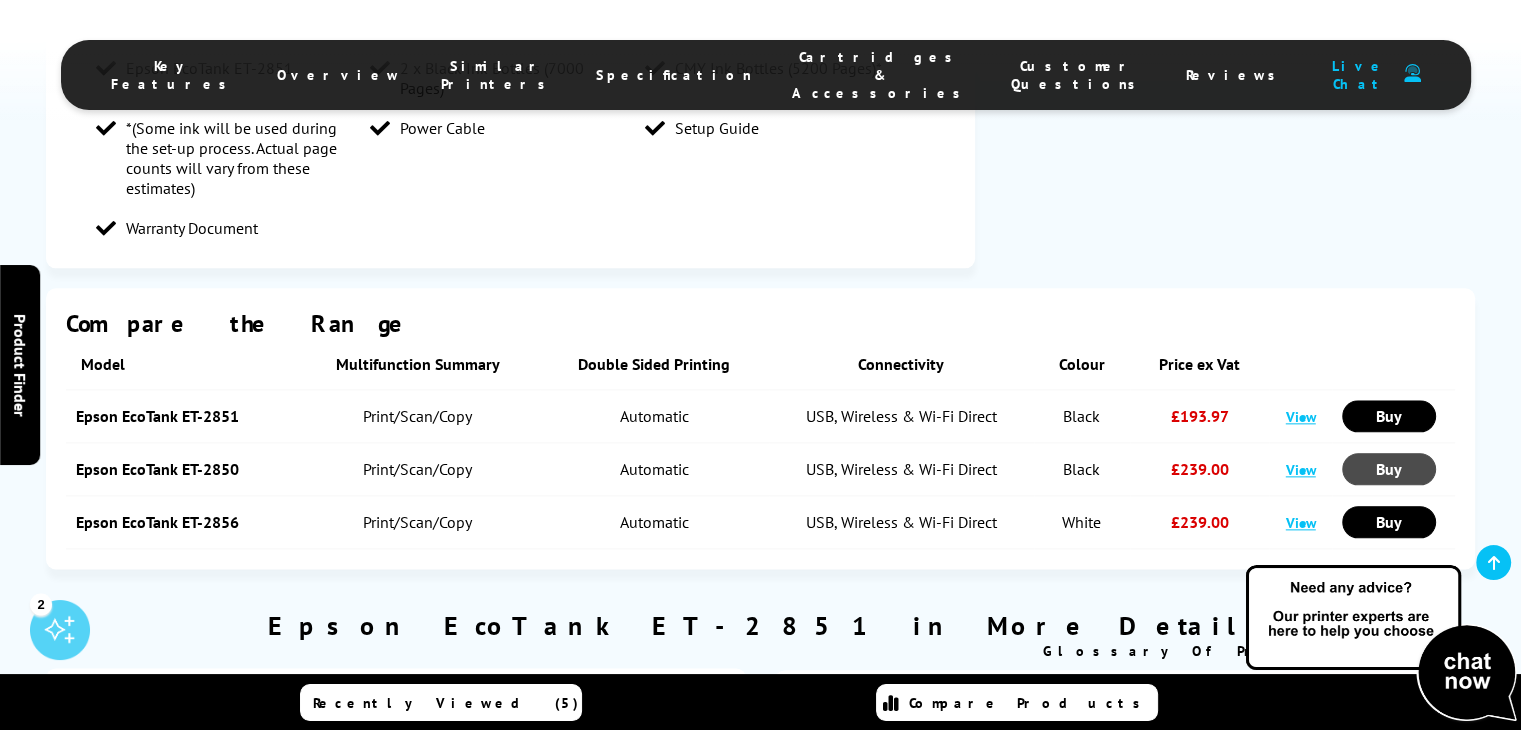 click on "Buy" at bounding box center [1389, 469] 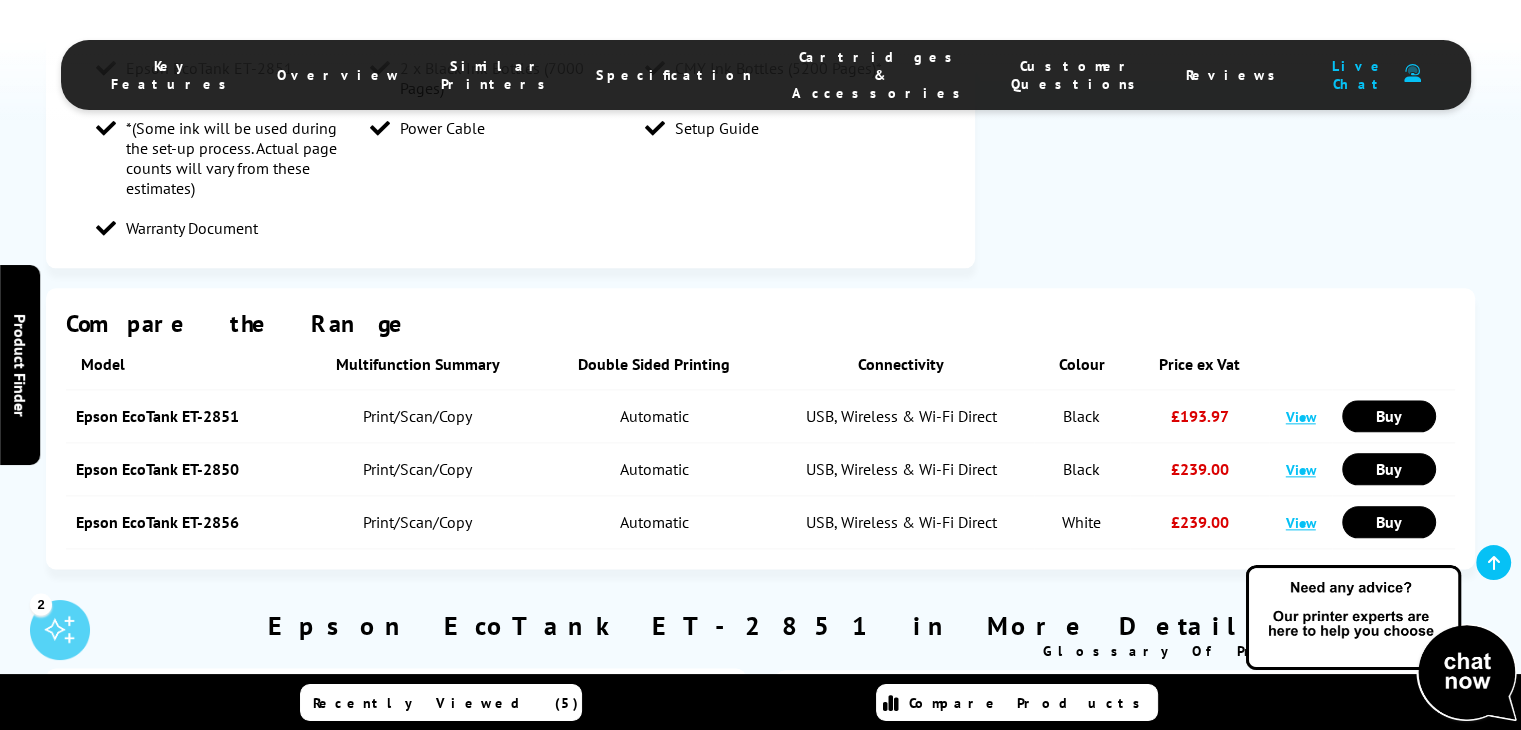 click on "View" at bounding box center [1301, 522] 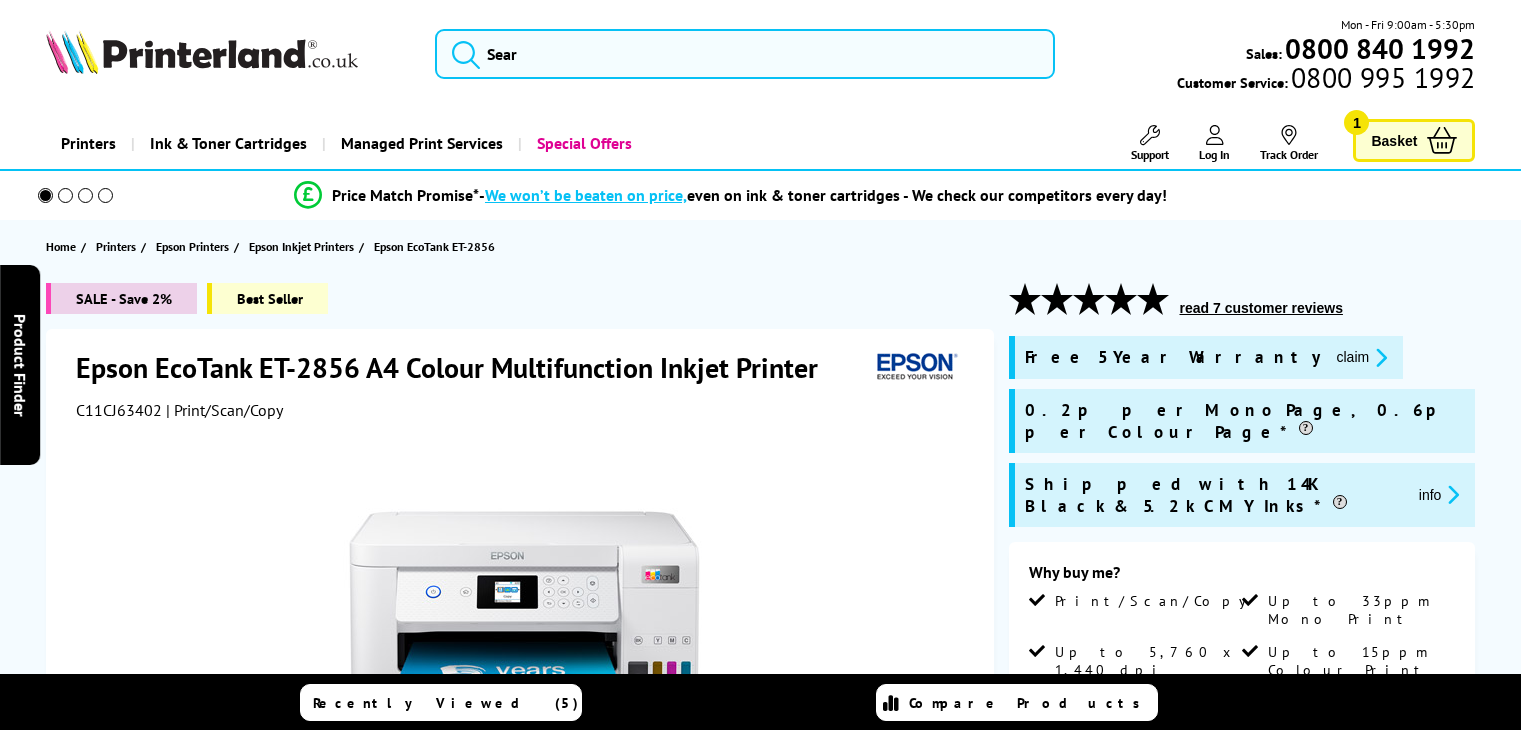 scroll, scrollTop: 0, scrollLeft: 0, axis: both 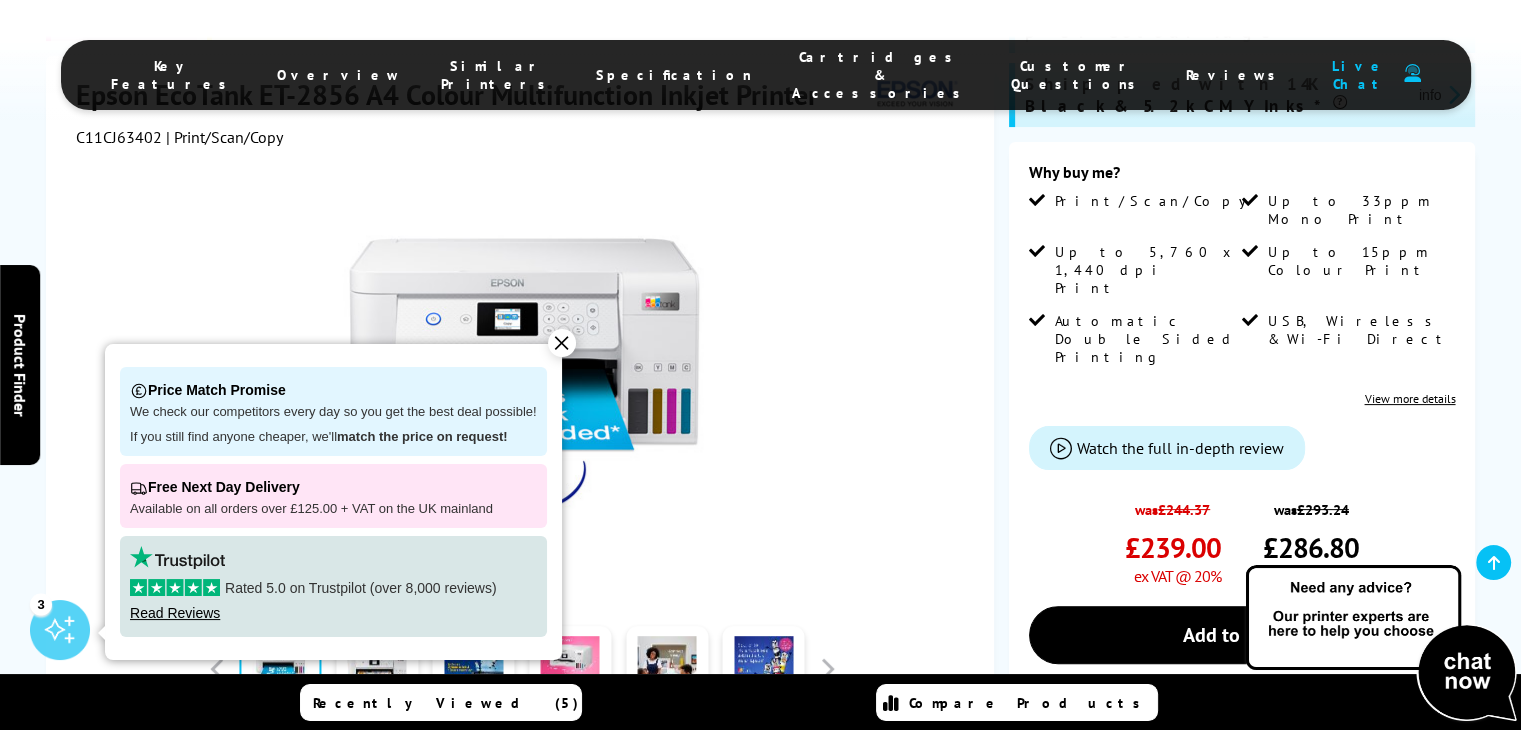 click on "✕" at bounding box center [562, 343] 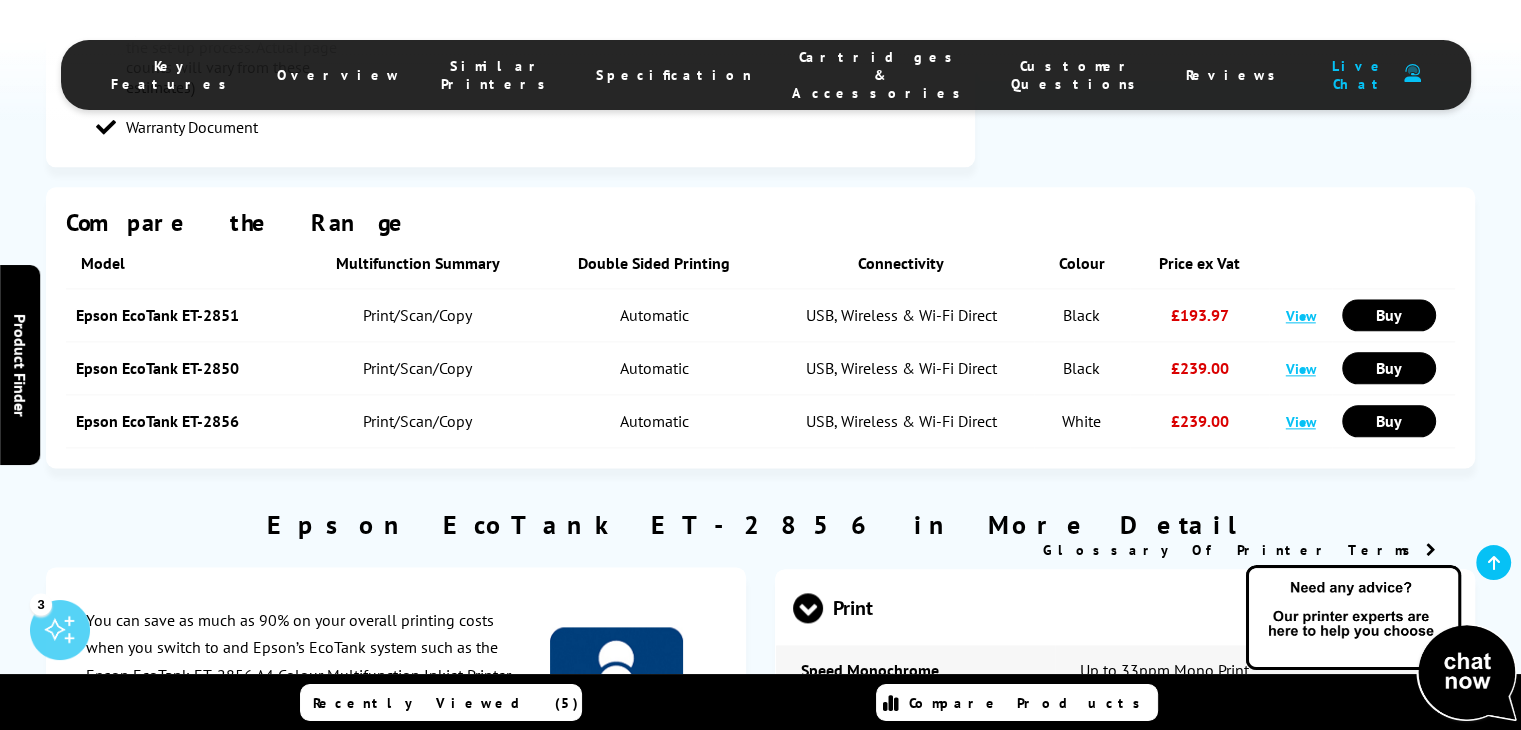scroll, scrollTop: 2200, scrollLeft: 0, axis: vertical 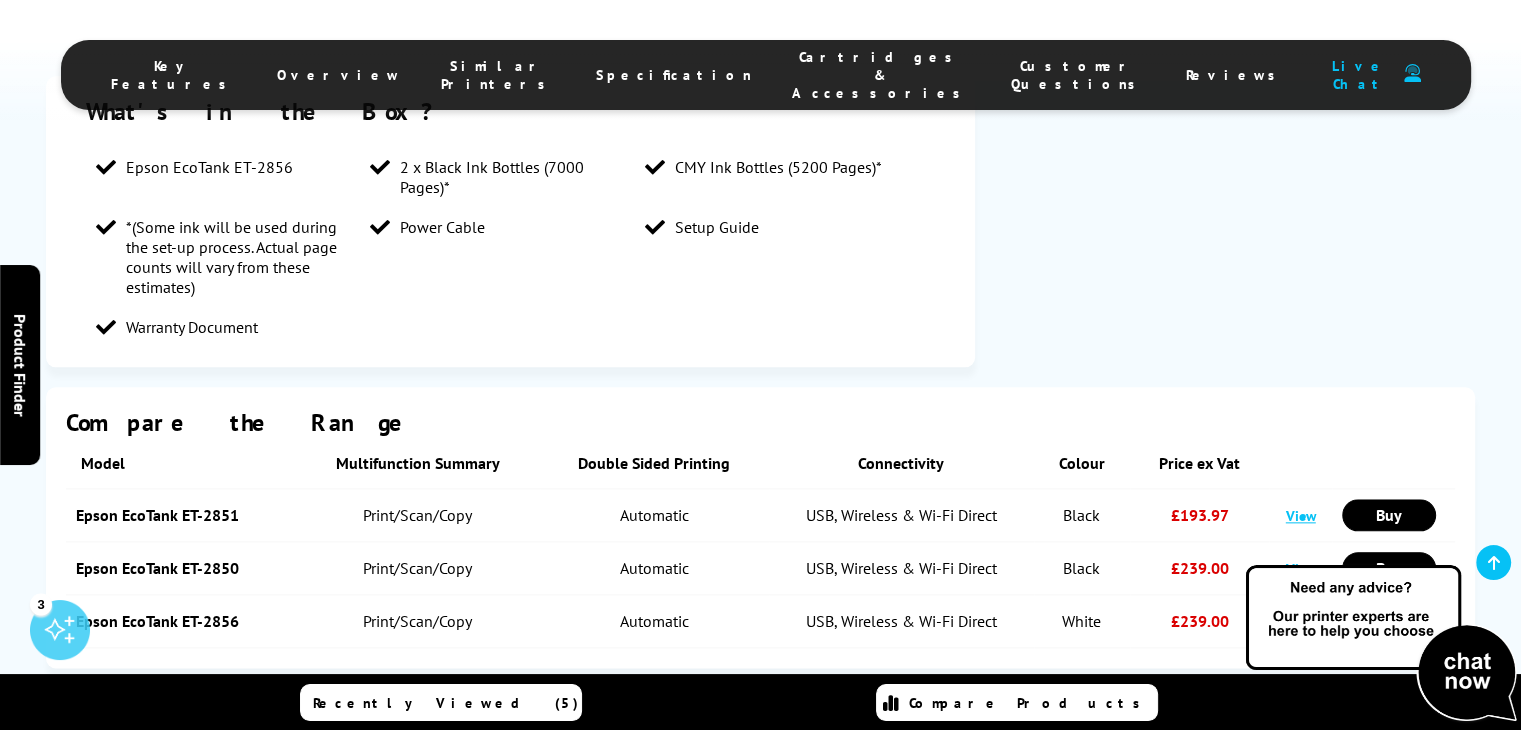click on "View" at bounding box center (1301, 515) 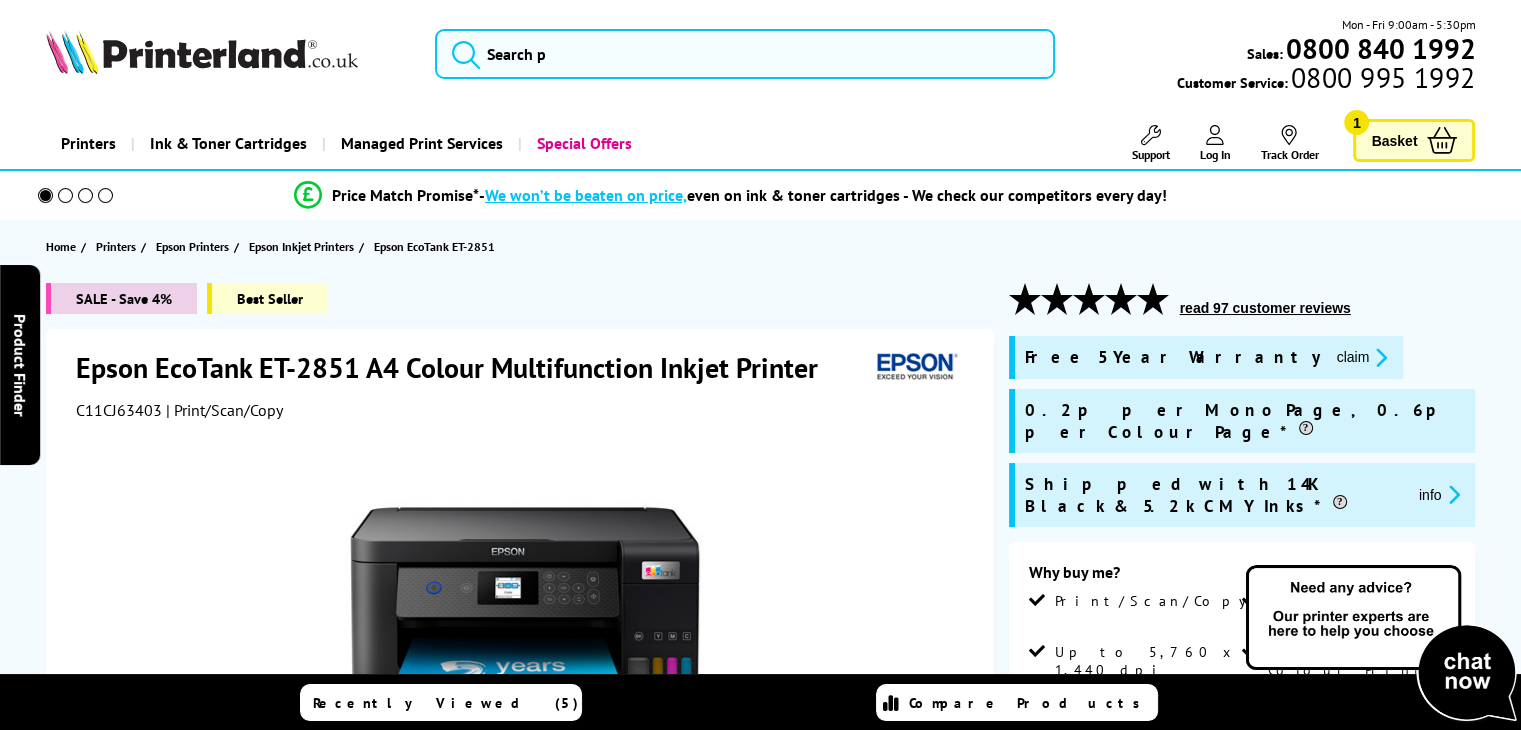 scroll, scrollTop: 300, scrollLeft: 0, axis: vertical 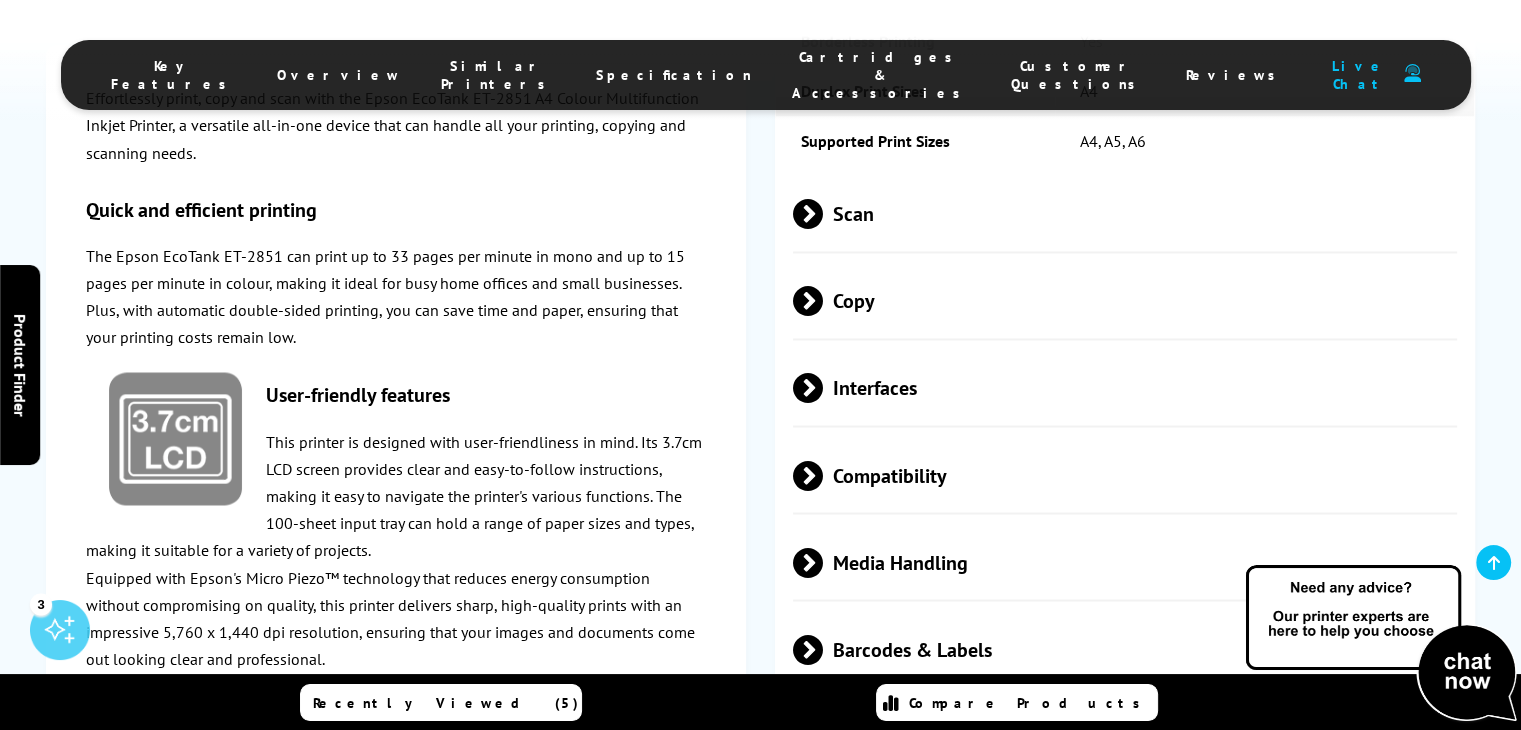 click at bounding box center (823, 562) 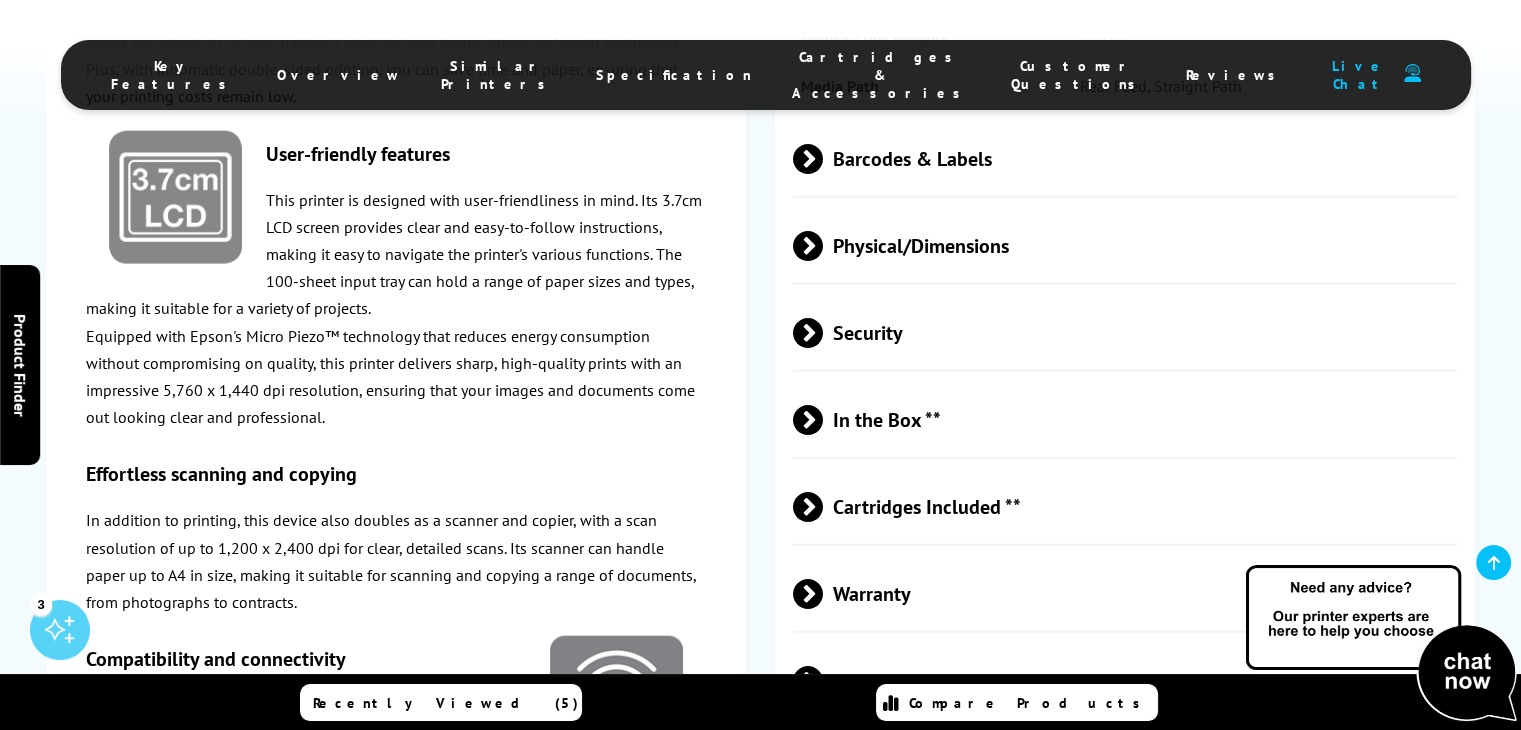 scroll, scrollTop: 4500, scrollLeft: 0, axis: vertical 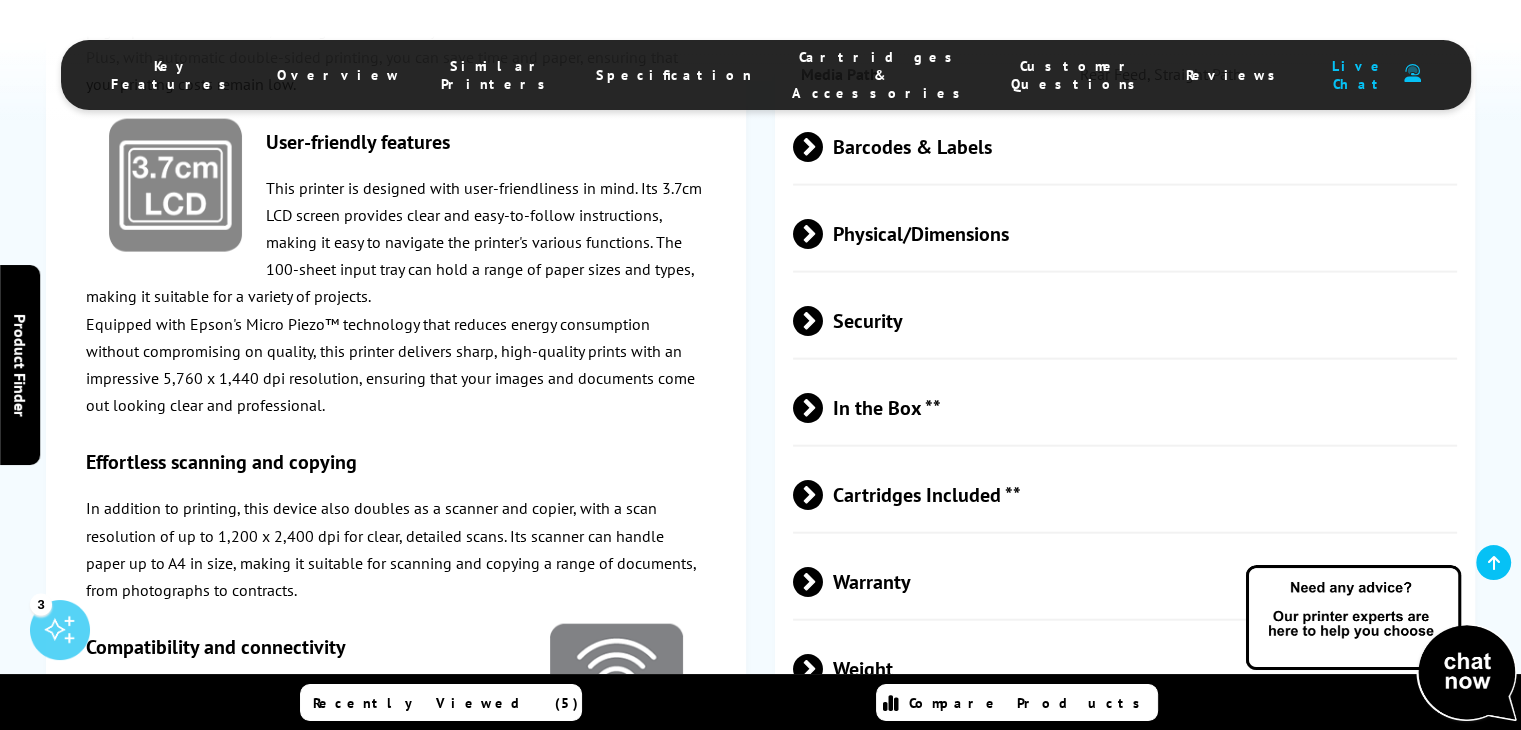 click at bounding box center [823, 495] 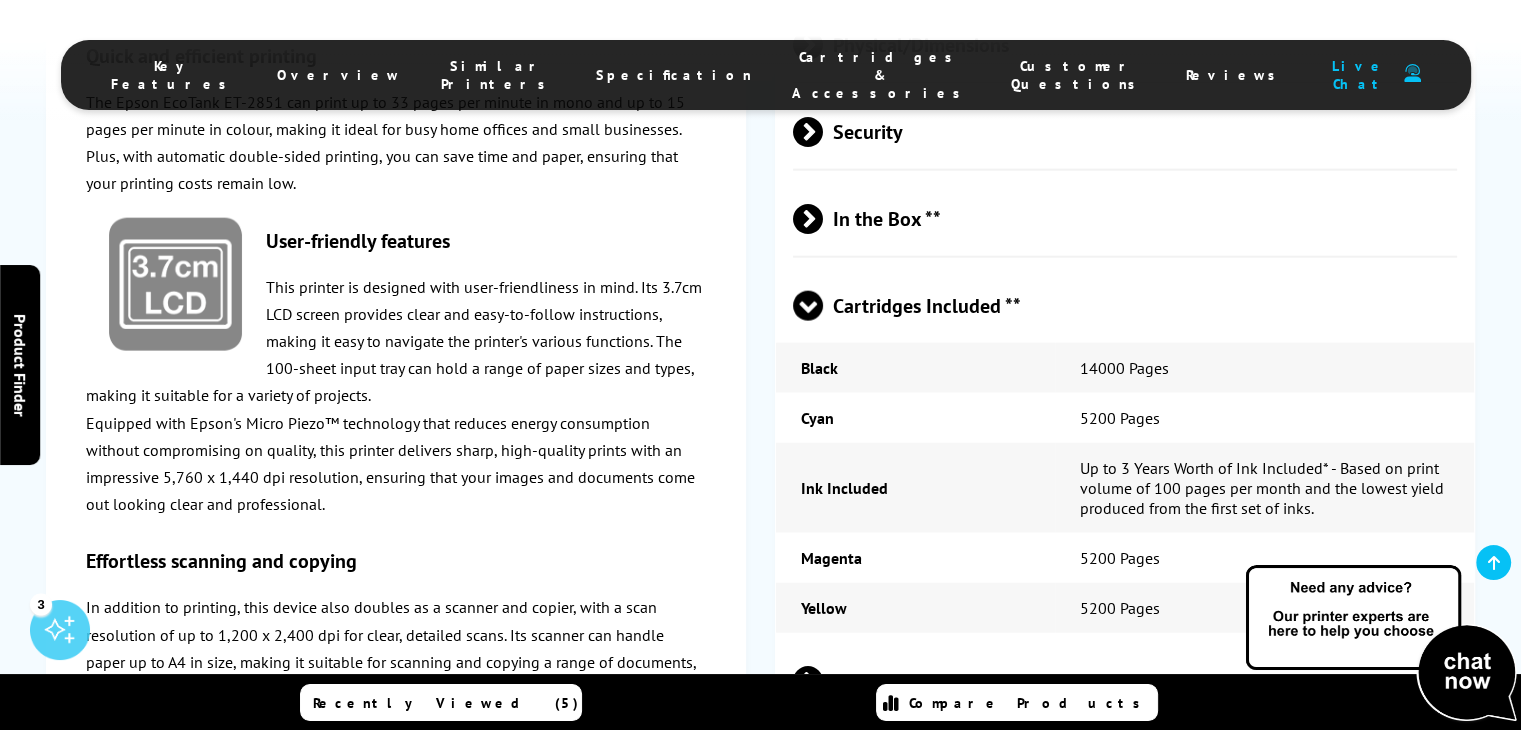 scroll, scrollTop: 4700, scrollLeft: 0, axis: vertical 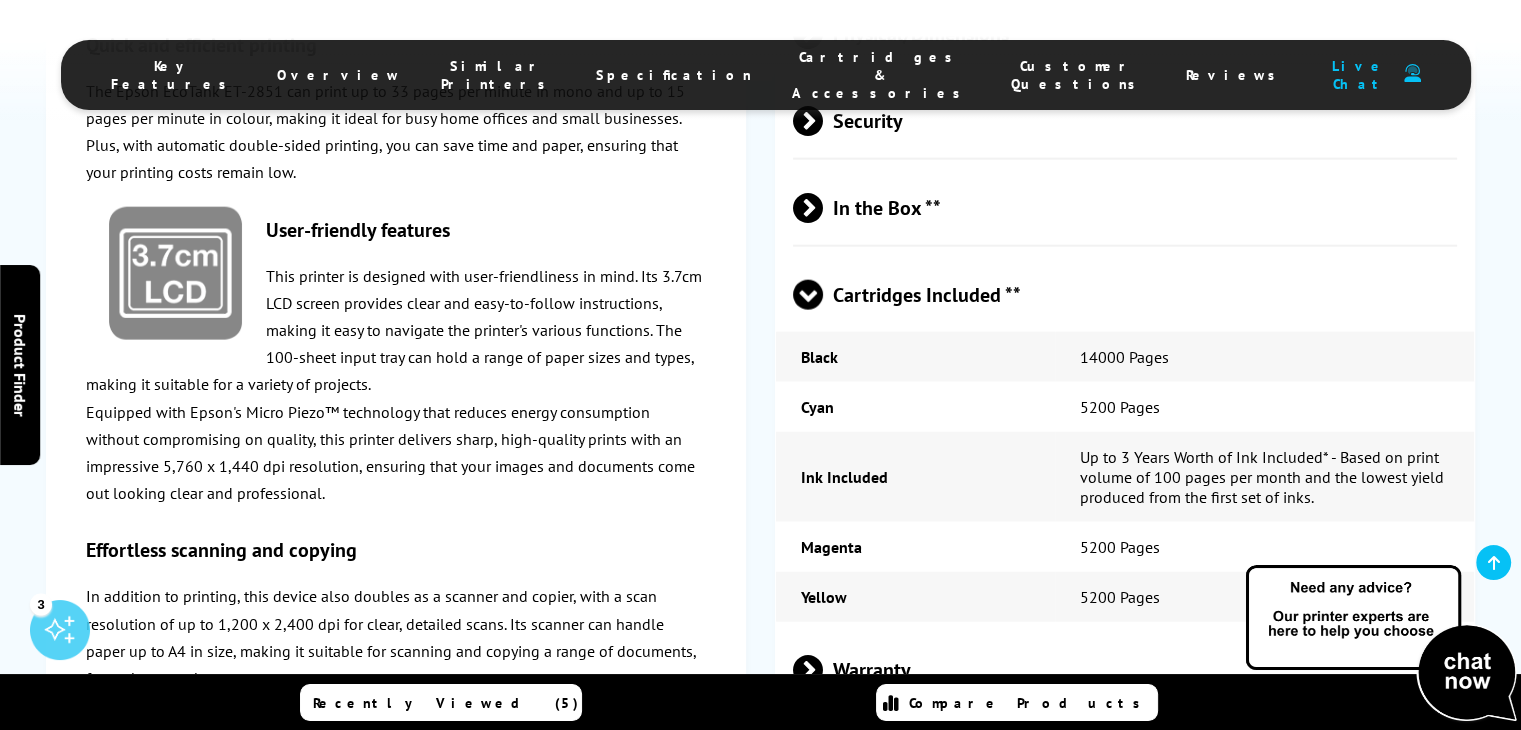 click at bounding box center (808, 310) 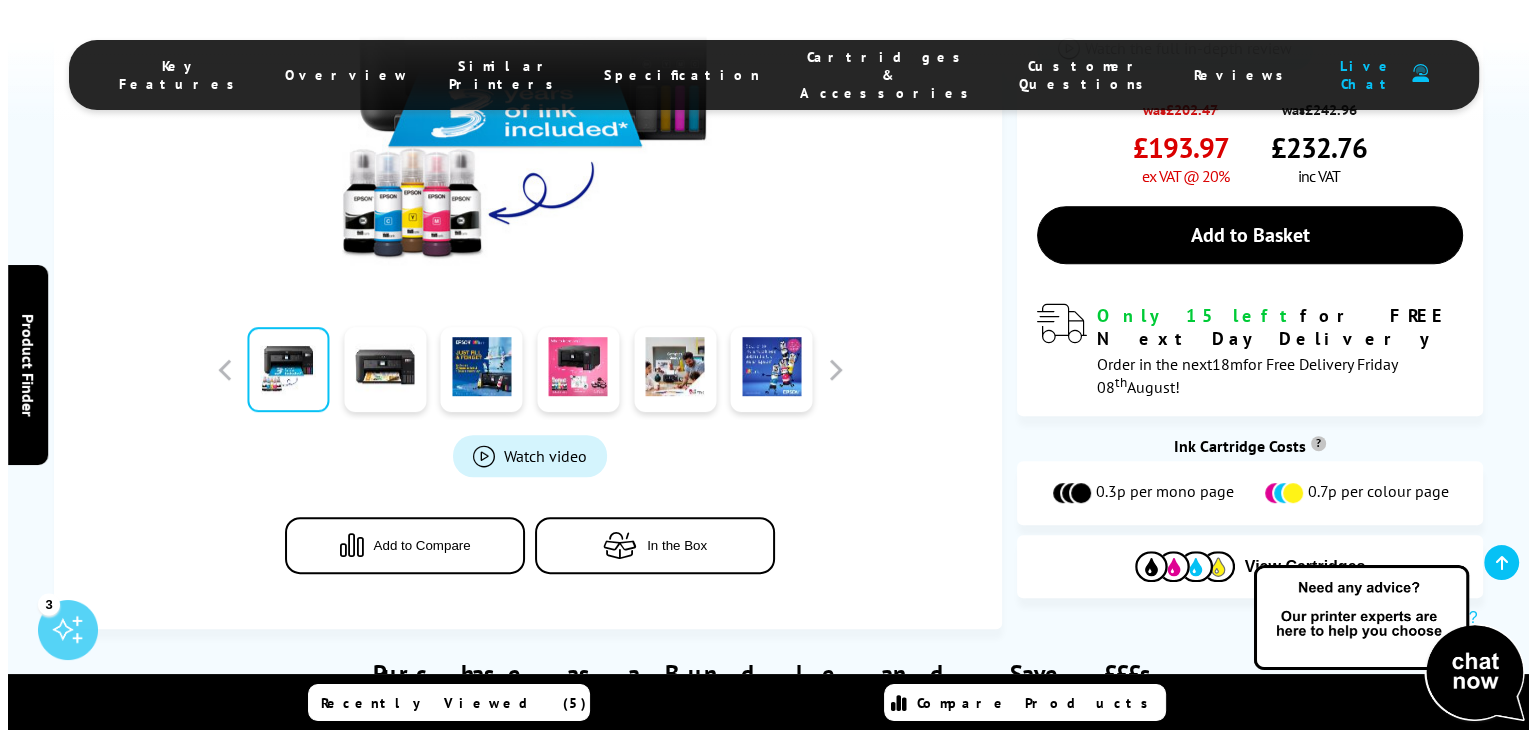 scroll, scrollTop: 500, scrollLeft: 0, axis: vertical 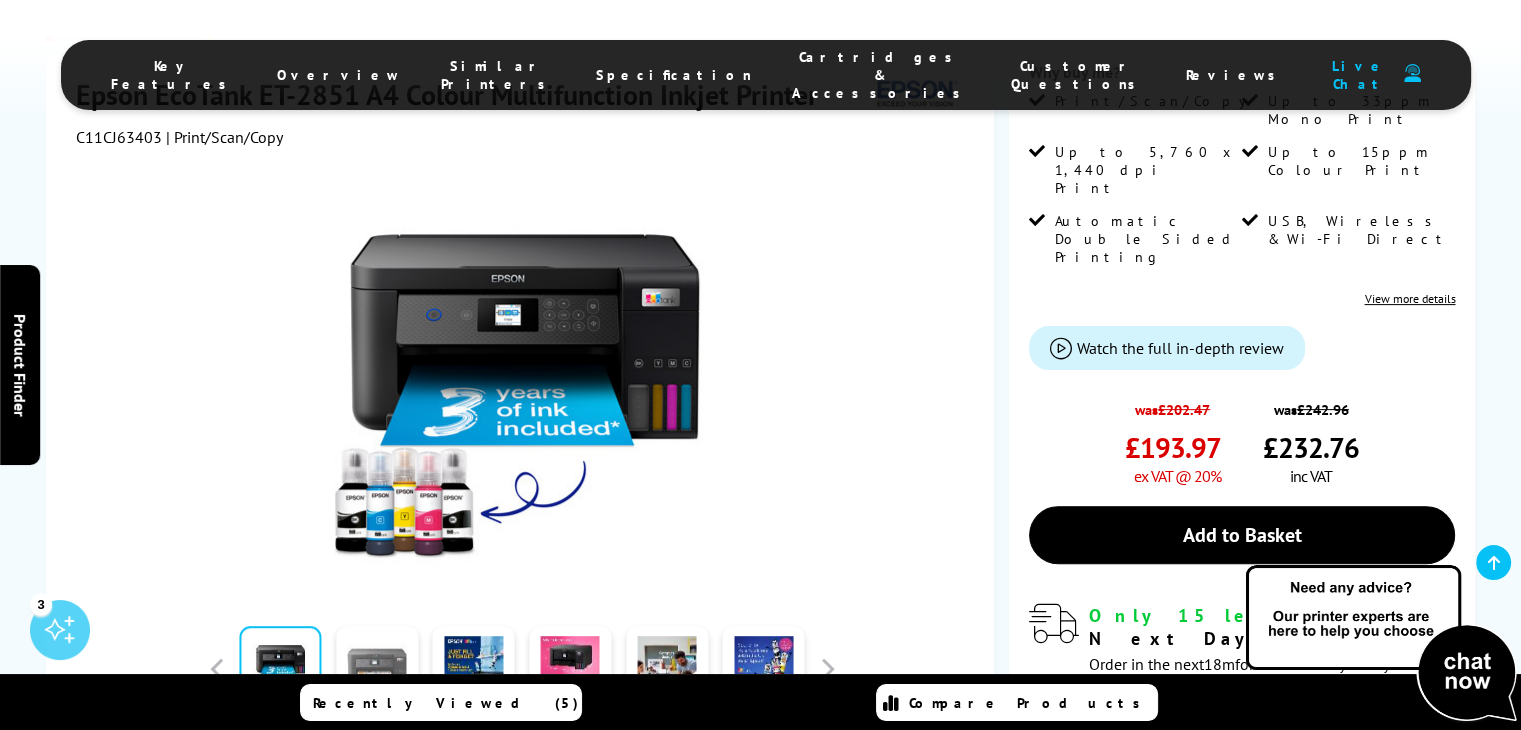 click at bounding box center [377, 669] 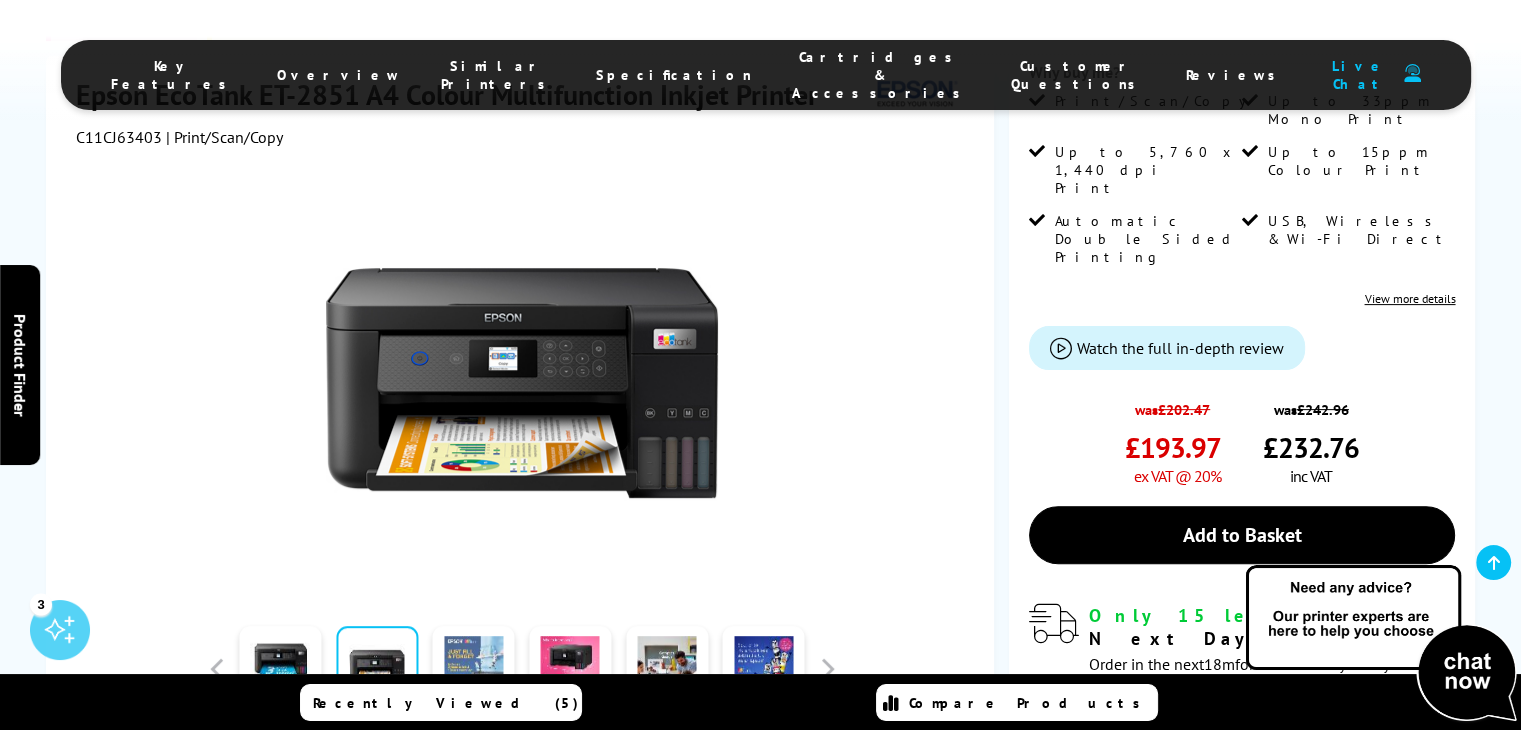 click at bounding box center [474, 669] 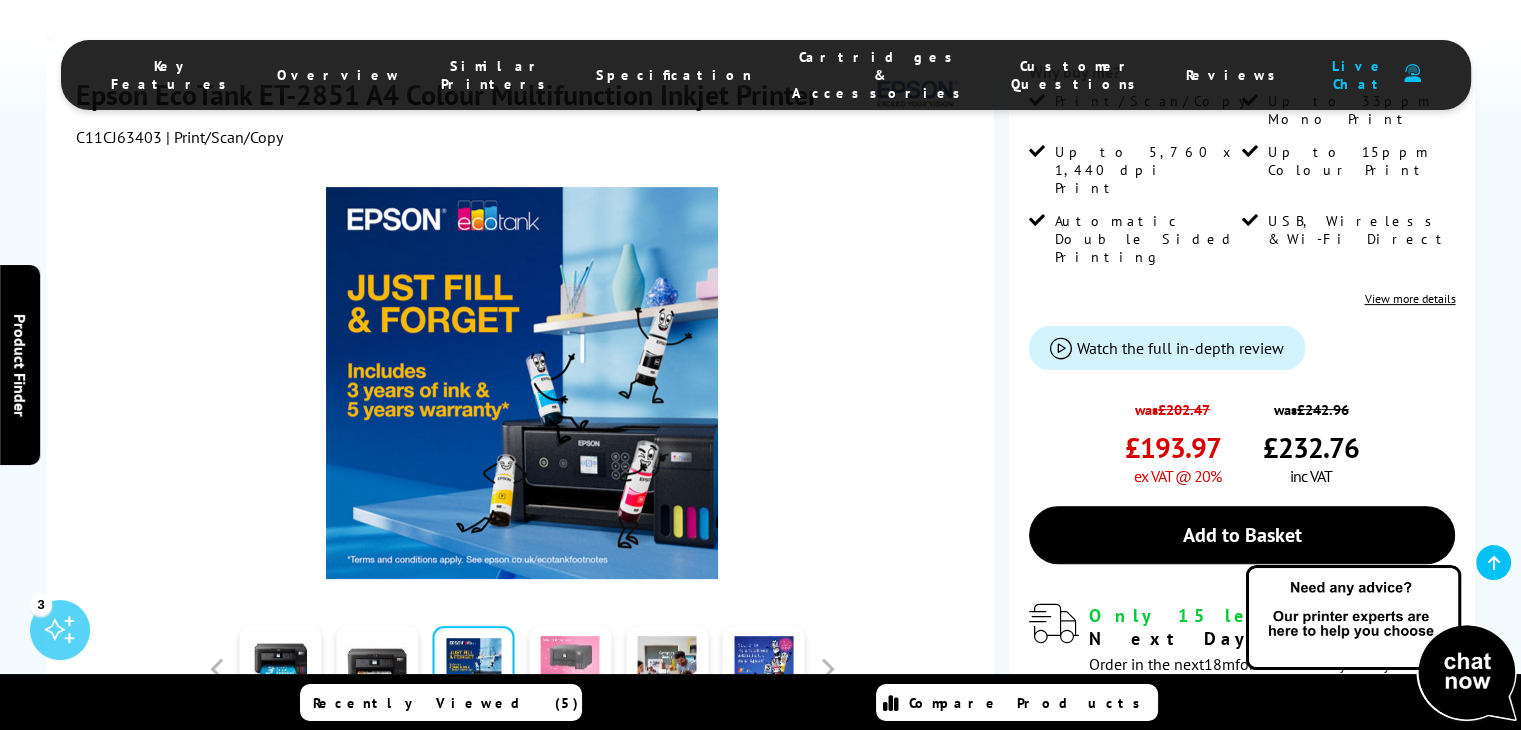 click at bounding box center (570, 669) 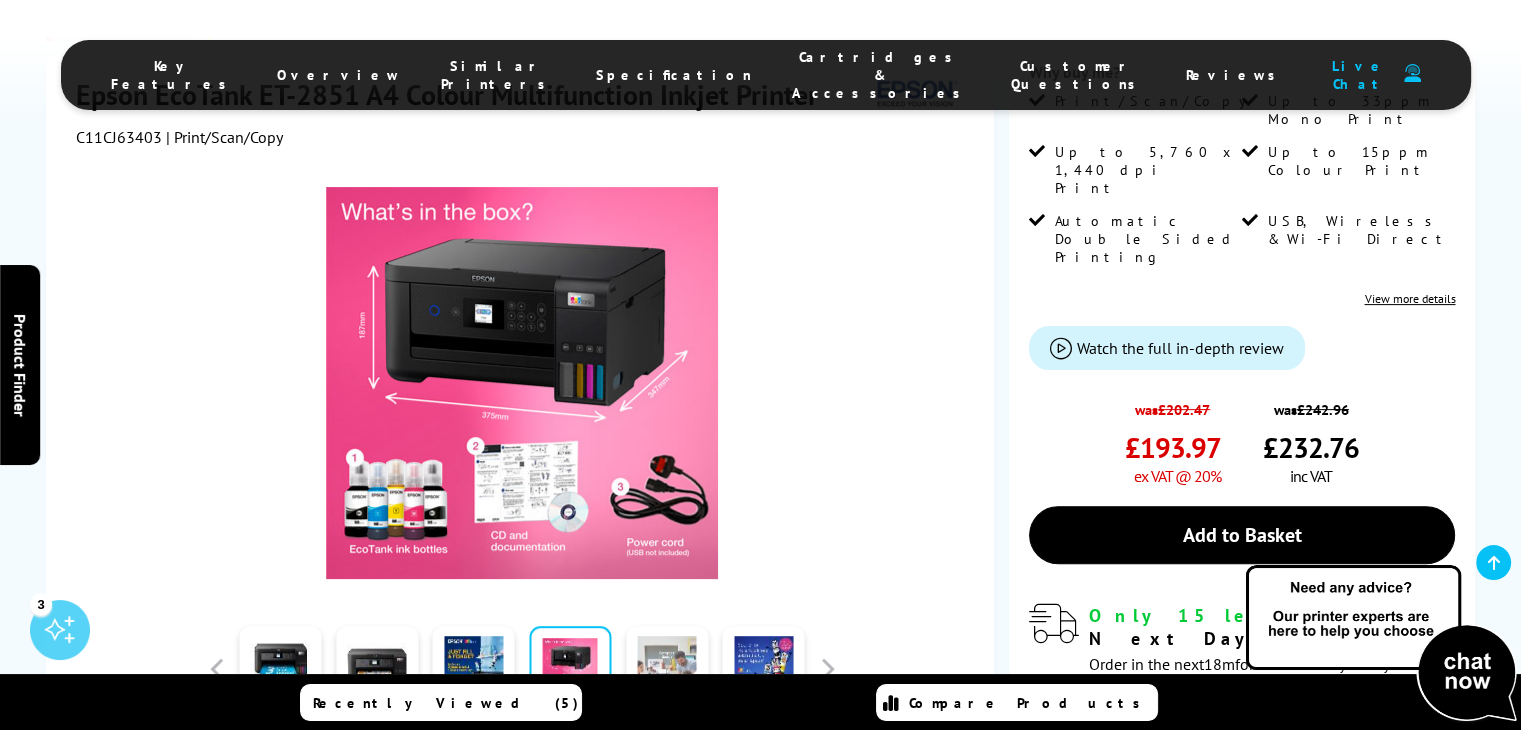 click at bounding box center [667, 669] 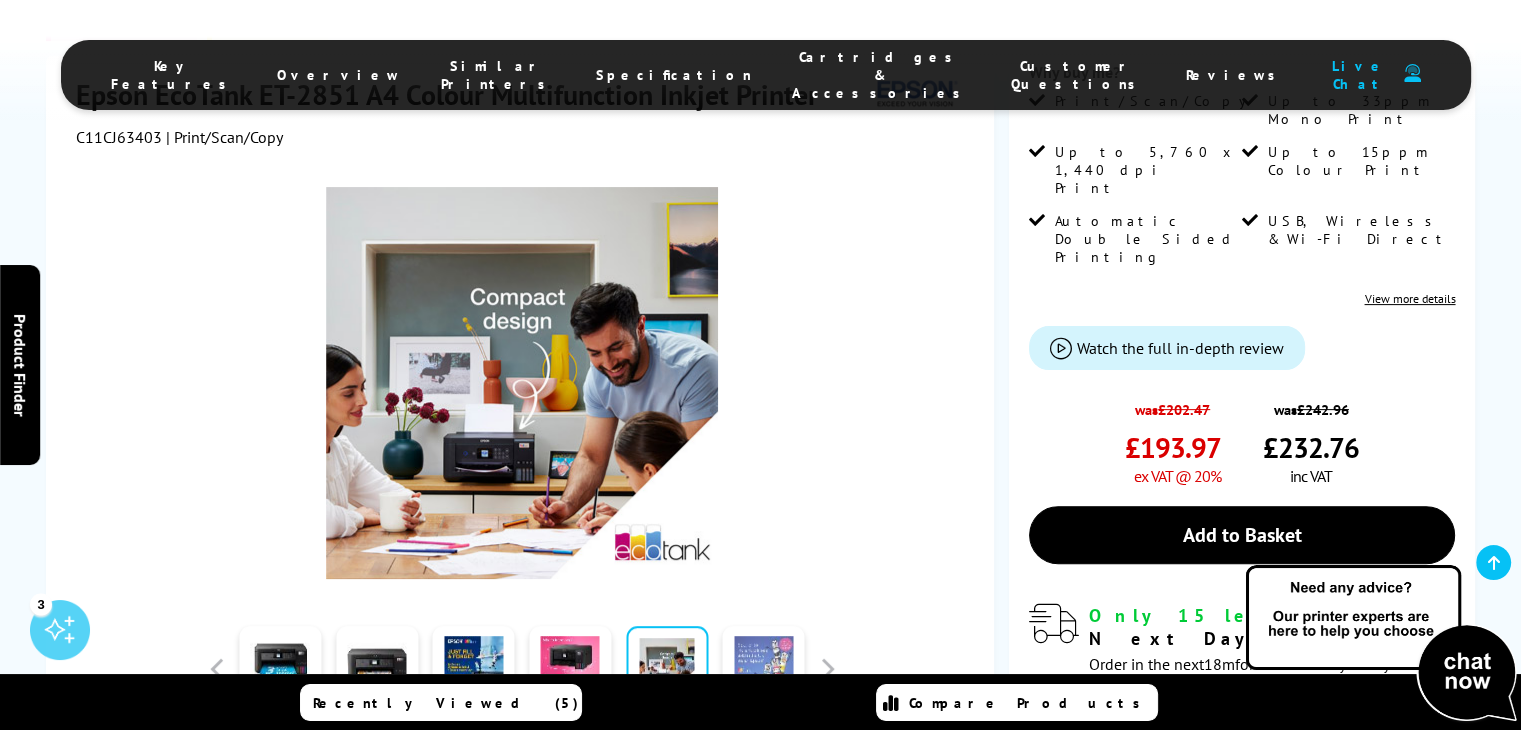 click at bounding box center (764, 669) 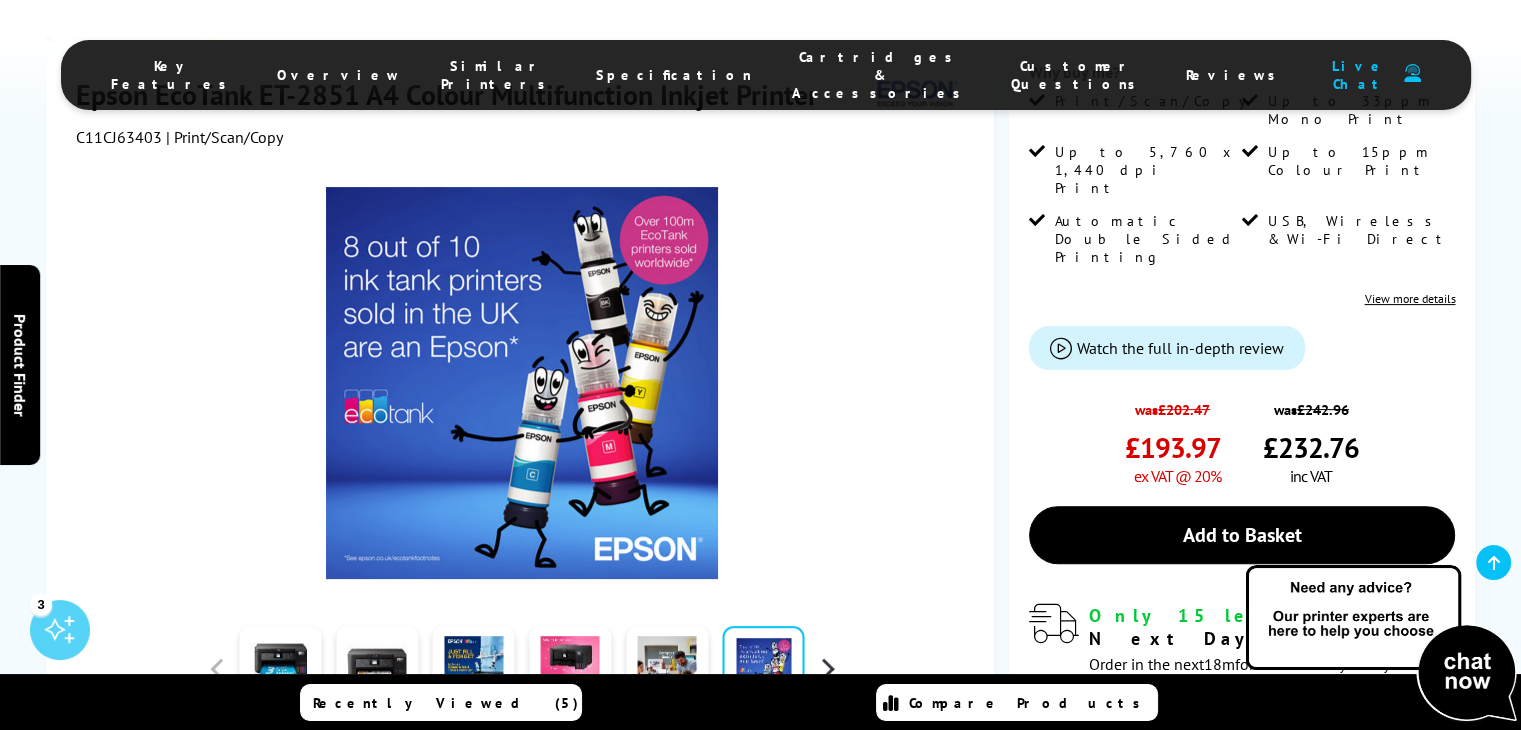 click at bounding box center [827, 669] 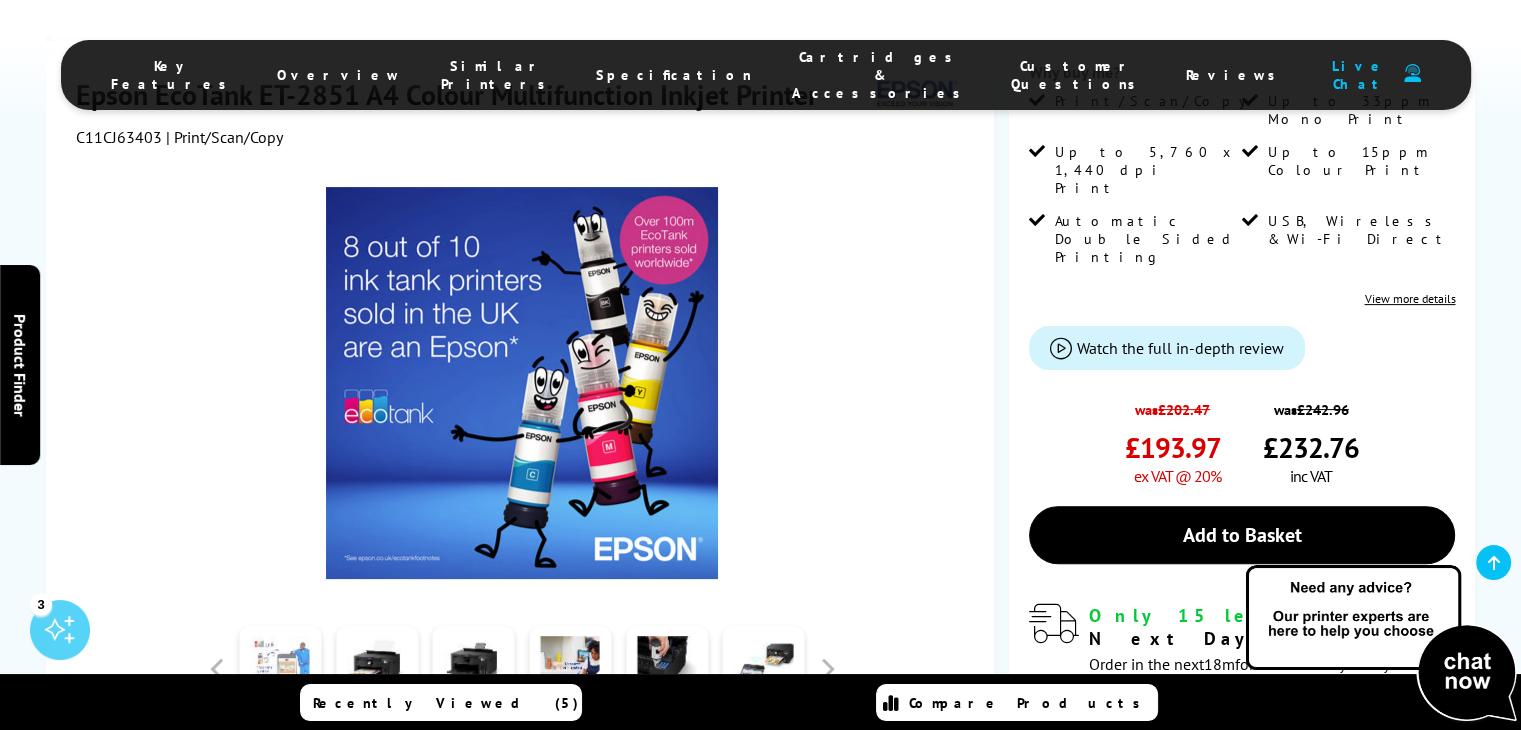 click at bounding box center (280, 669) 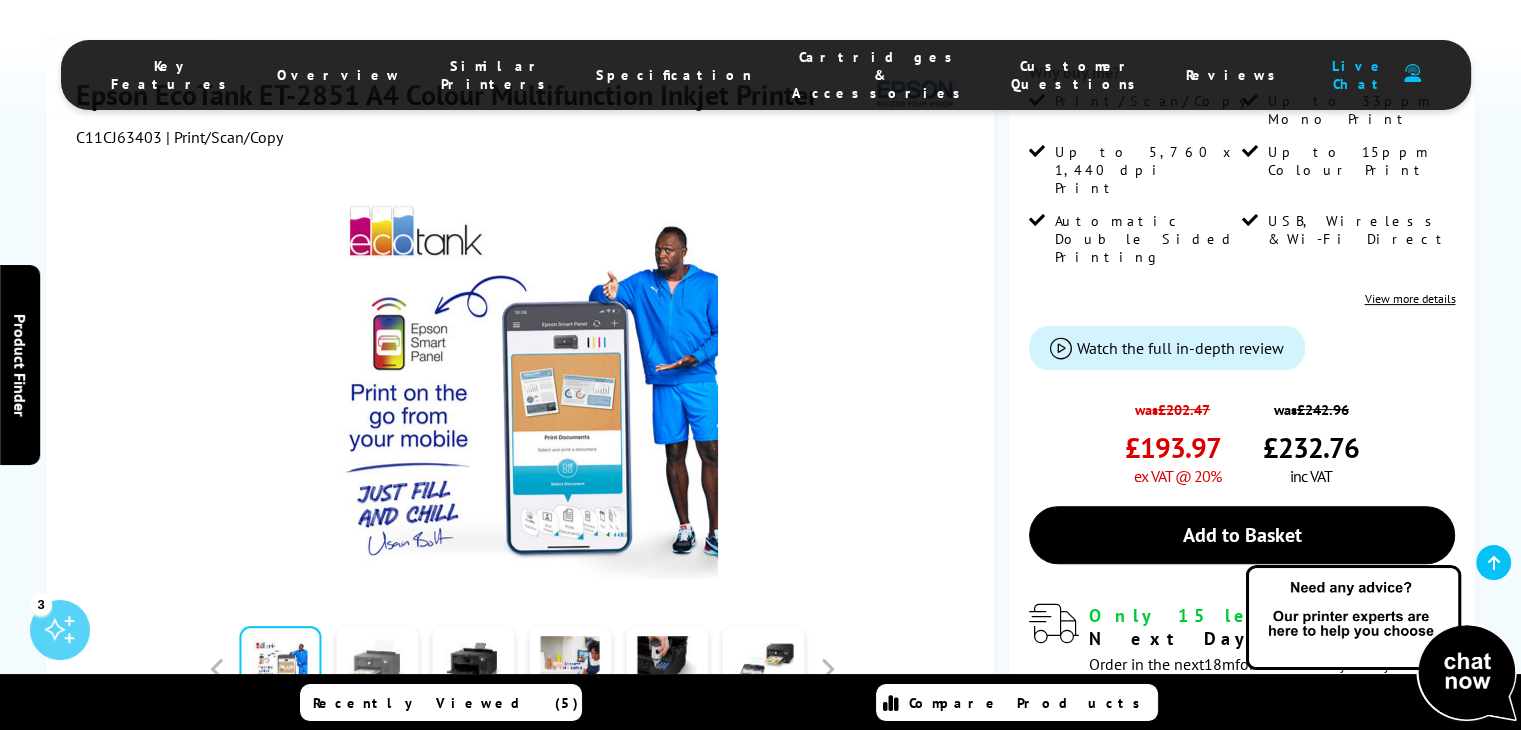 click at bounding box center (377, 669) 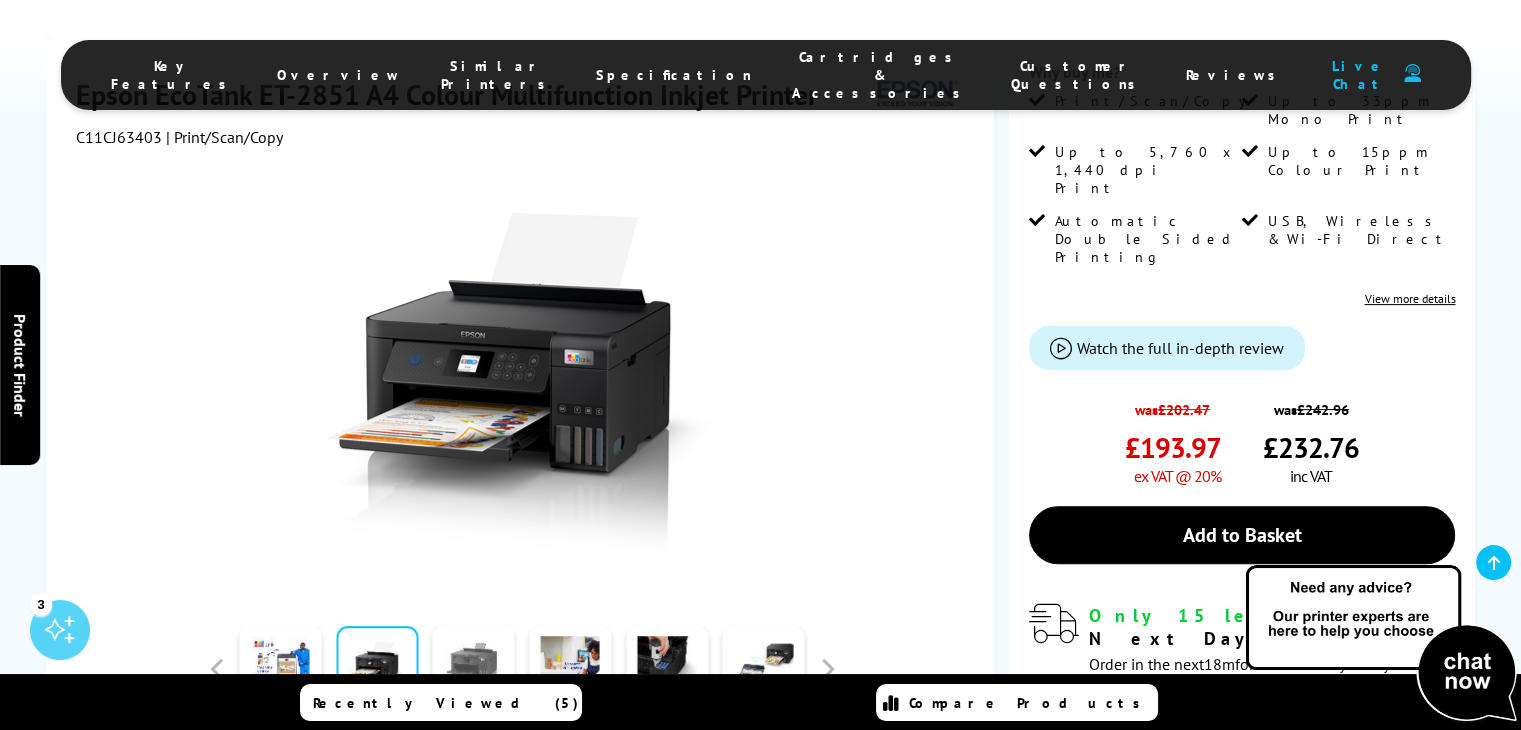 click at bounding box center (474, 669) 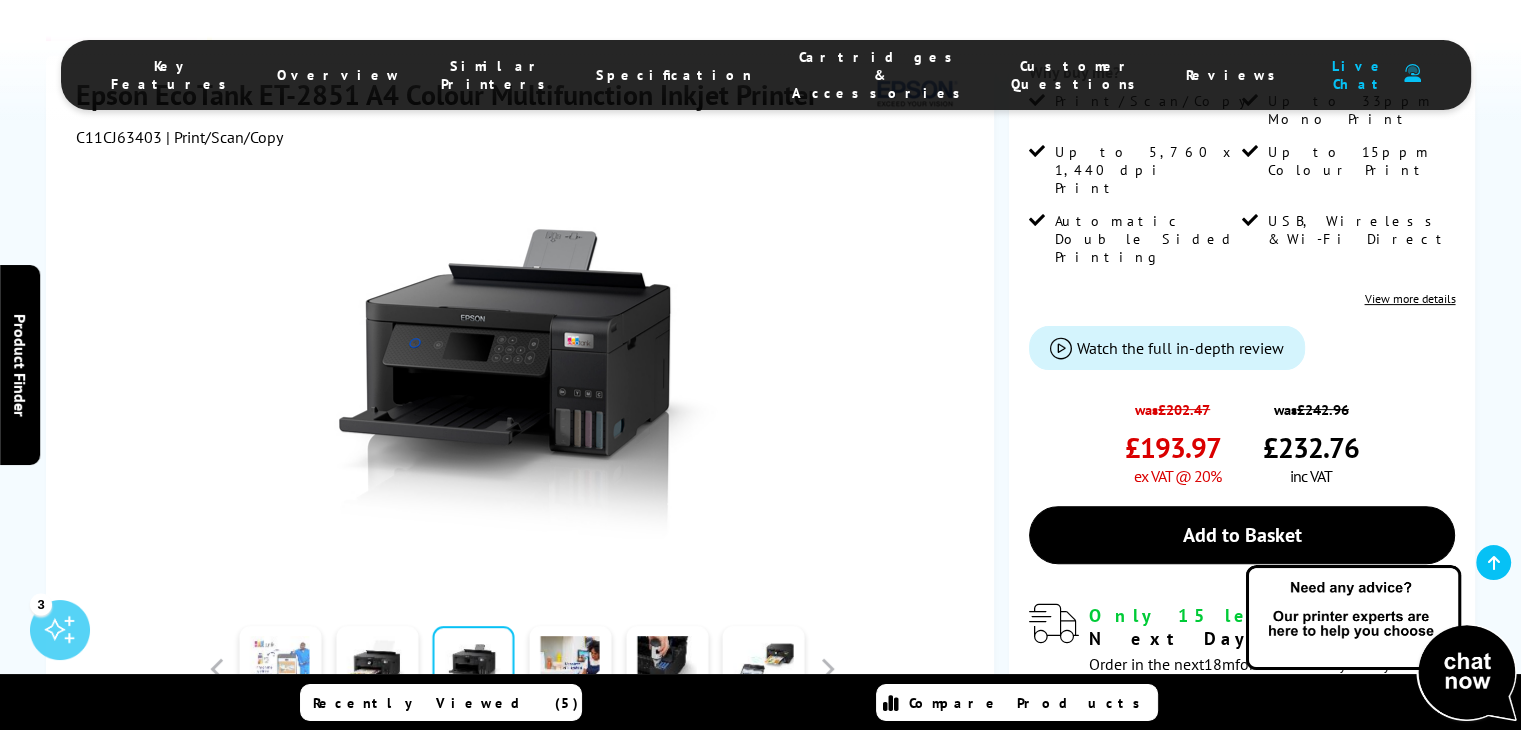 click at bounding box center (280, 669) 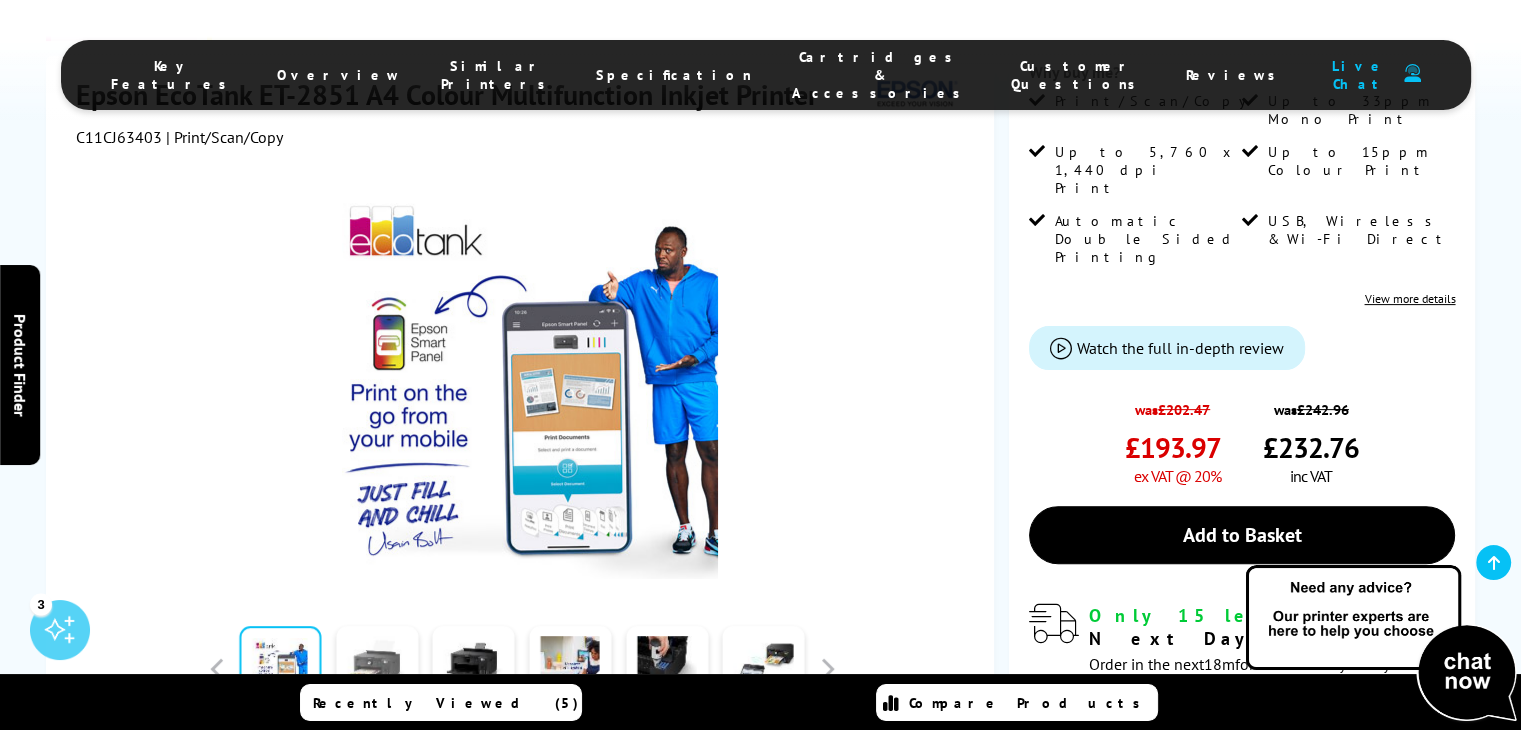 click at bounding box center (377, 669) 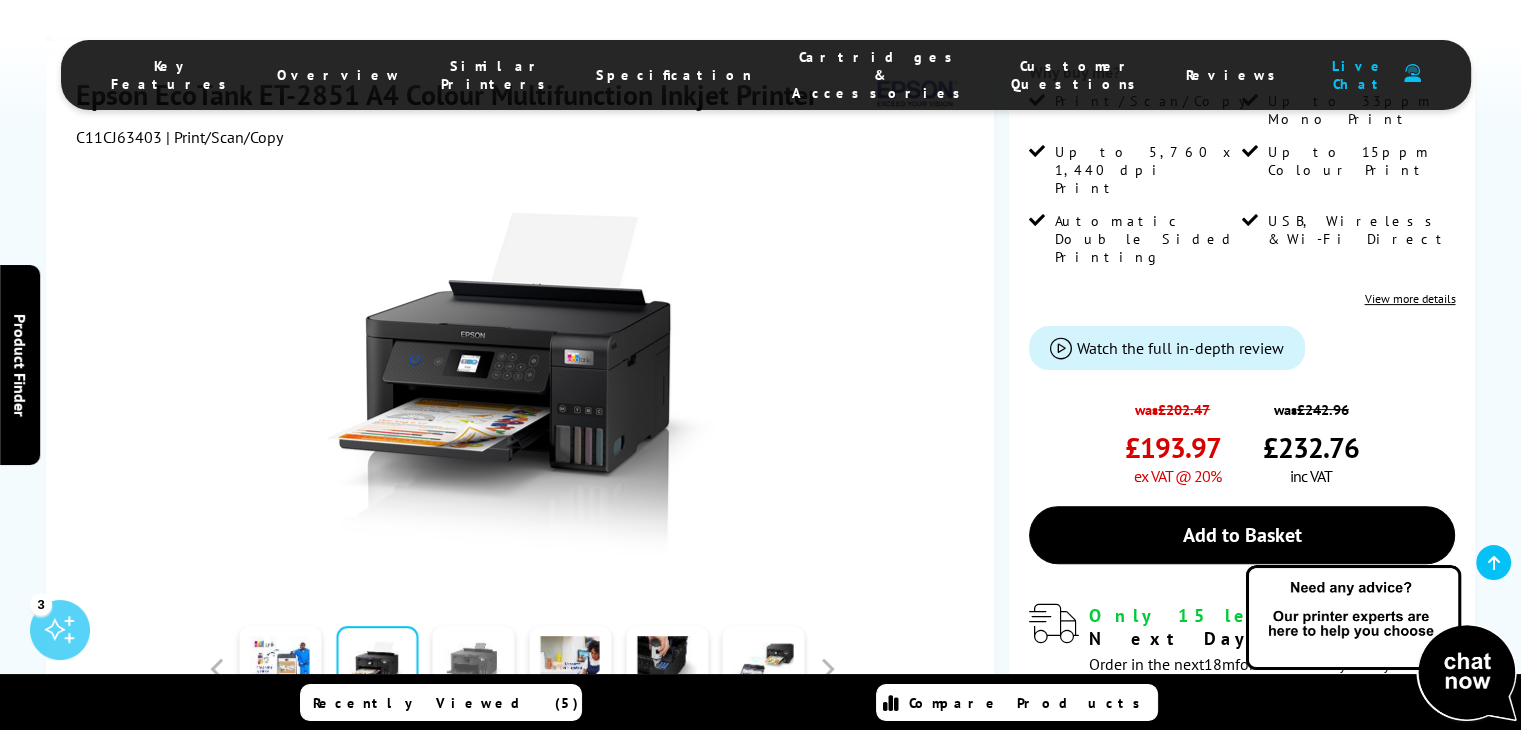click at bounding box center [474, 669] 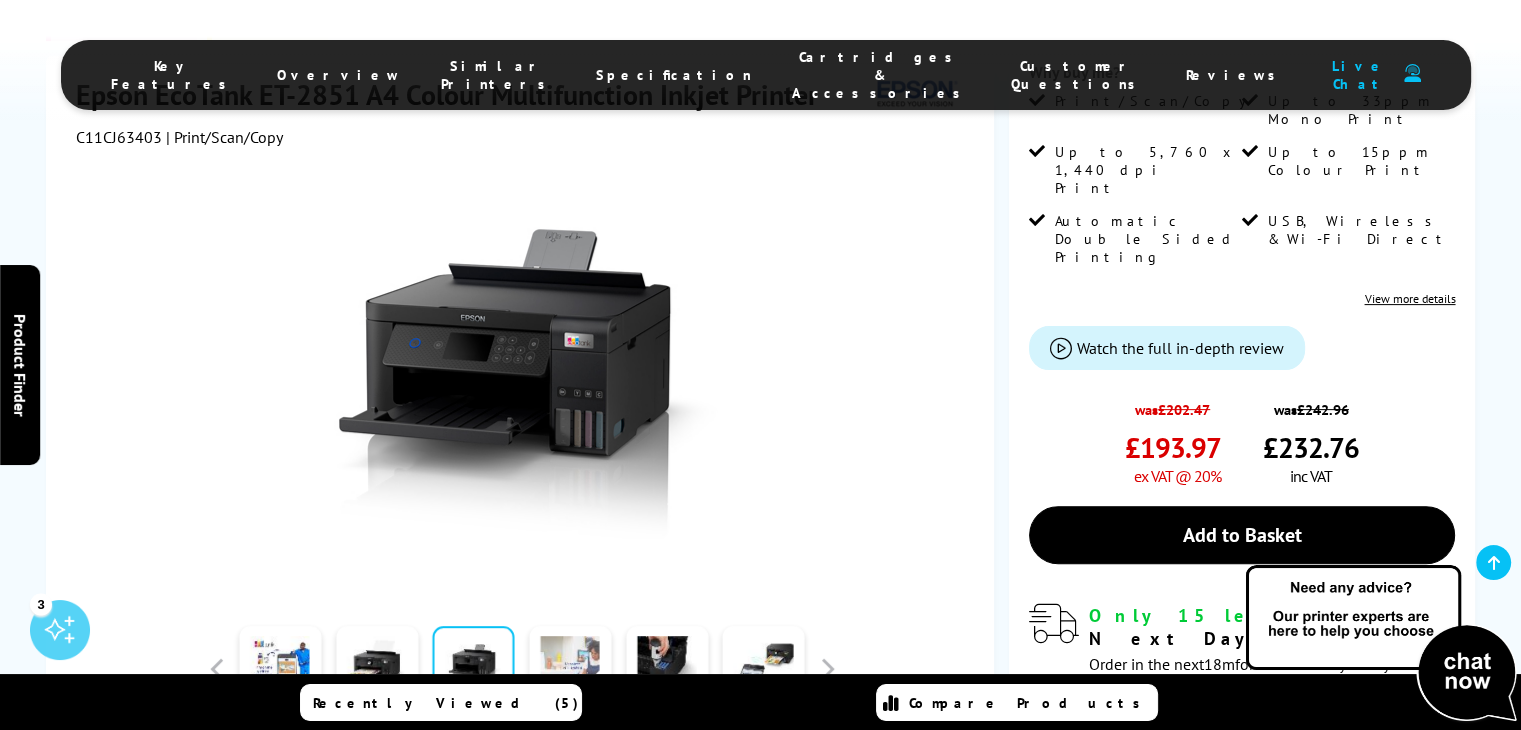 click at bounding box center [570, 669] 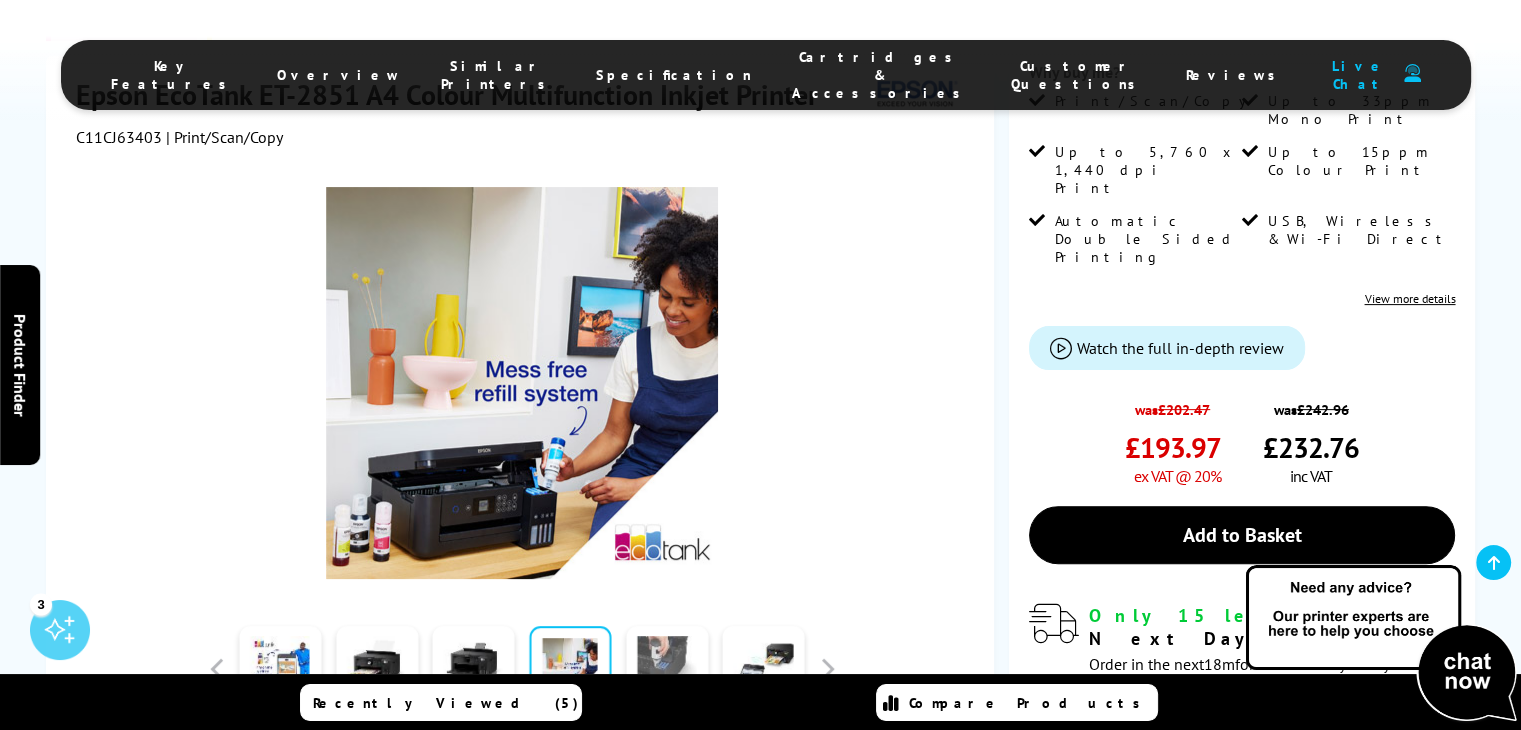 click at bounding box center (667, 669) 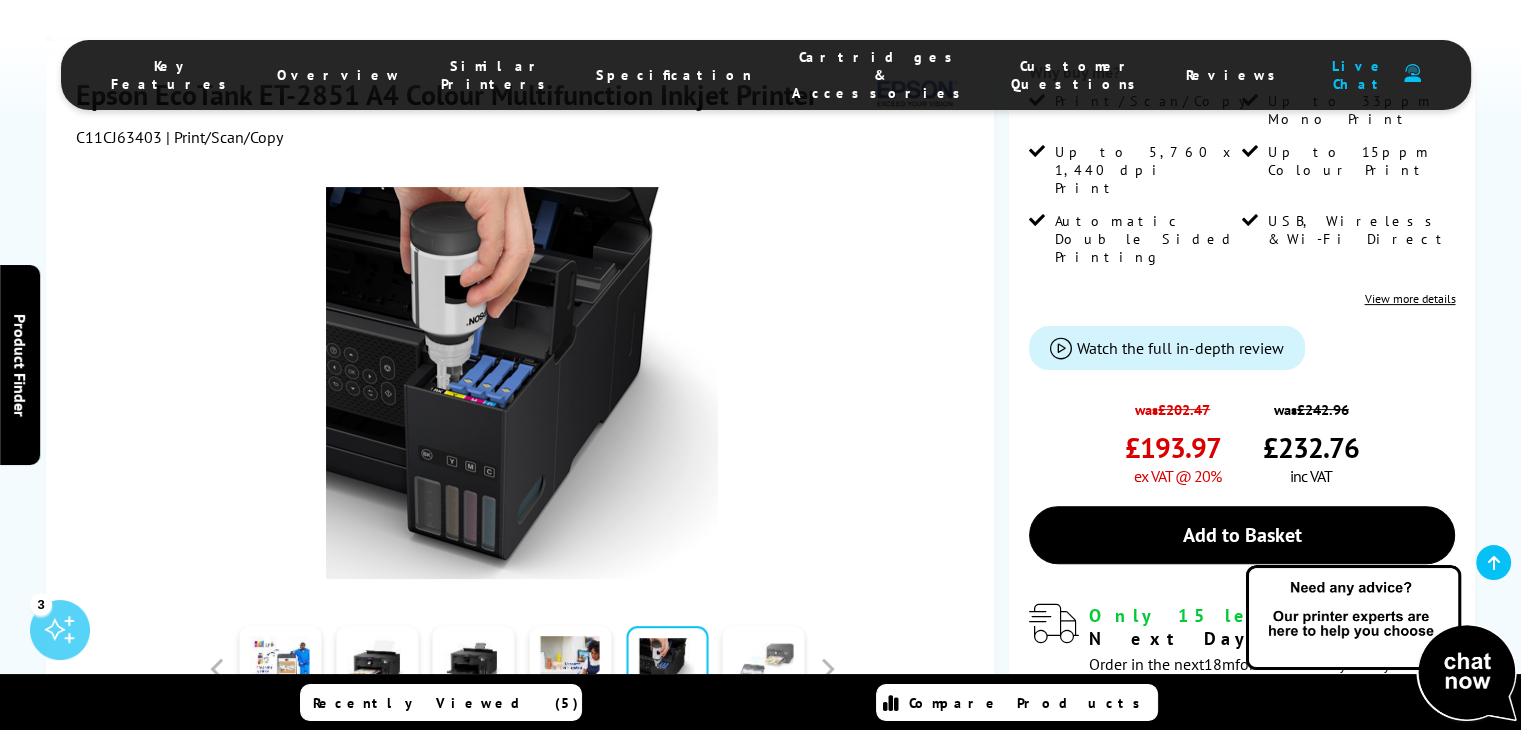 click at bounding box center [764, 669] 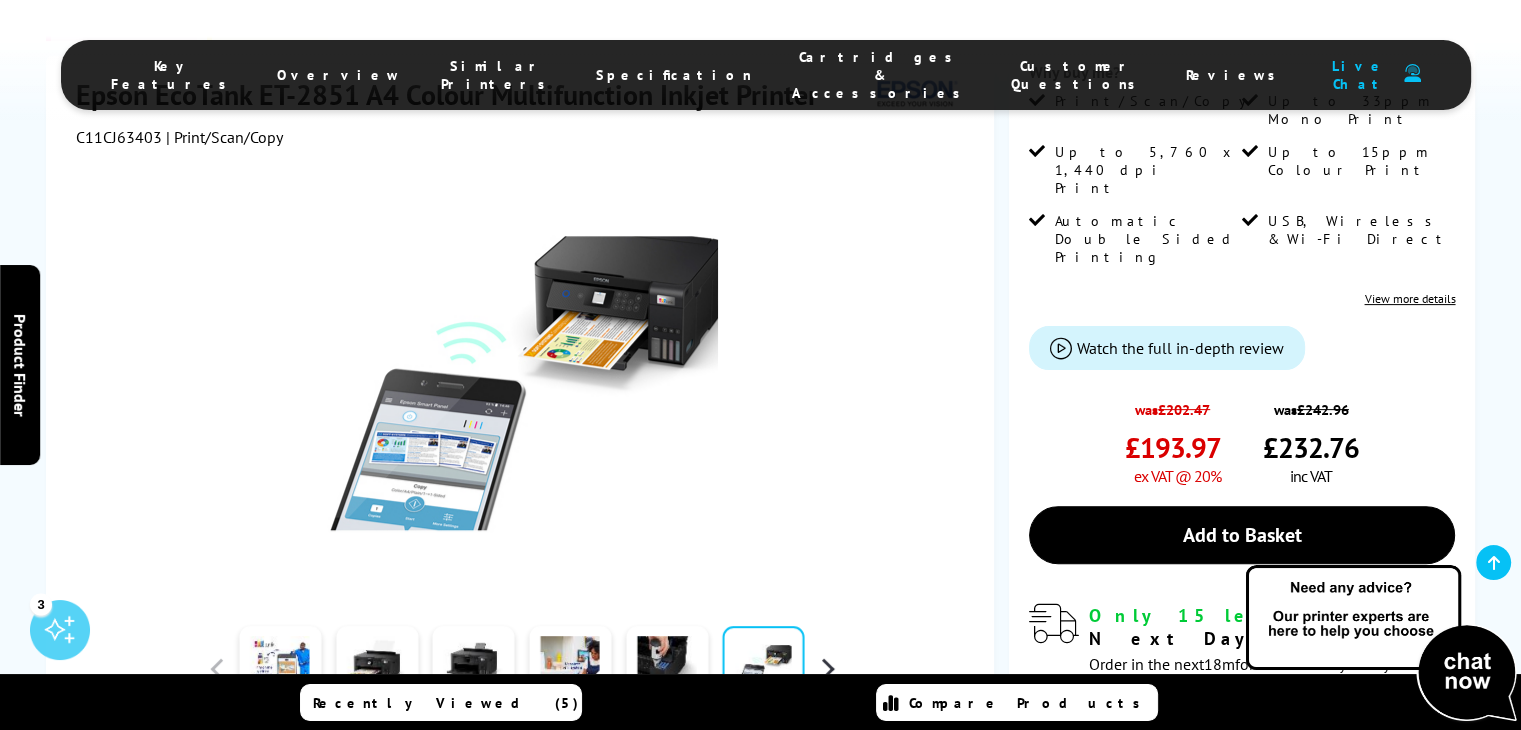 click at bounding box center (827, 669) 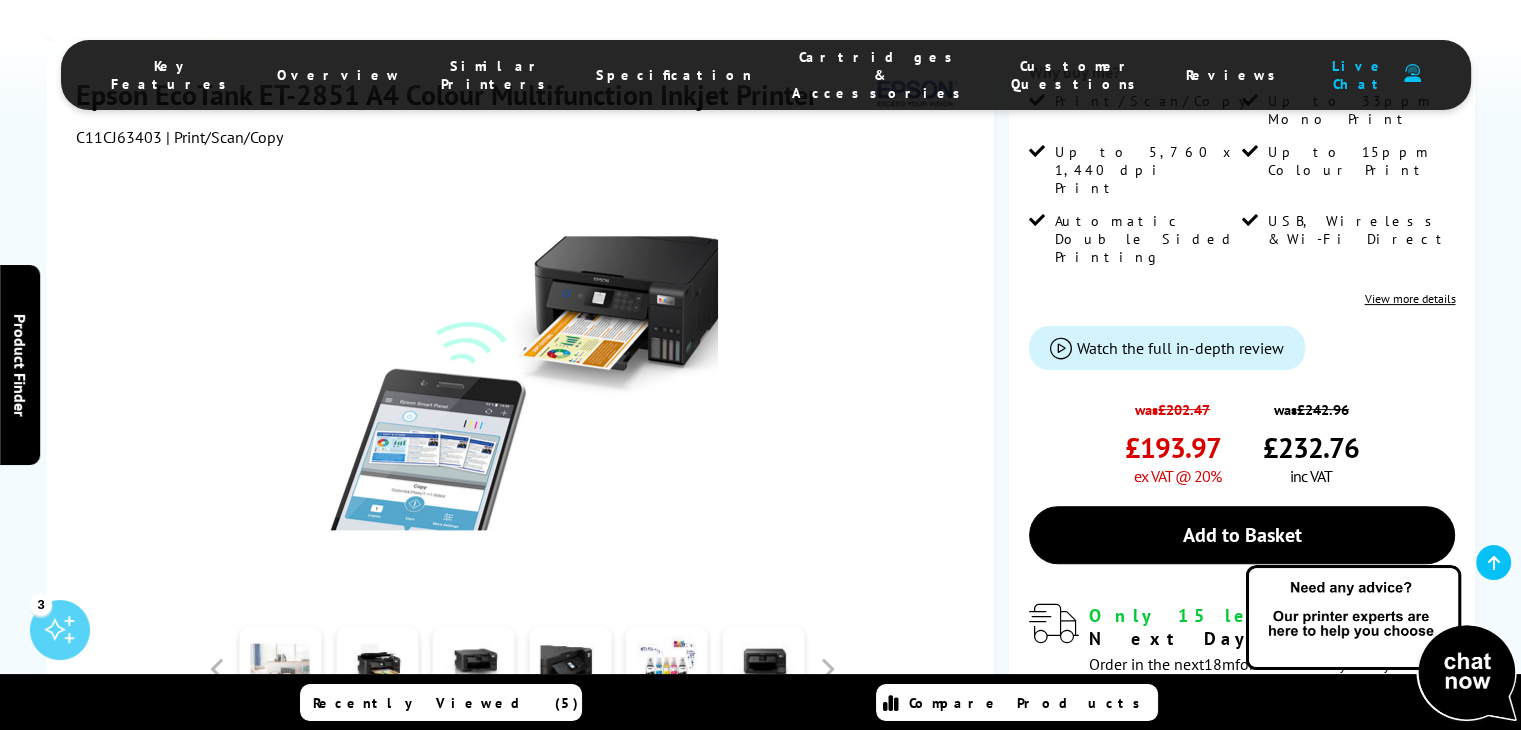 click at bounding box center (280, 669) 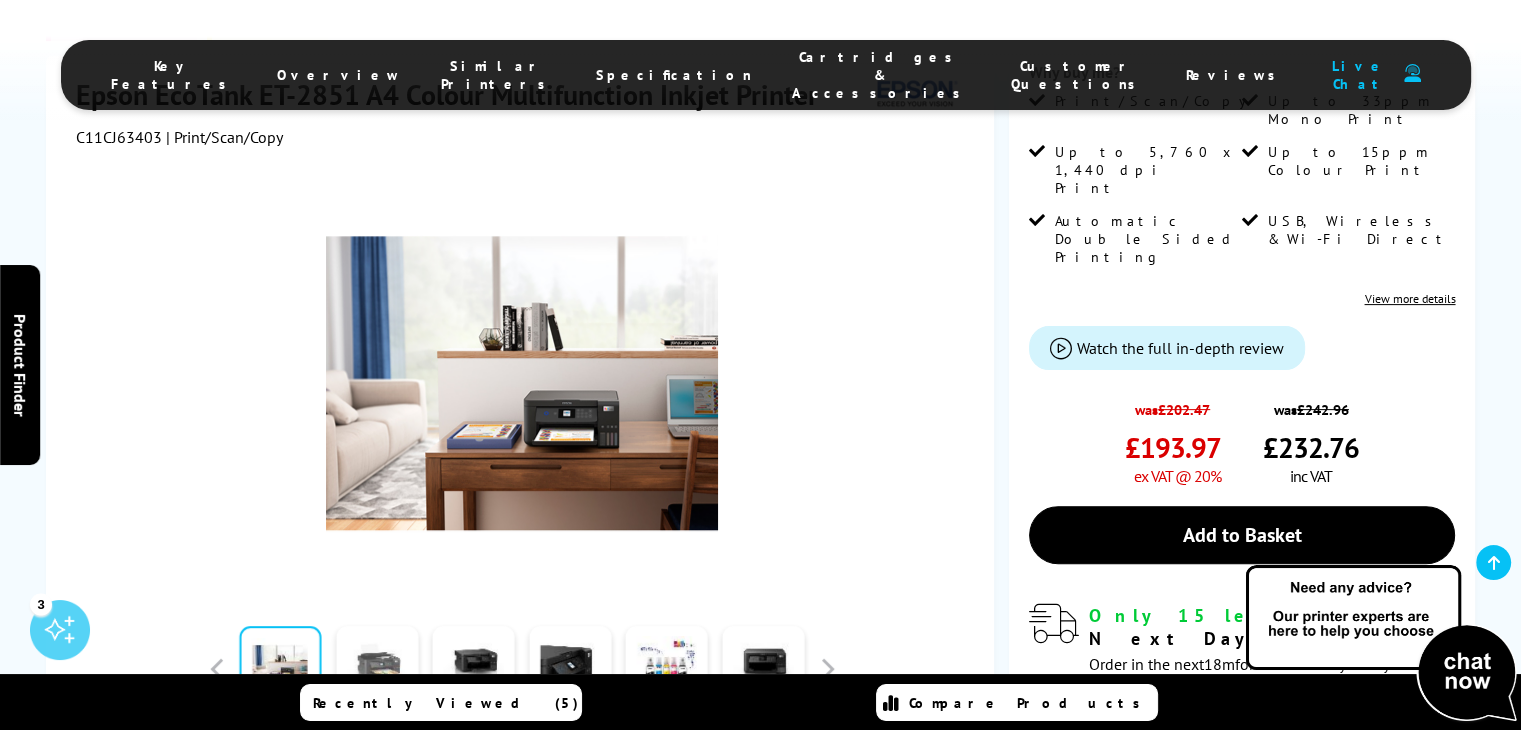 click at bounding box center (377, 669) 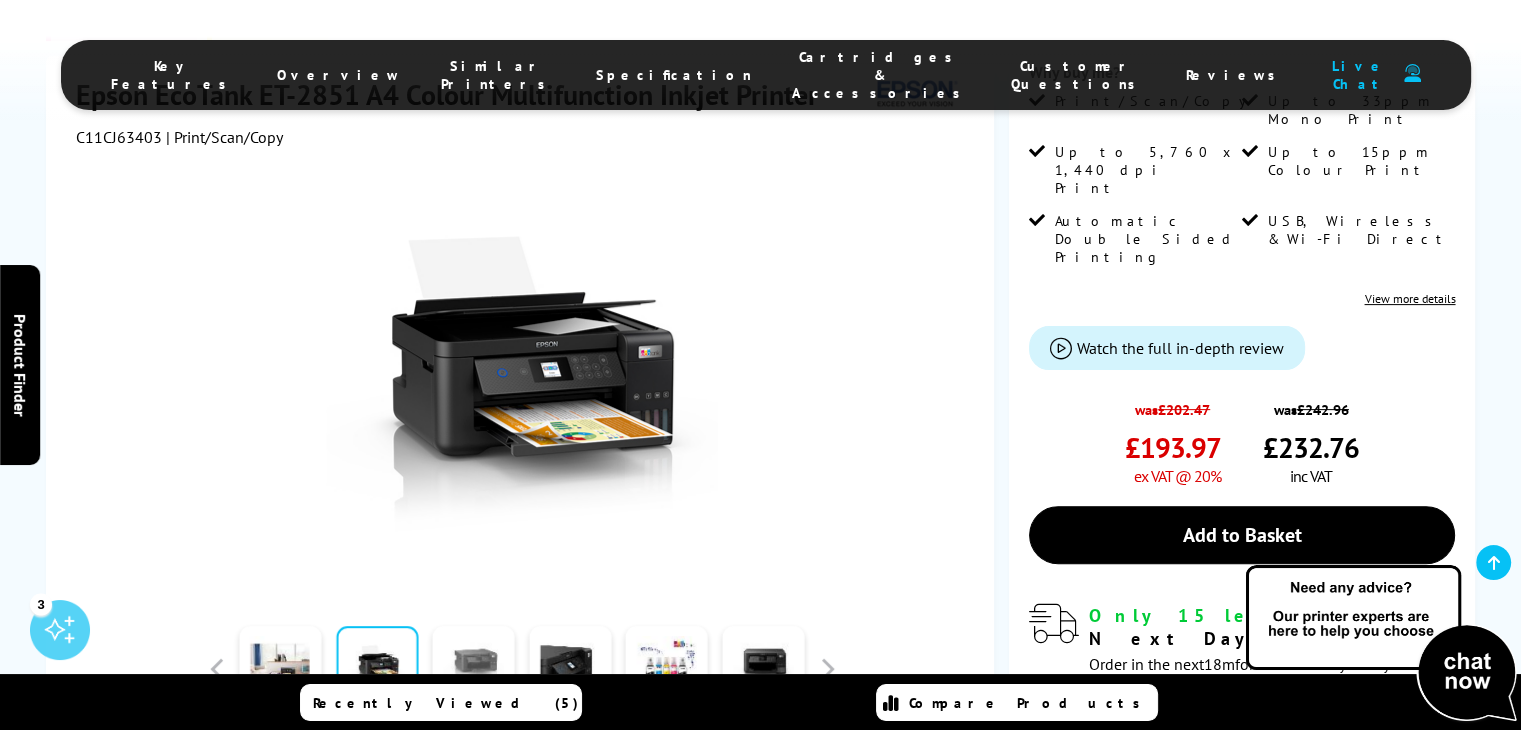 click at bounding box center (474, 669) 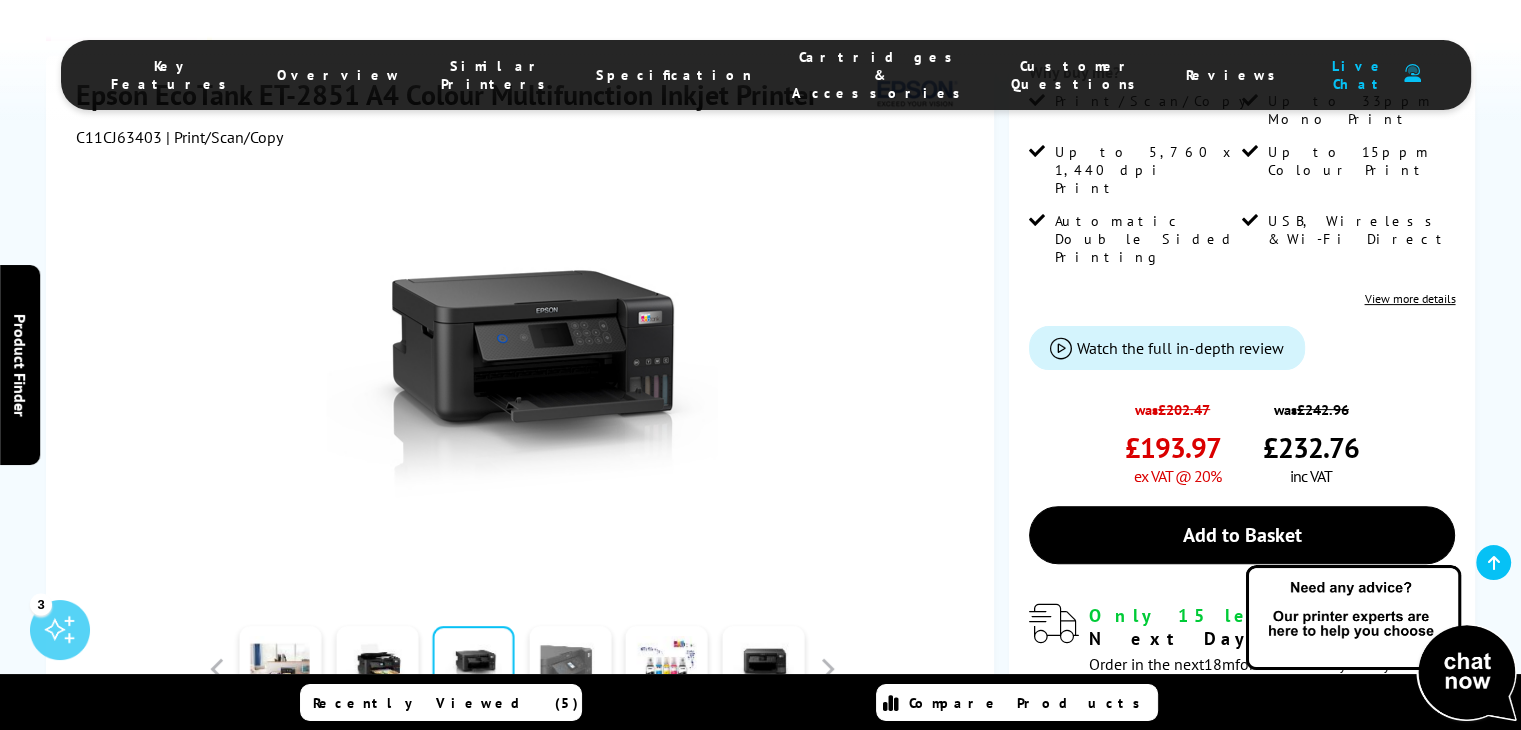 click at bounding box center [570, 669] 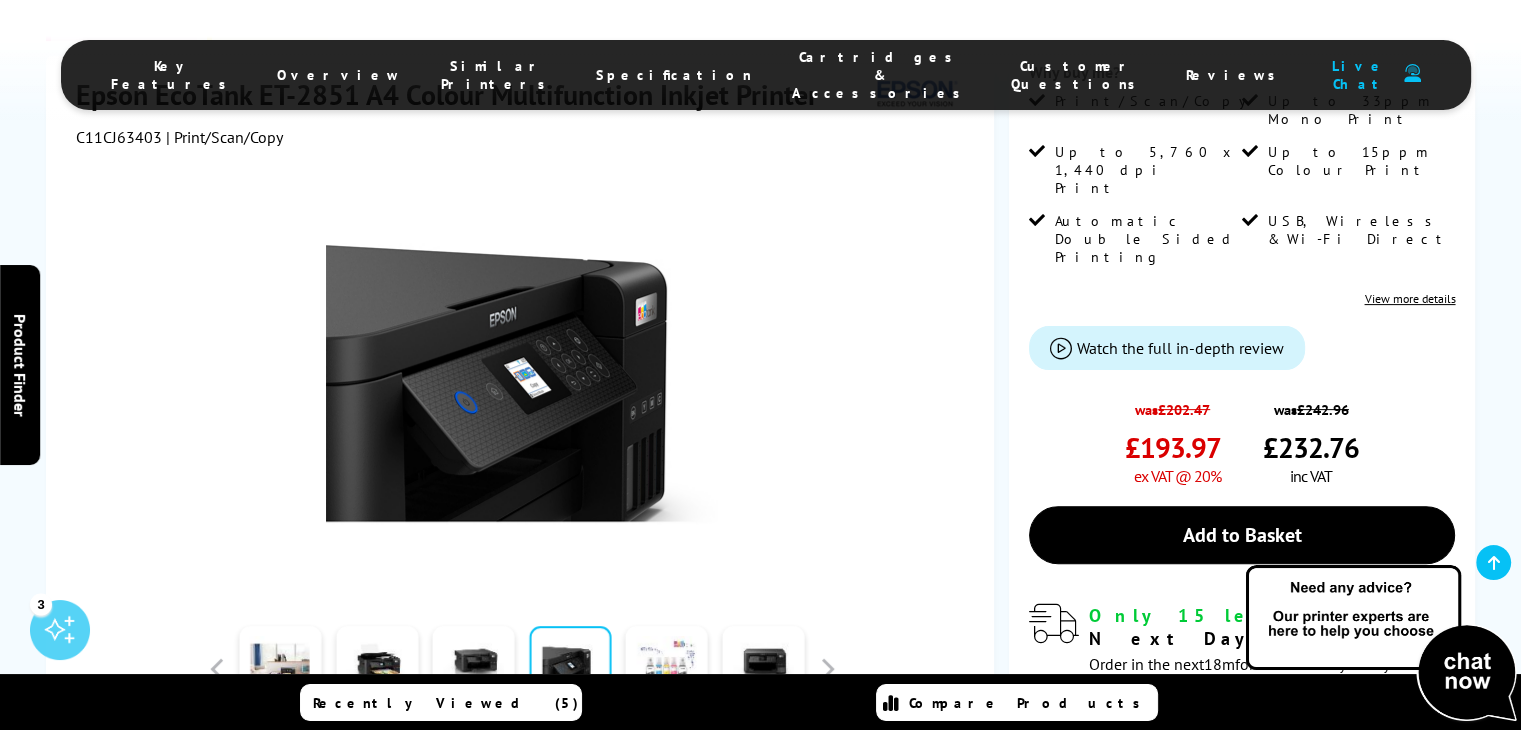 click at bounding box center (667, 669) 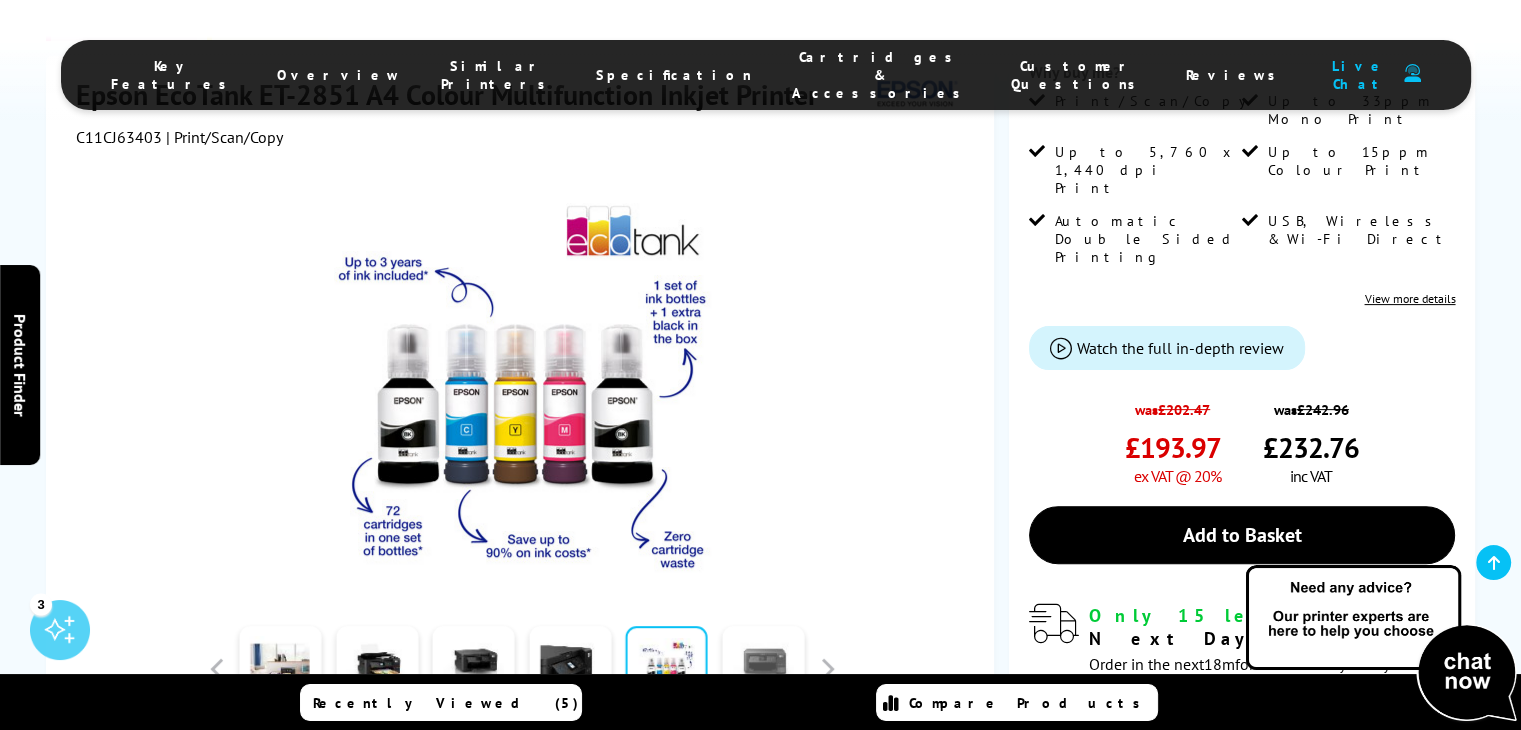 click at bounding box center (764, 669) 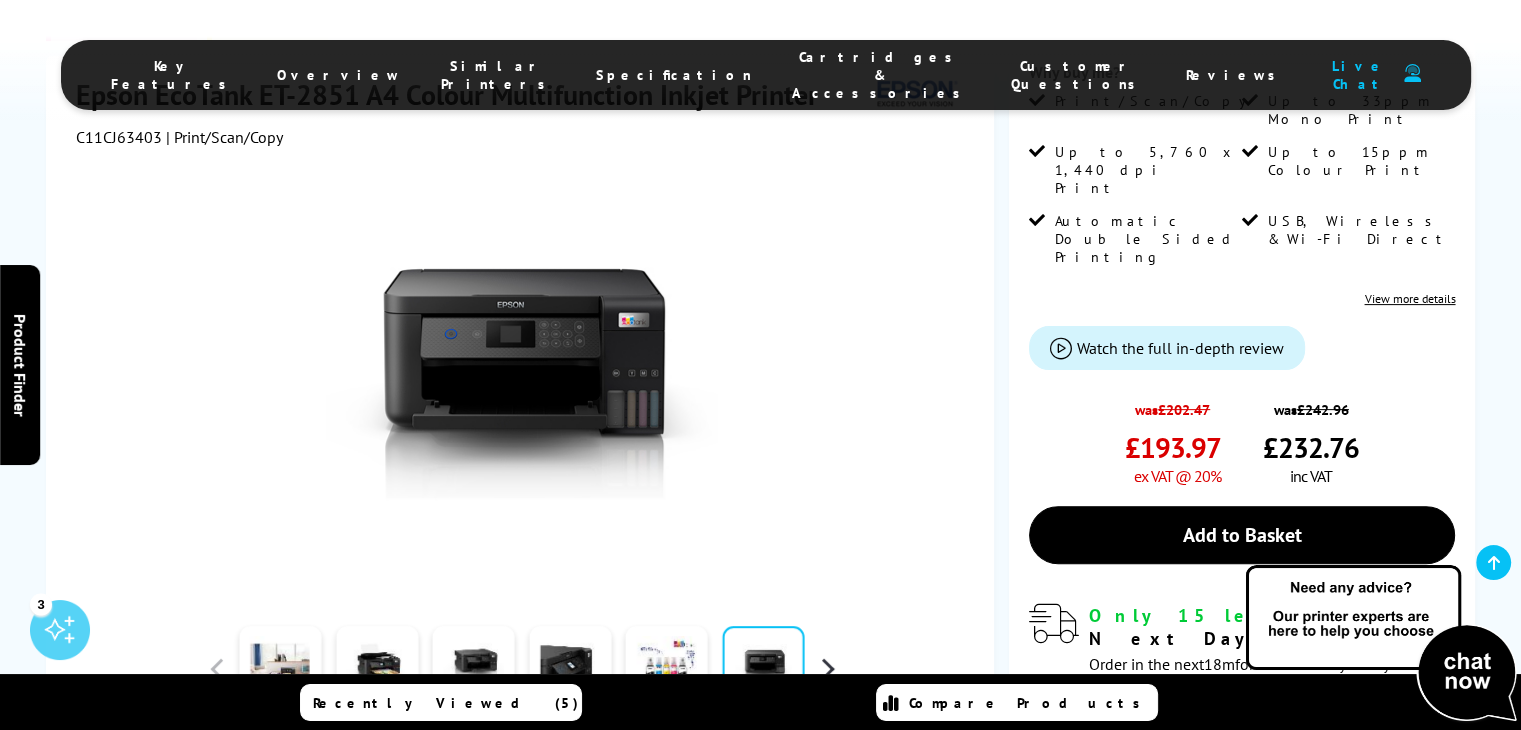 click at bounding box center [827, 669] 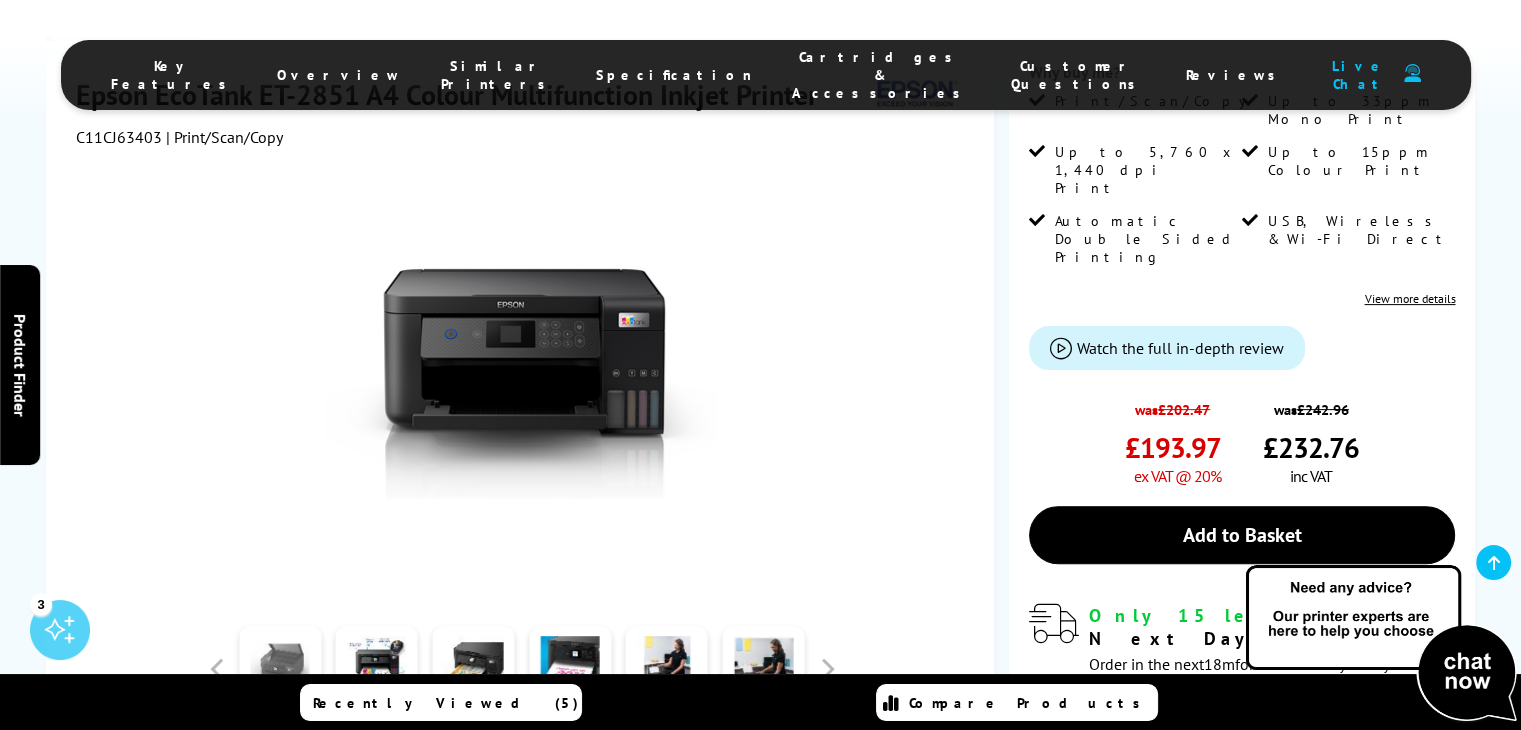 click at bounding box center [280, 669] 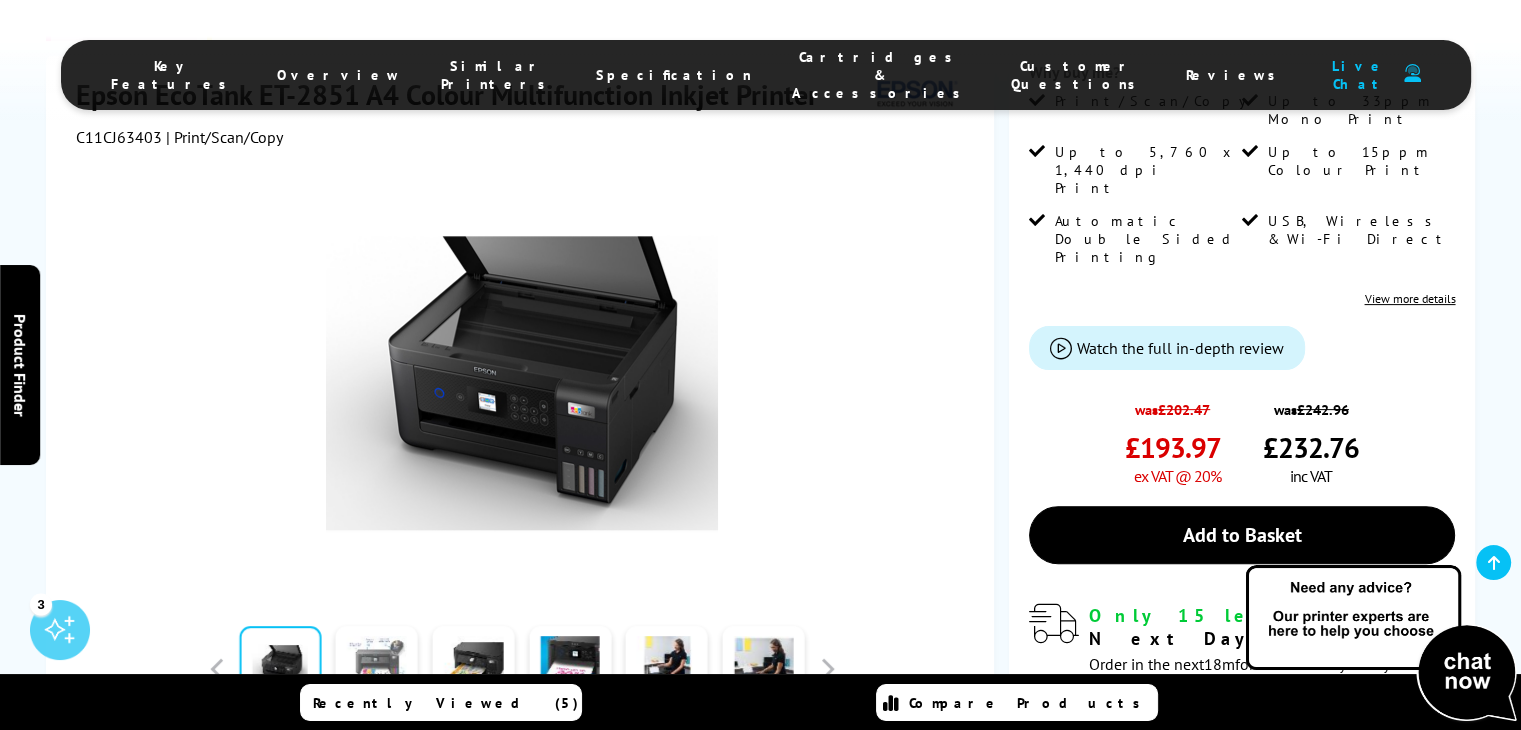 click at bounding box center (377, 669) 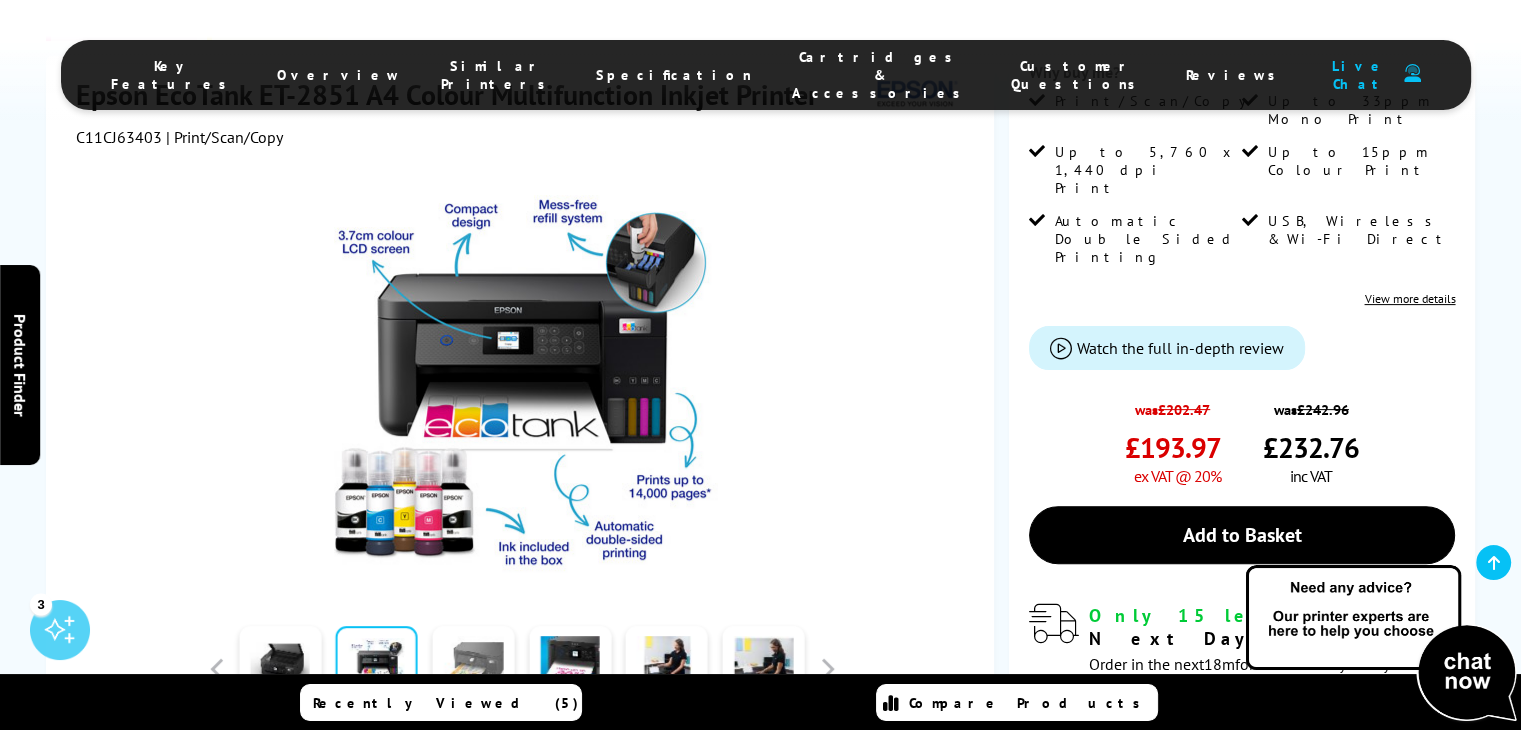 click at bounding box center (474, 669) 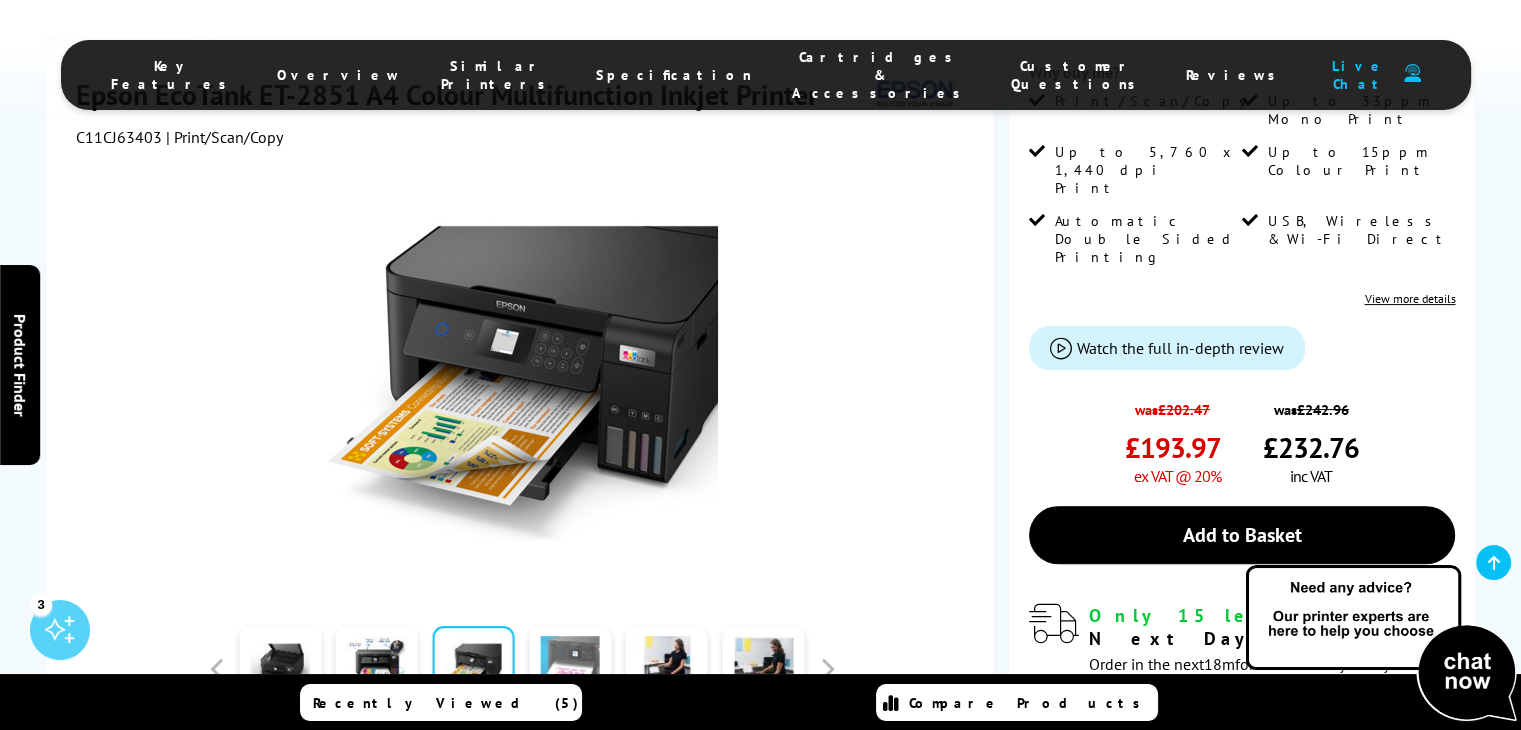 click at bounding box center [570, 669] 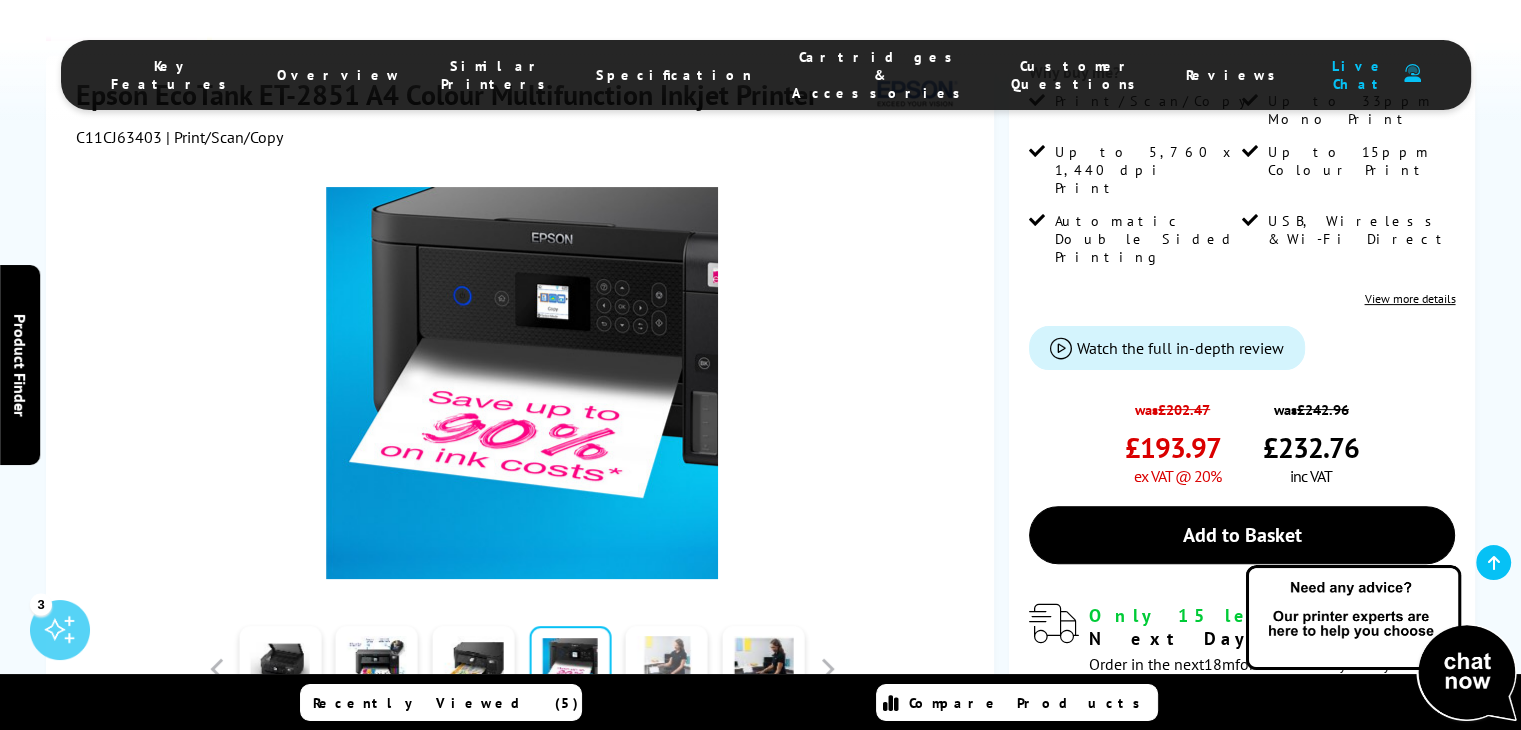 click at bounding box center [667, 669] 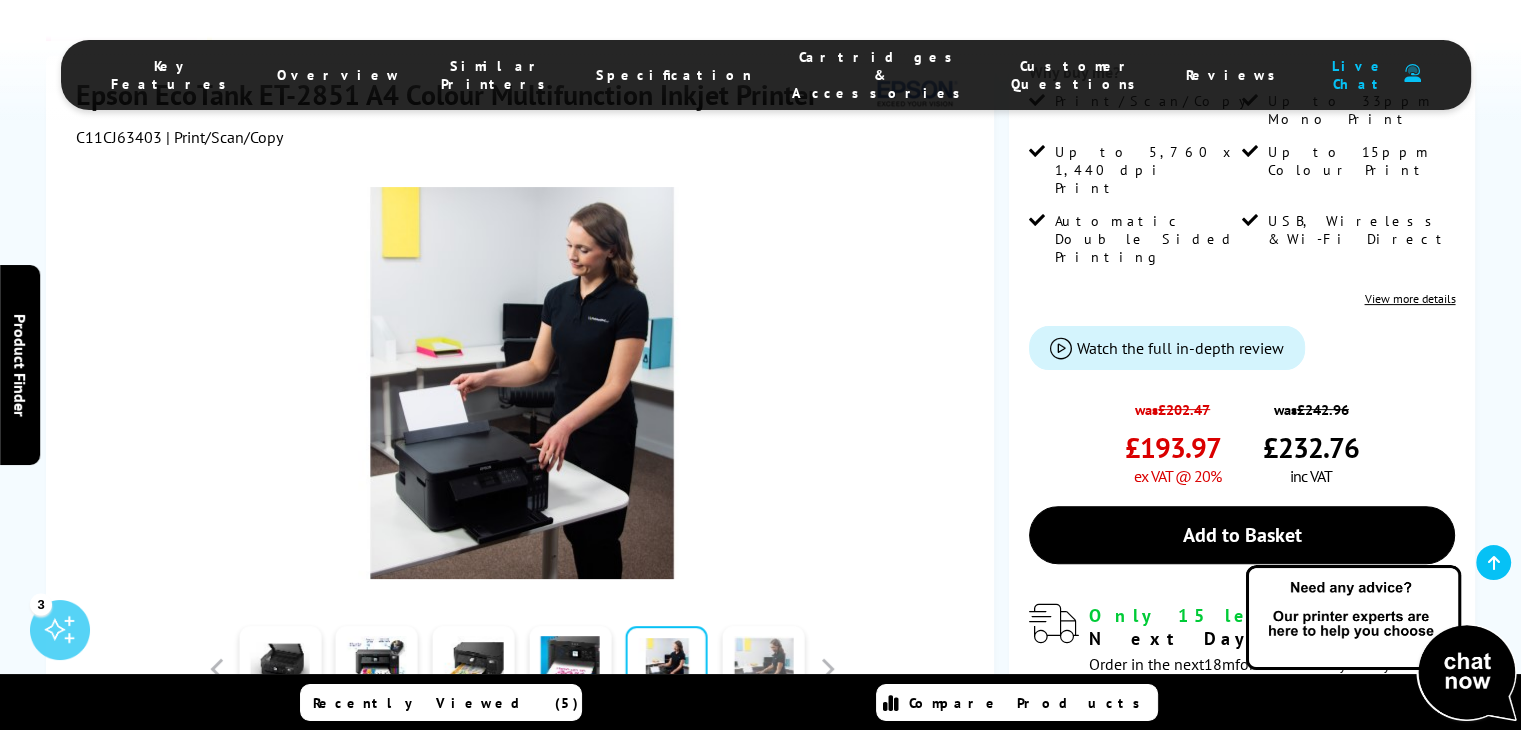 click at bounding box center [764, 669] 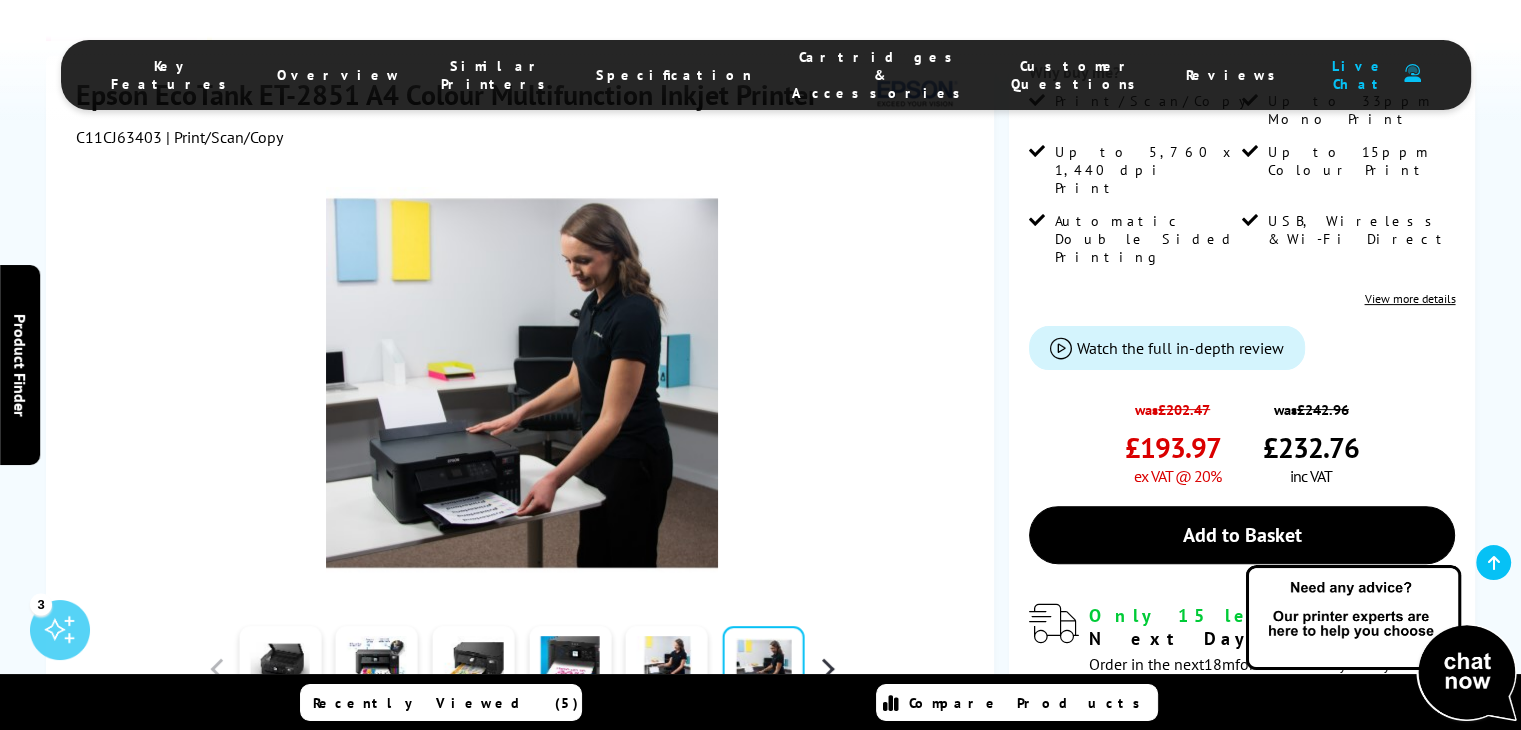 click at bounding box center (827, 669) 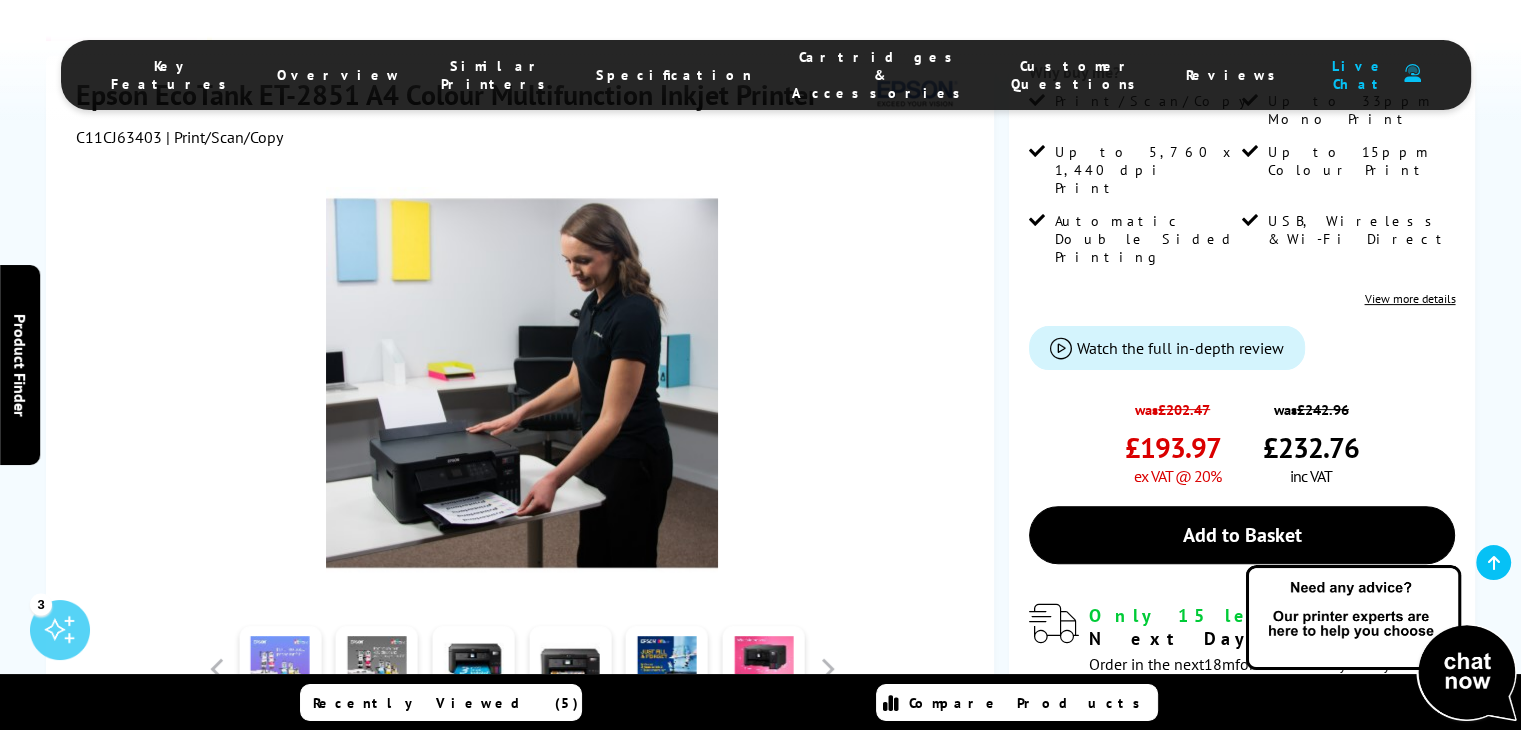 click at bounding box center (280, 669) 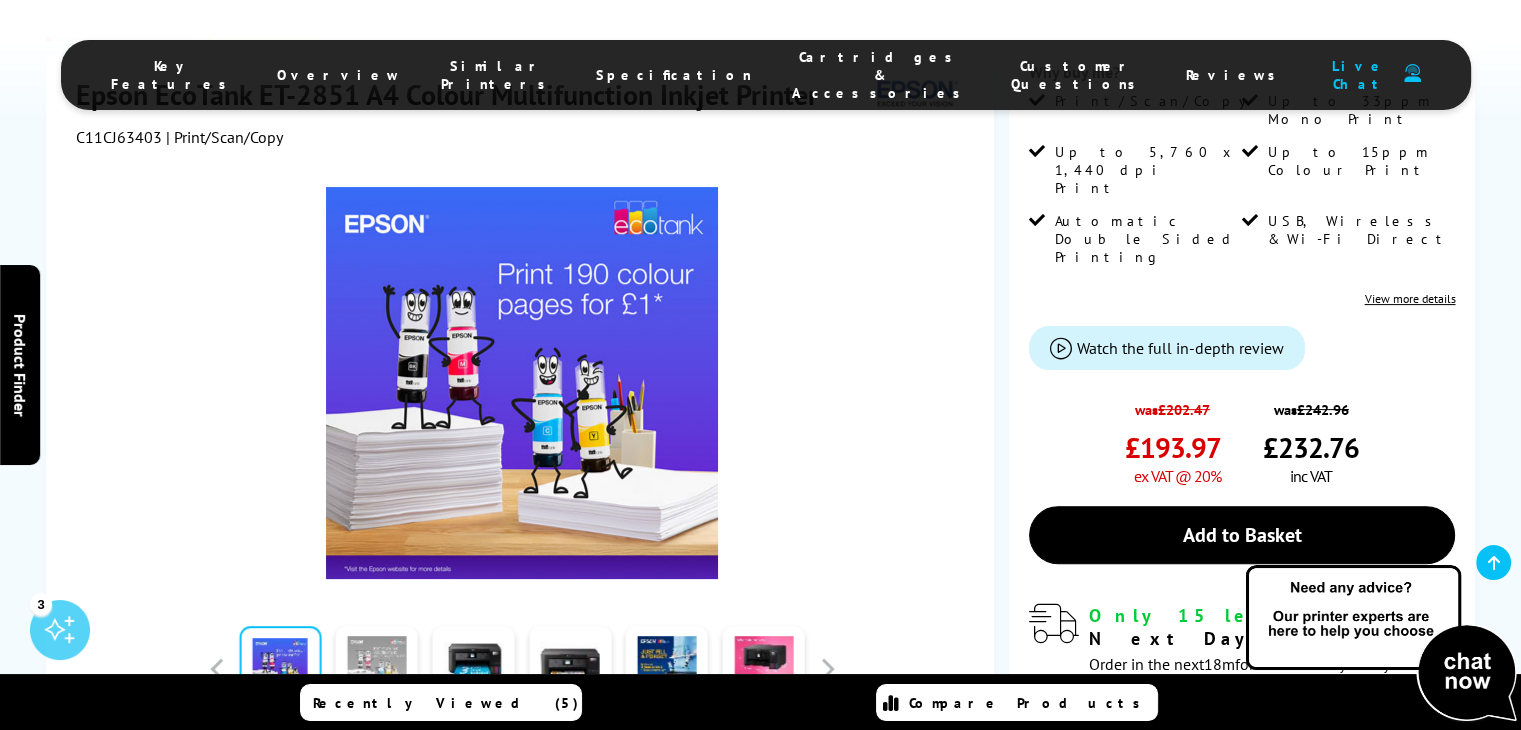 click at bounding box center (377, 669) 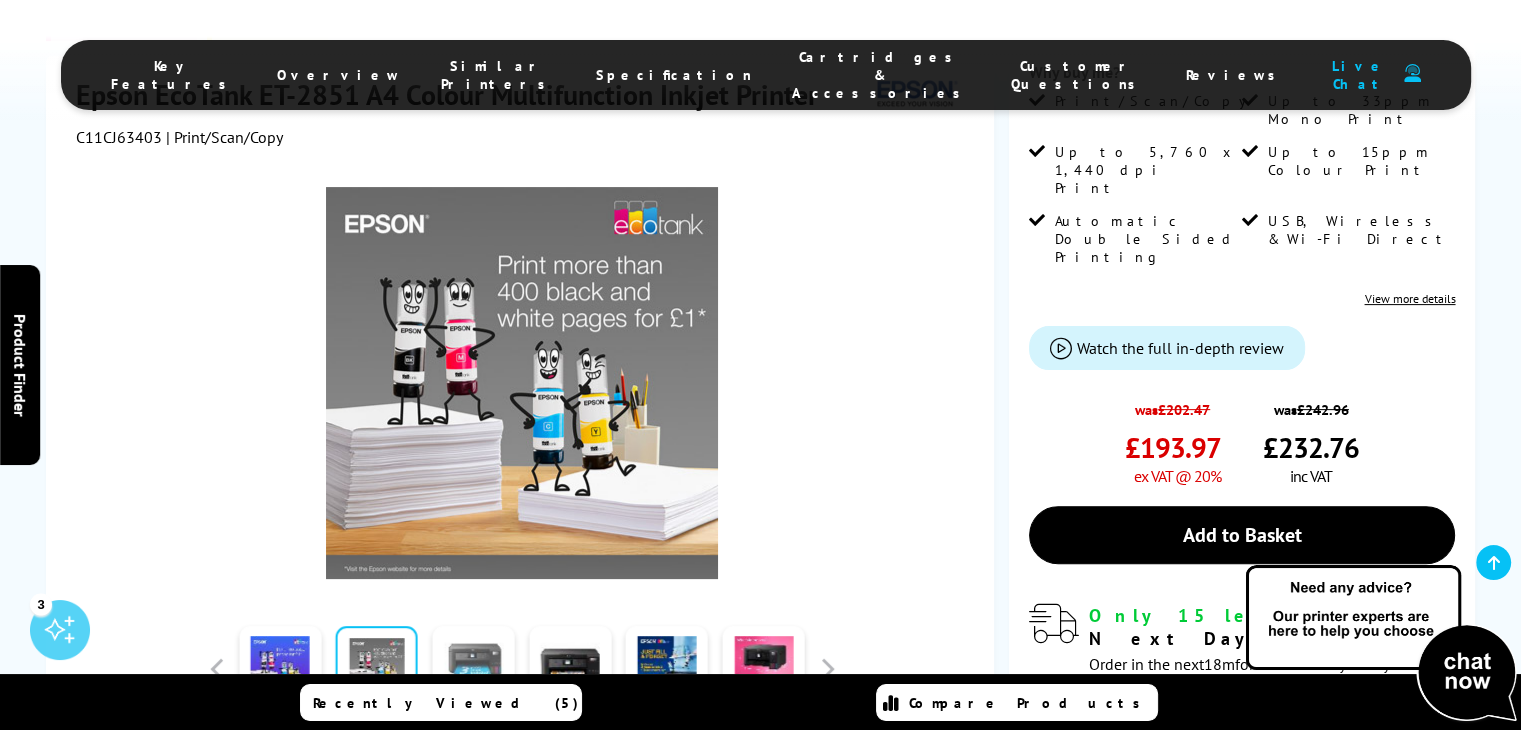 click at bounding box center (474, 669) 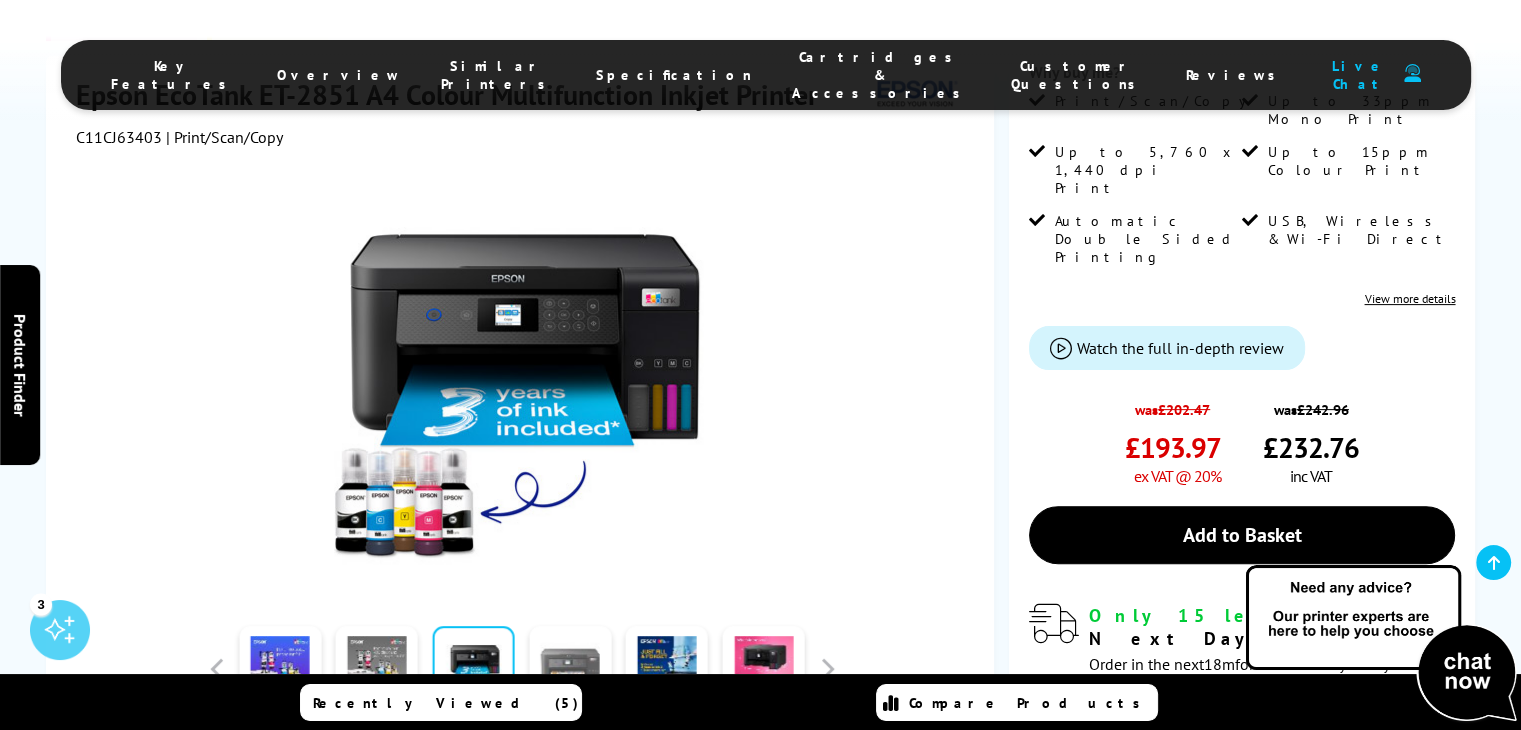 click at bounding box center [570, 669] 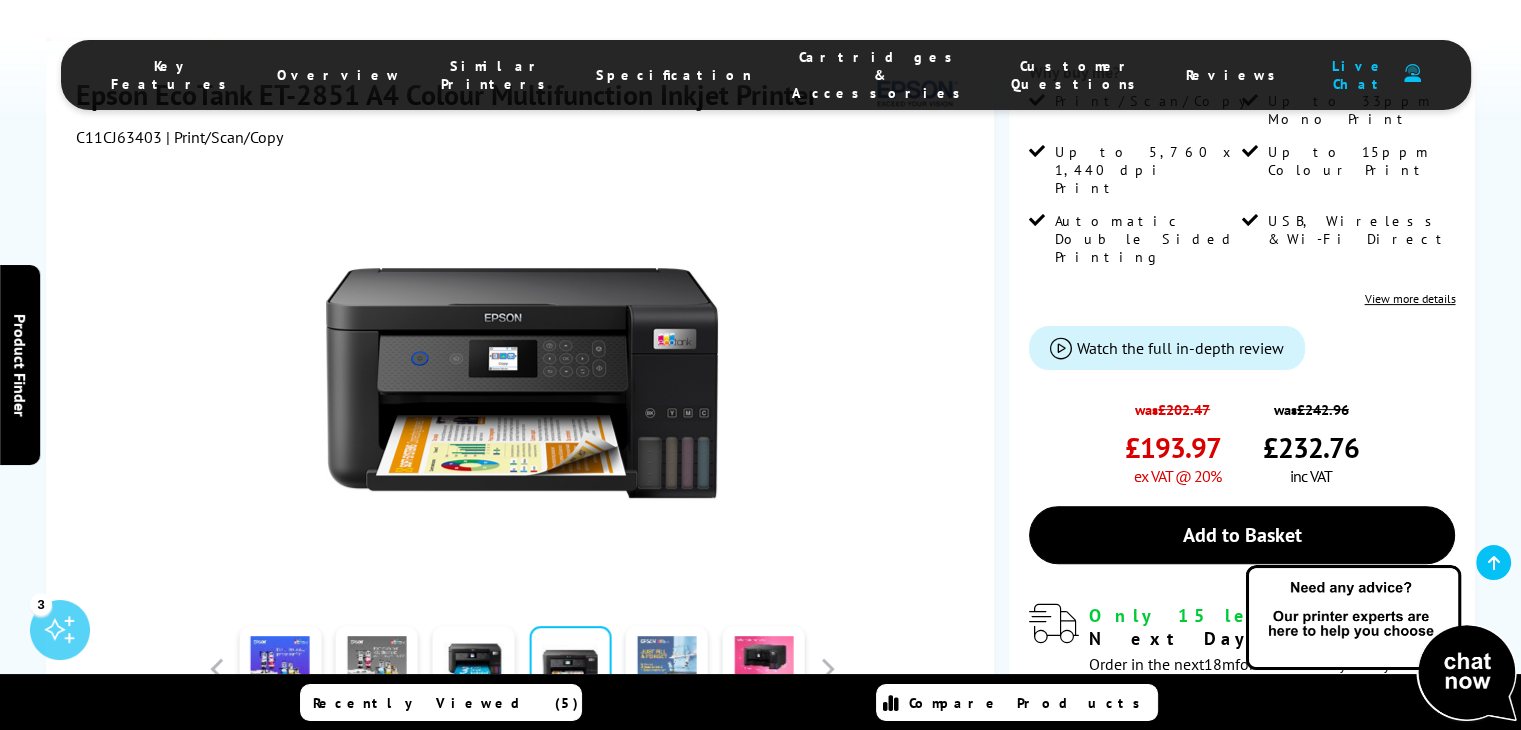 click at bounding box center [667, 669] 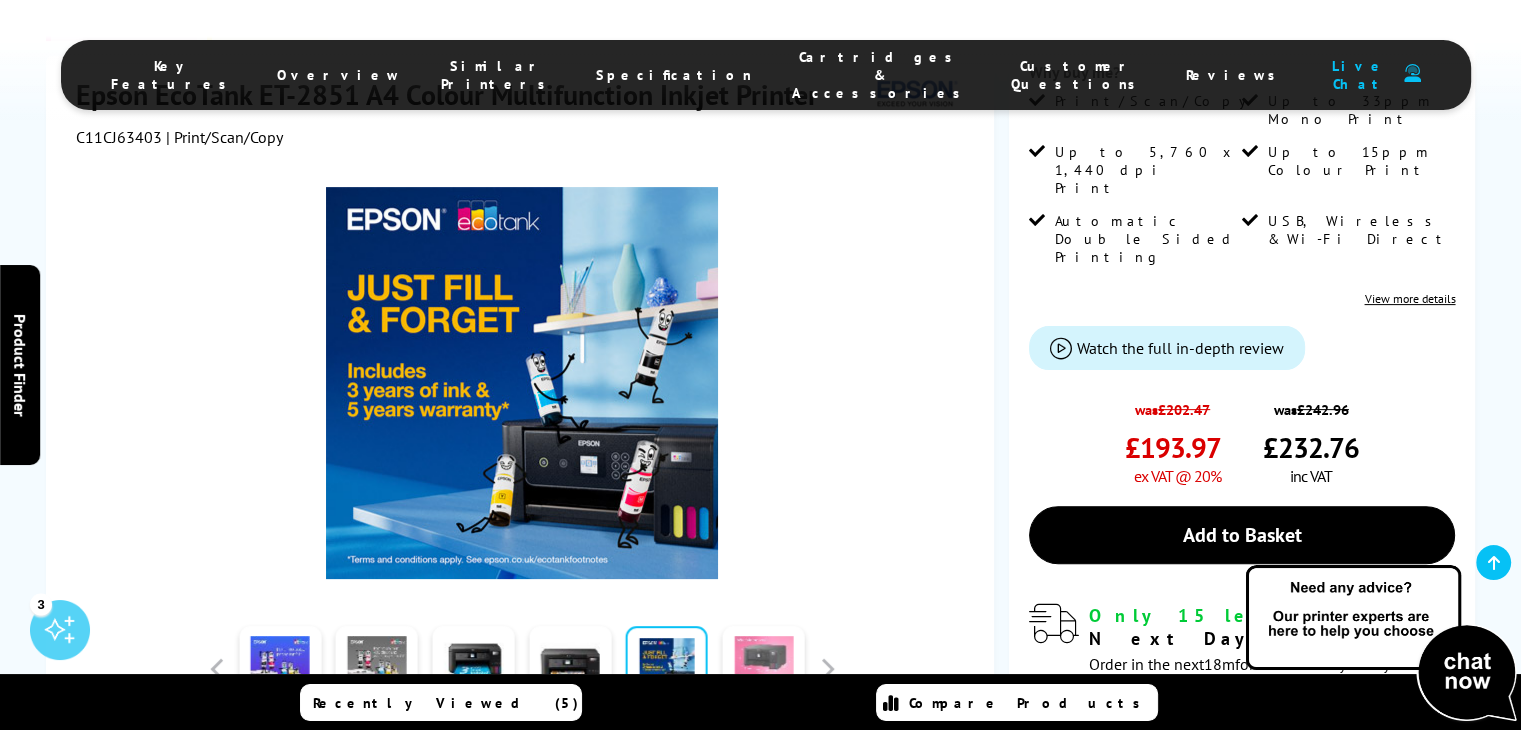 click at bounding box center [763, 669] 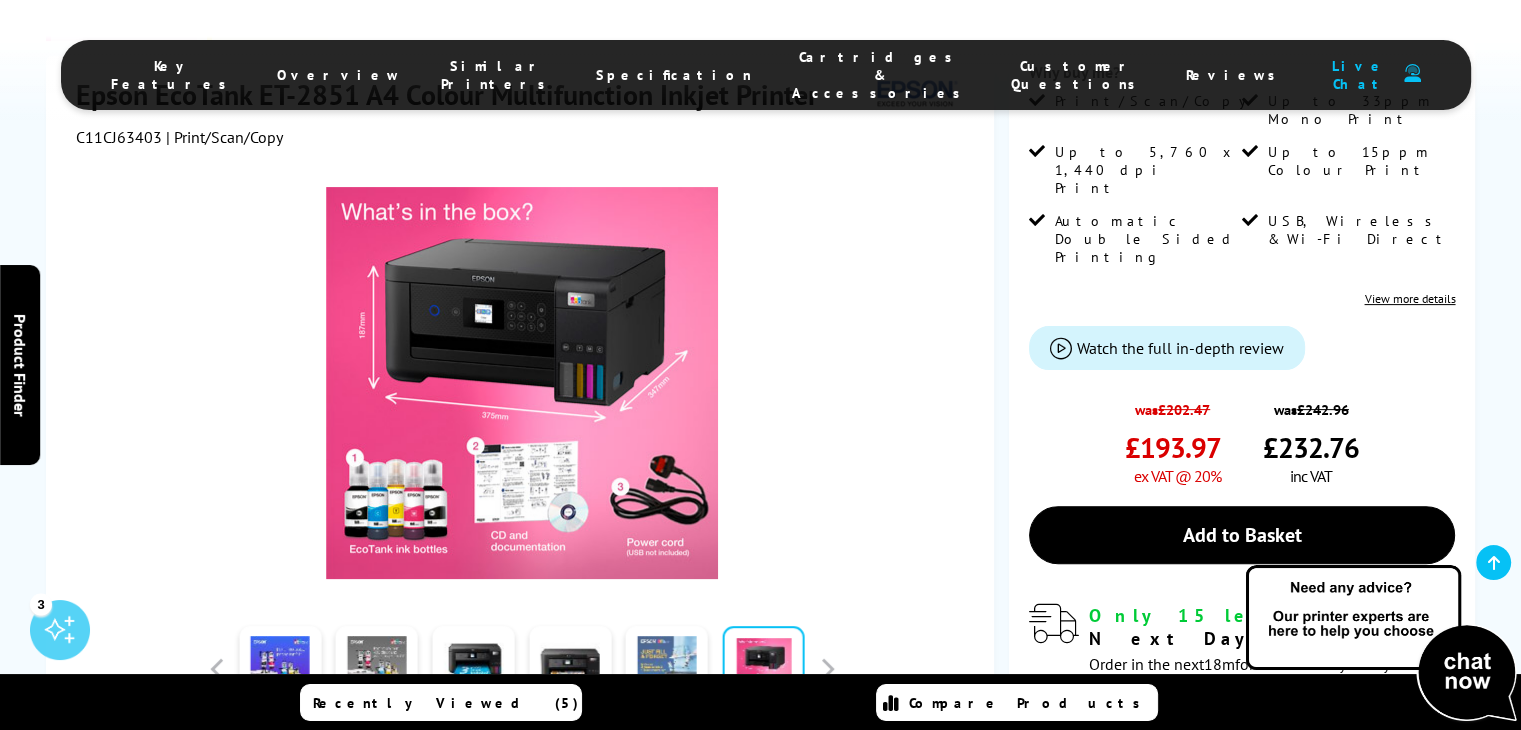 click at bounding box center (667, 669) 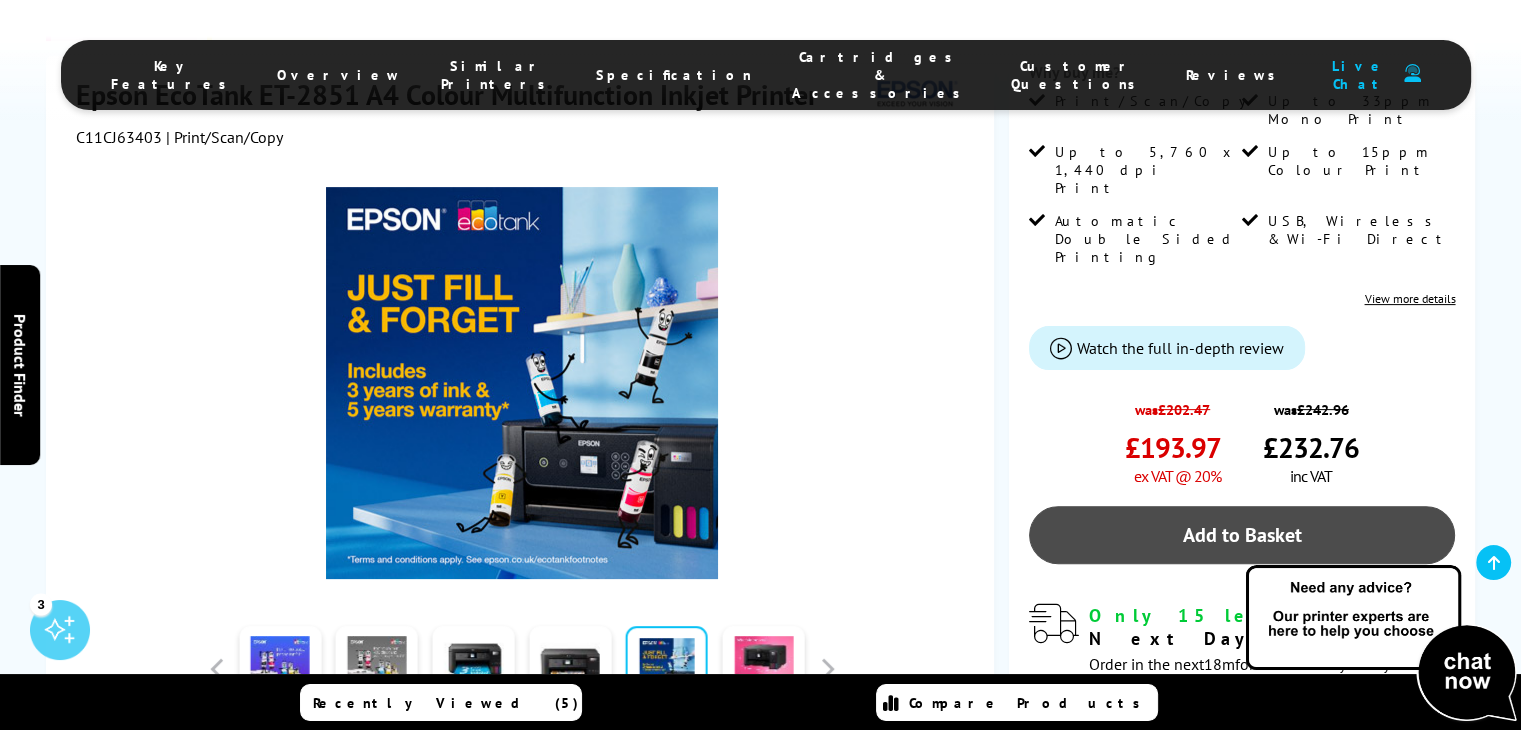 click on "Add to Basket" at bounding box center (1242, 535) 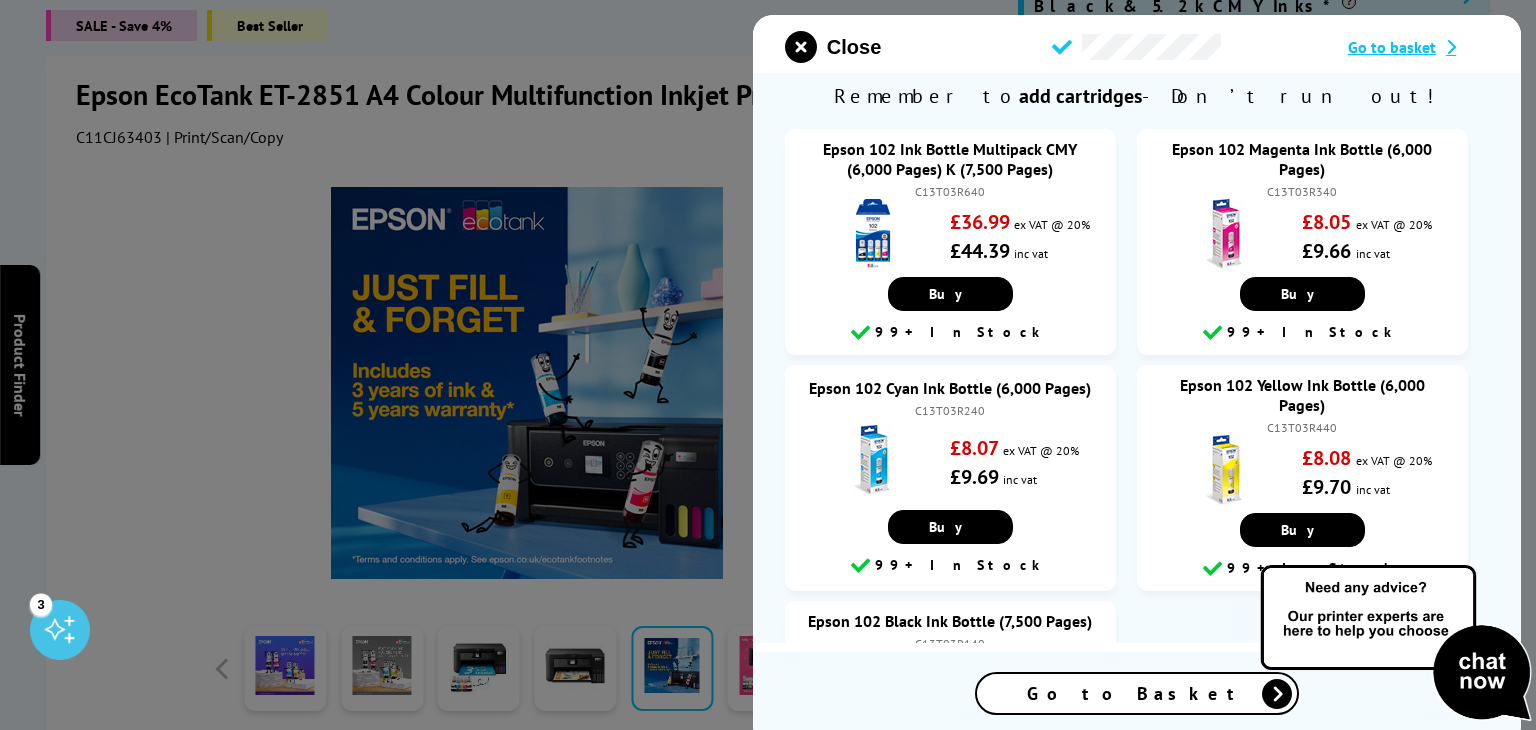 click on "Go to Basket" at bounding box center (1137, 693) 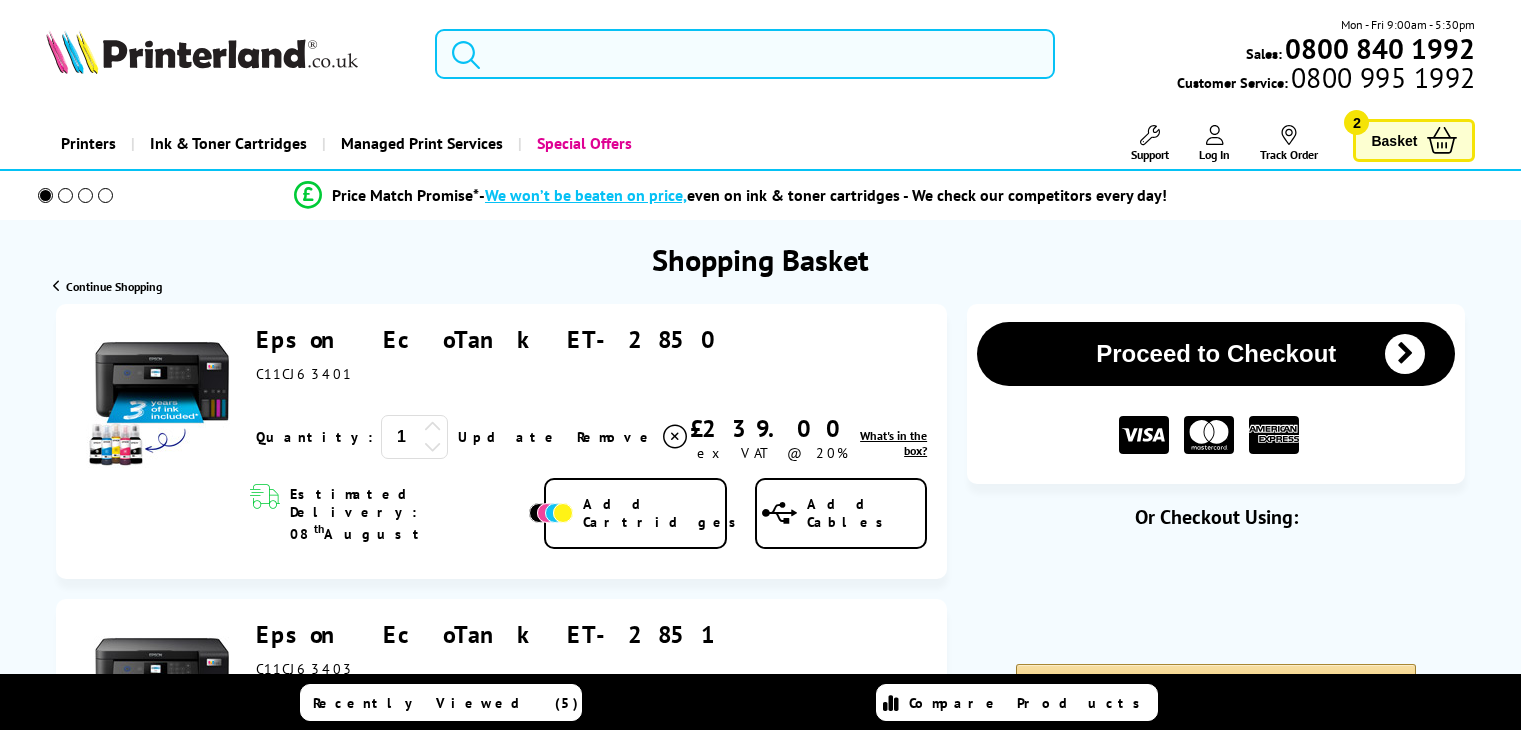 scroll, scrollTop: 0, scrollLeft: 0, axis: both 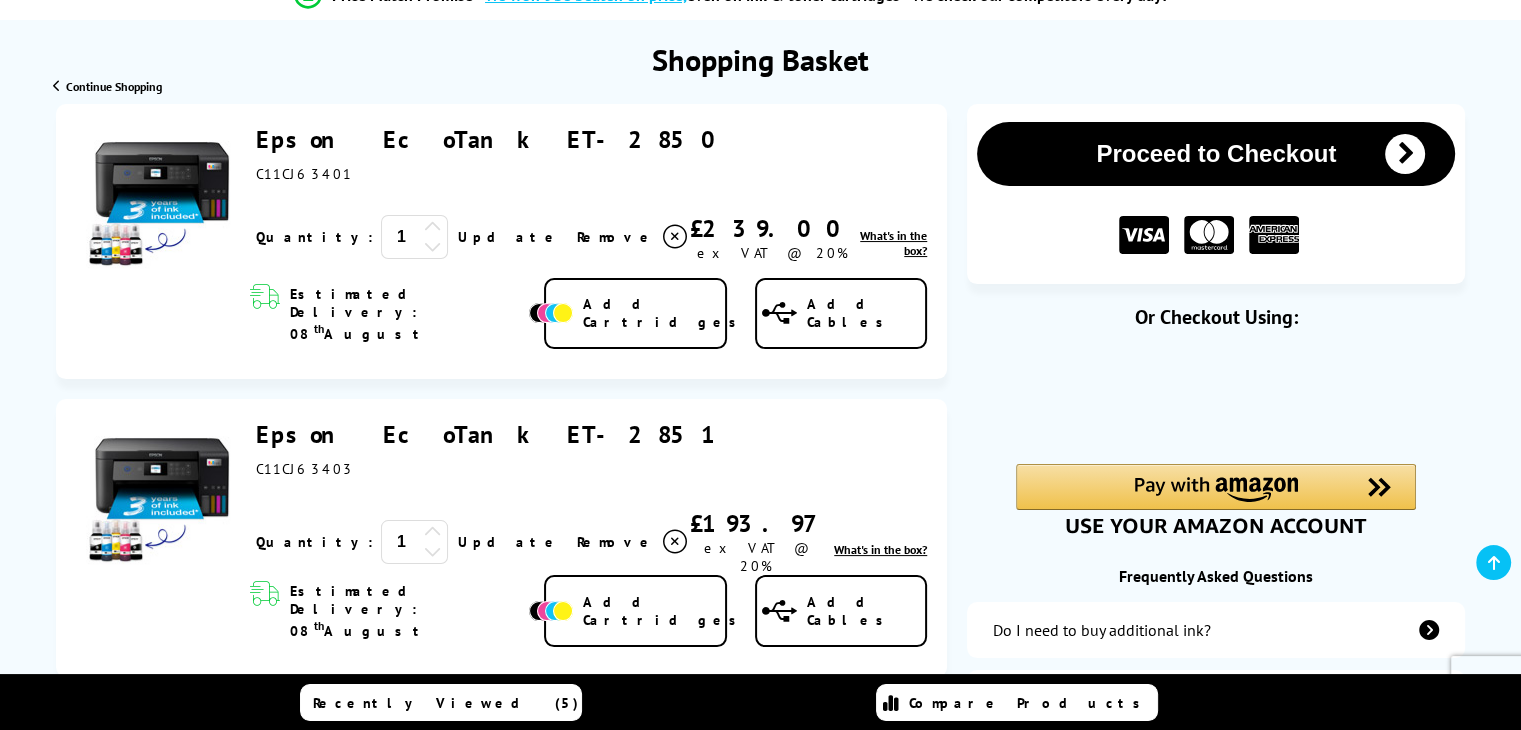 click at bounding box center (675, 237) 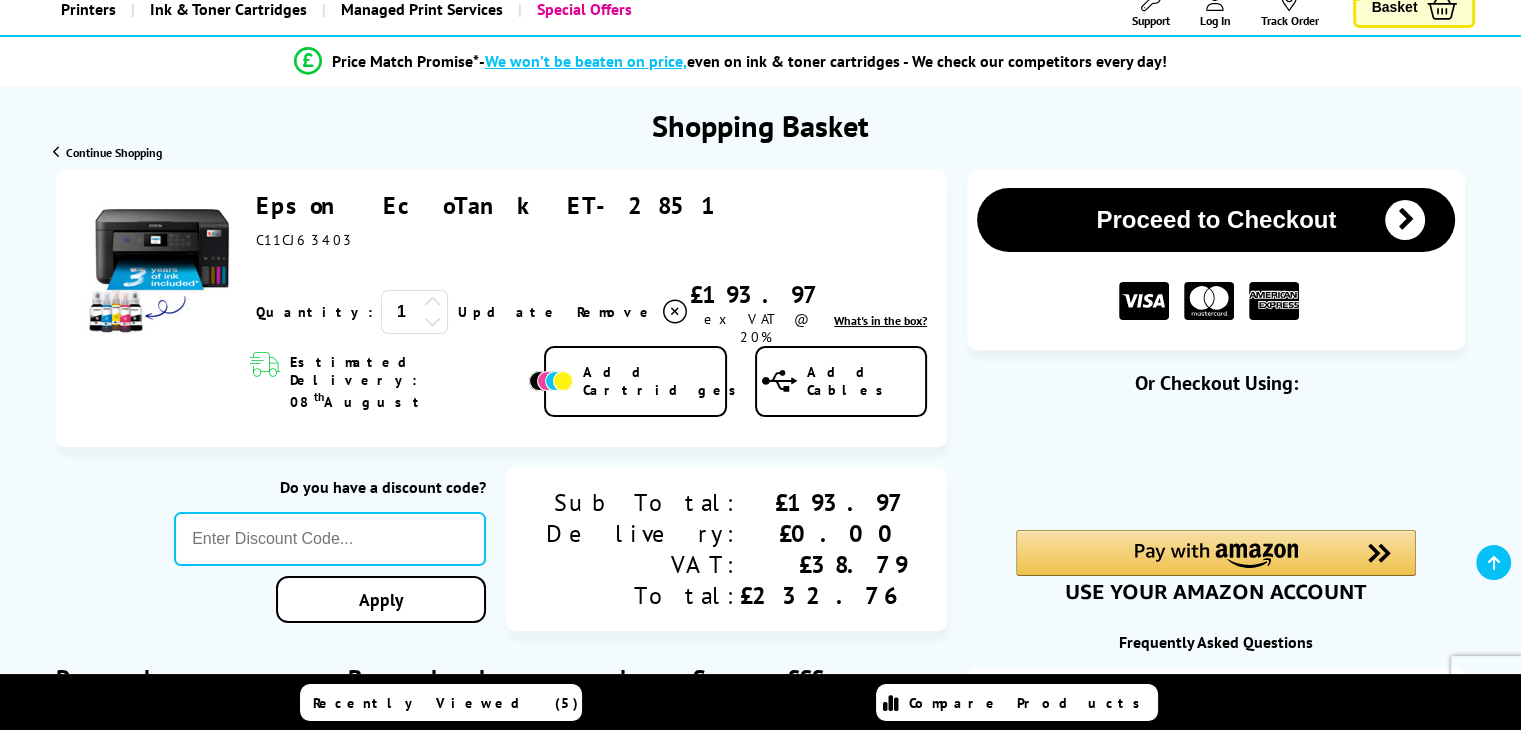 scroll, scrollTop: 100, scrollLeft: 0, axis: vertical 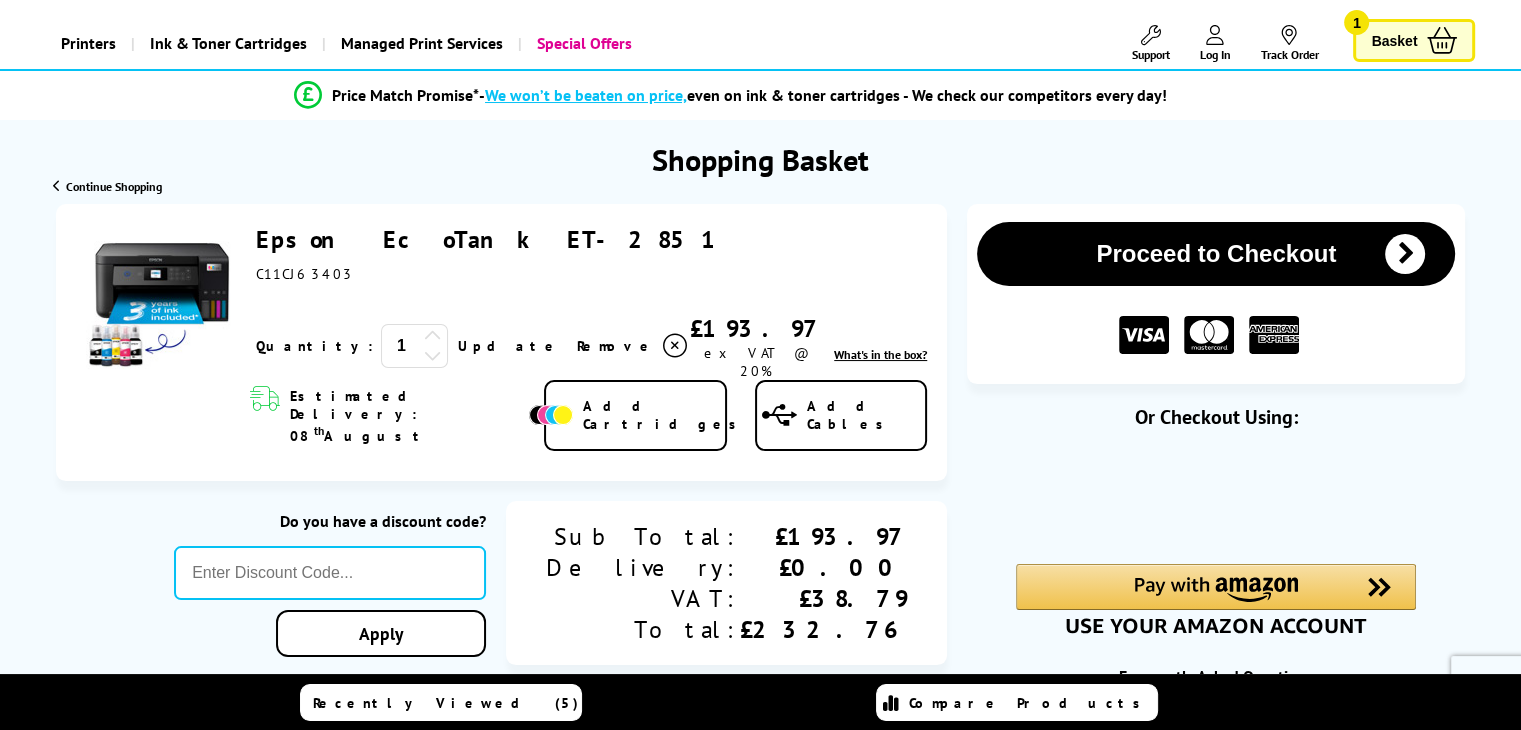 click on "Proceed to Checkout" at bounding box center (1216, 254) 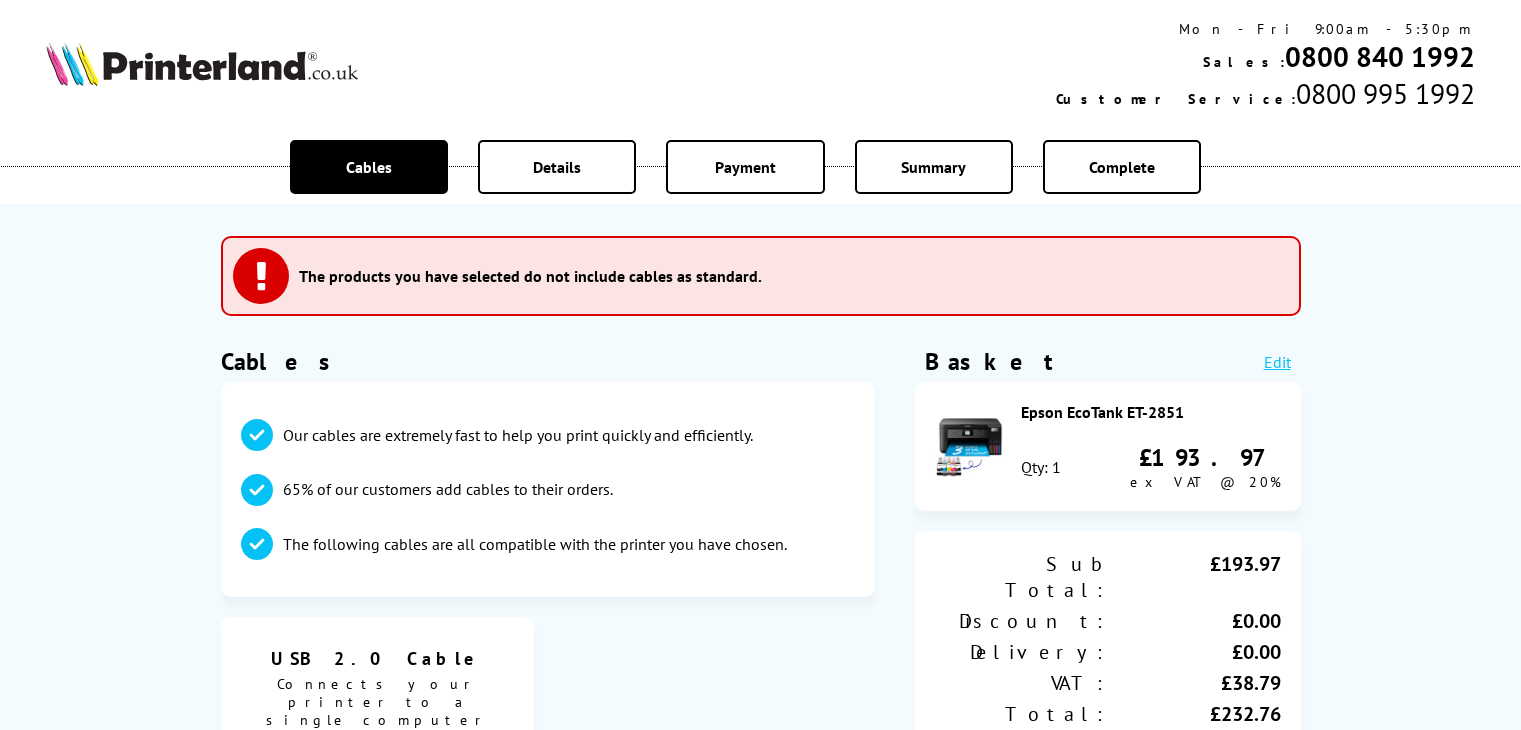scroll, scrollTop: 0, scrollLeft: 0, axis: both 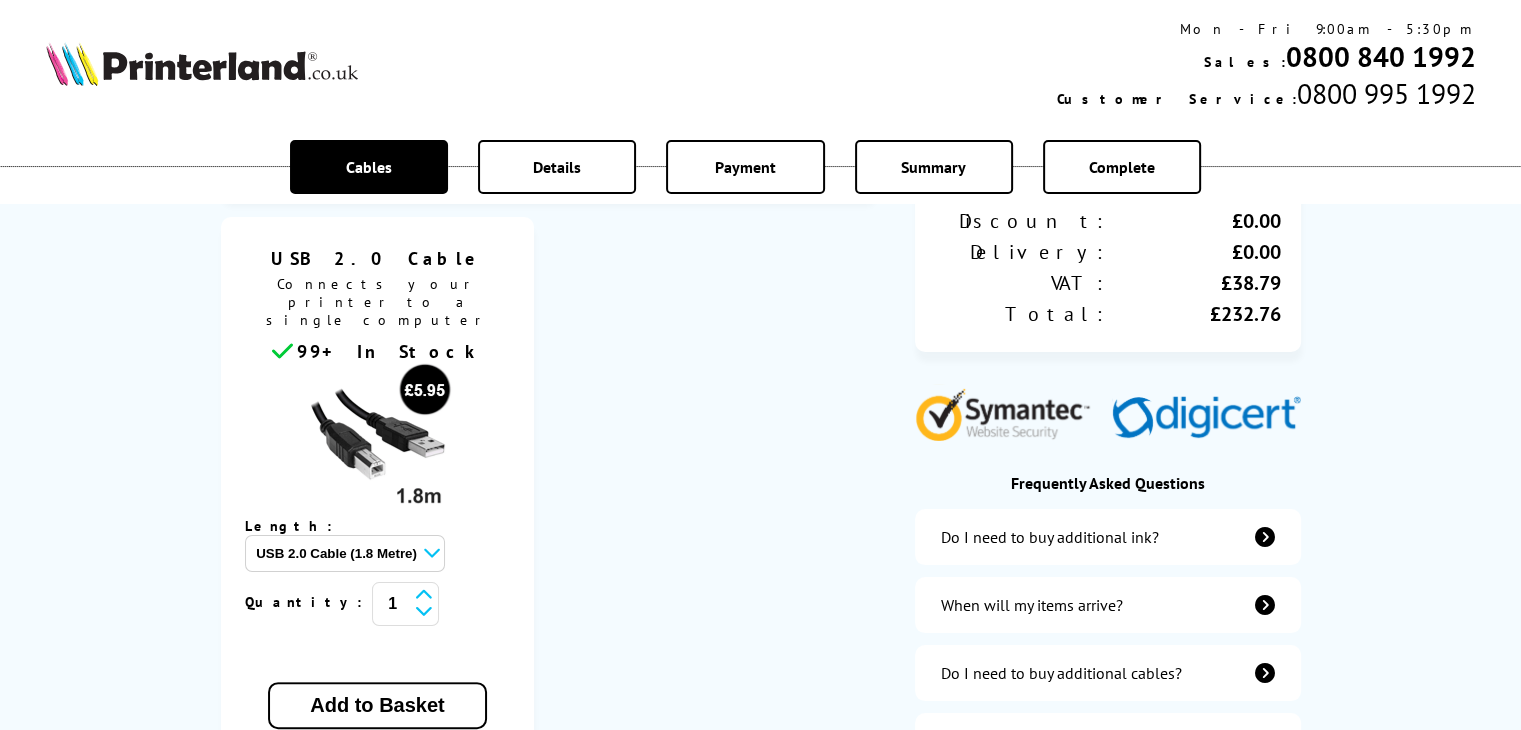 click on "USB 2.0 Cable (1.8 Metre) - £5.95
USB 2.0 Cable (3 metre) - £7.95
USB 2.0 Cable (5 Metre) - £10.95" at bounding box center (345, 553) 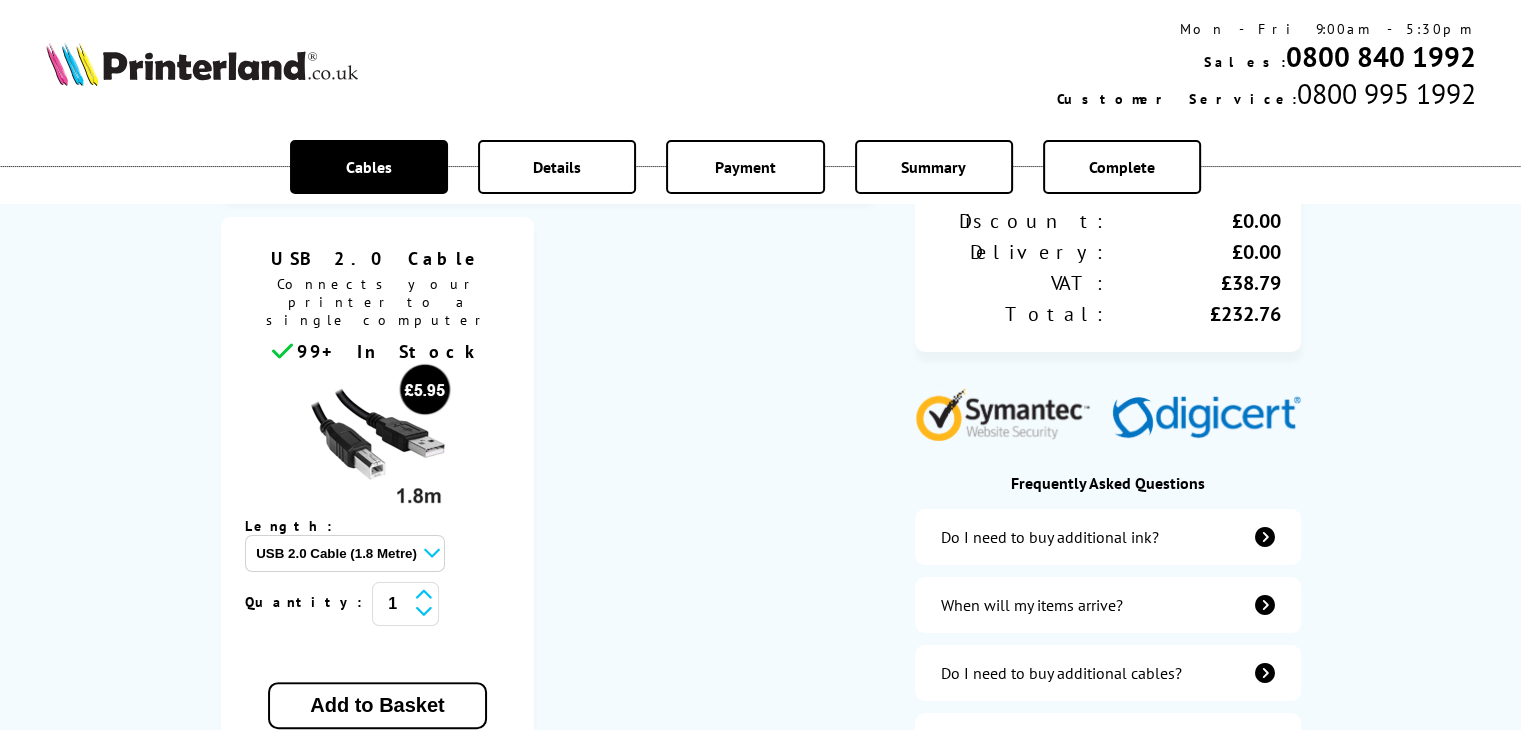 select on "114250" 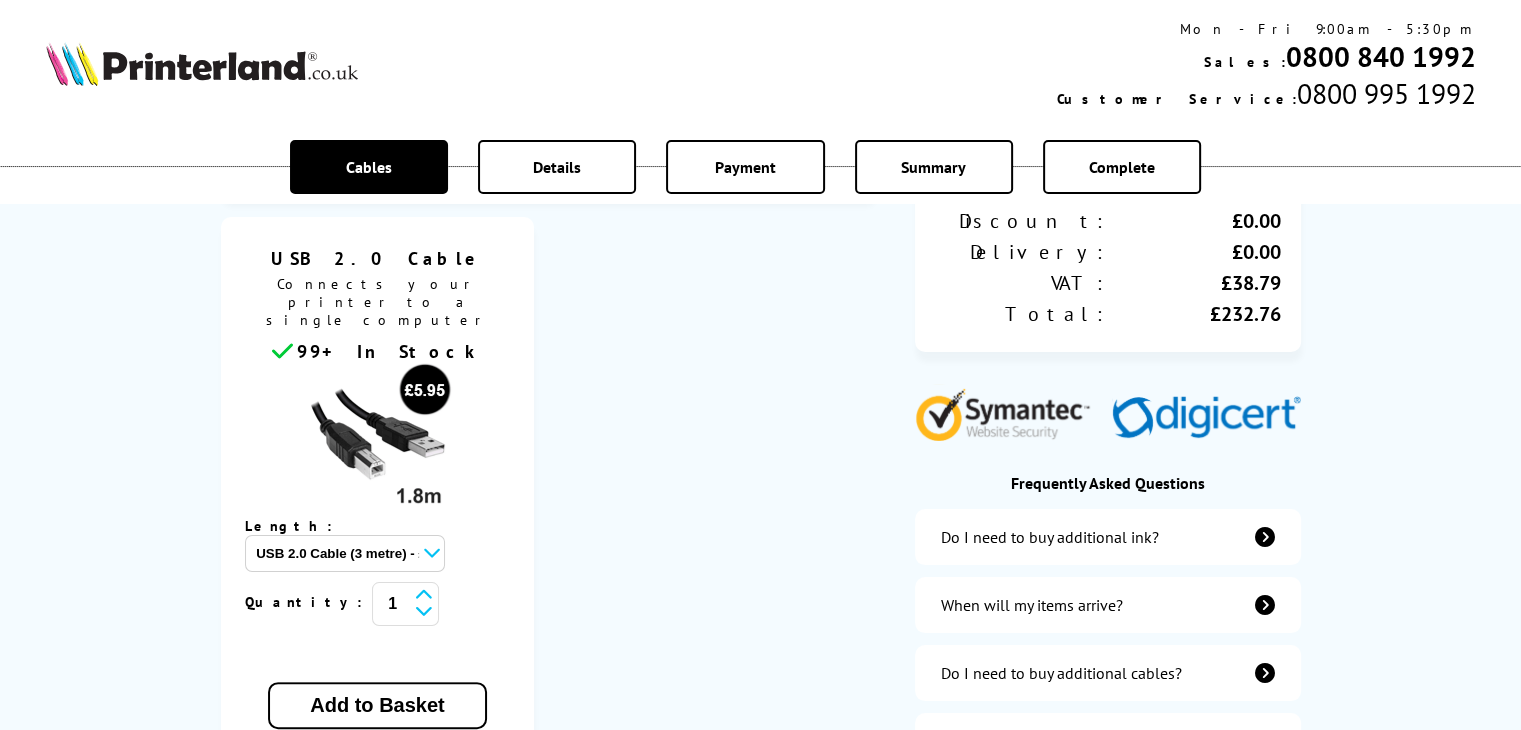 click on "USB 2.0 Cable (1.8 Metre) - £5.95
USB 2.0 Cable (3 metre) - £7.95
USB 2.0 Cable (5 Metre) - £10.95" at bounding box center (345, 553) 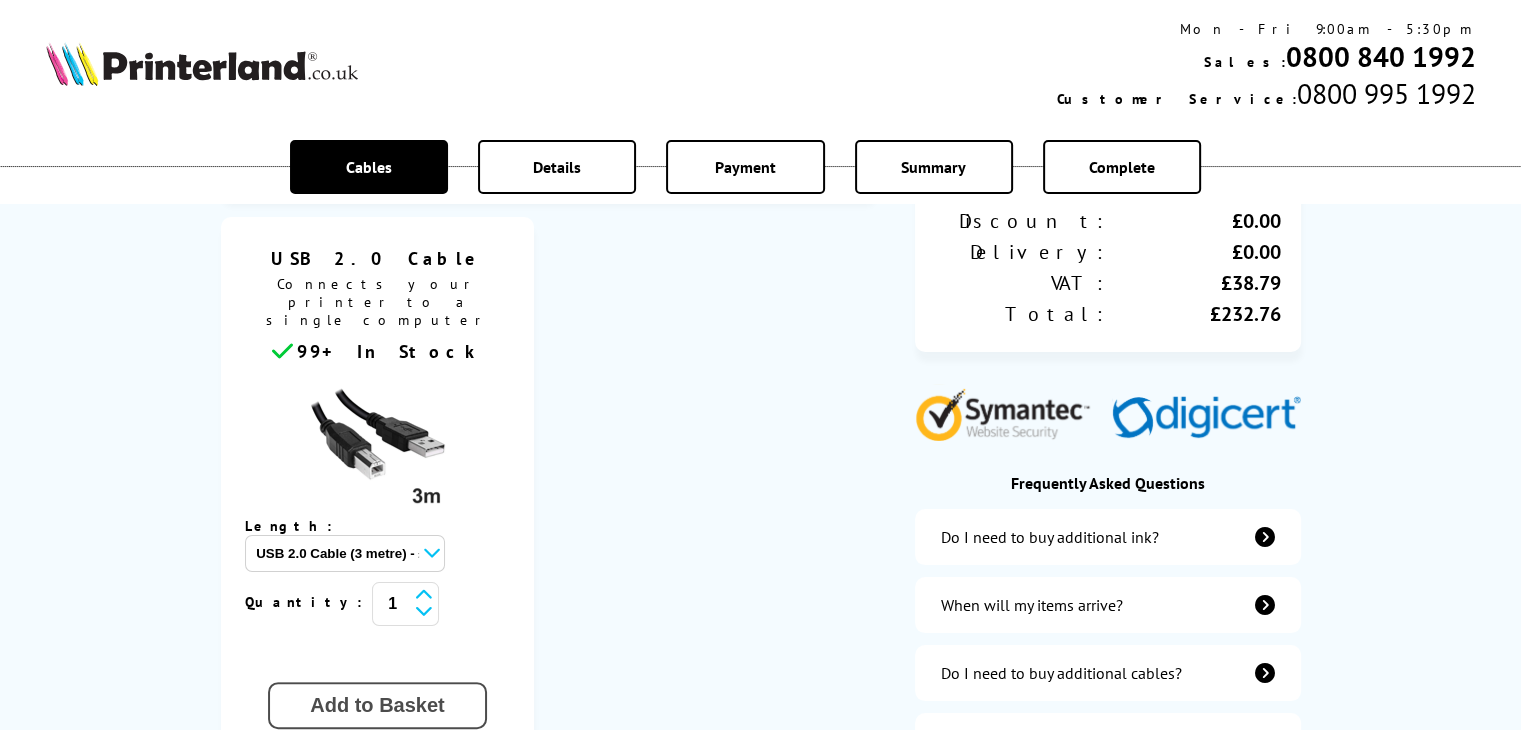 click on "Add to Basket" at bounding box center (377, 705) 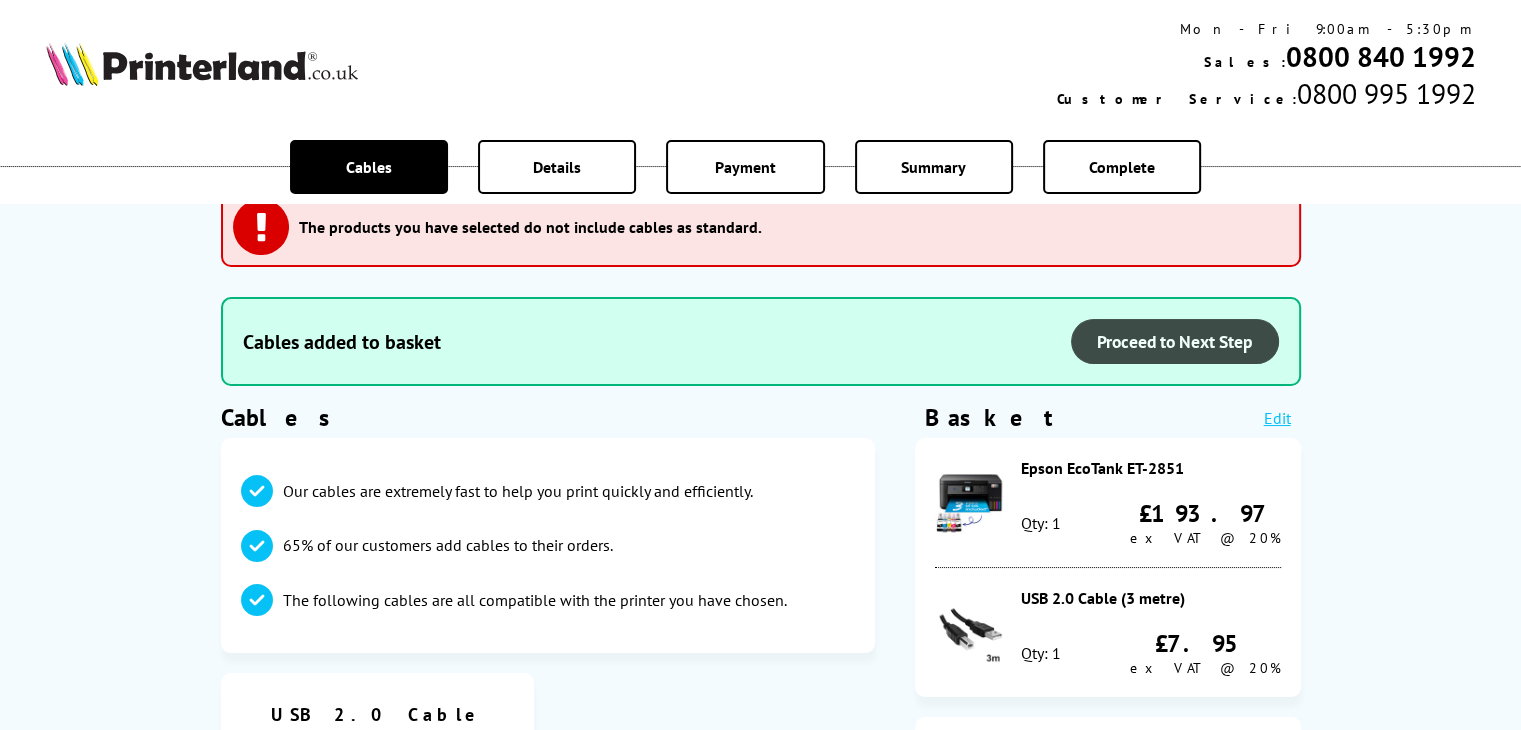 scroll, scrollTop: 0, scrollLeft: 0, axis: both 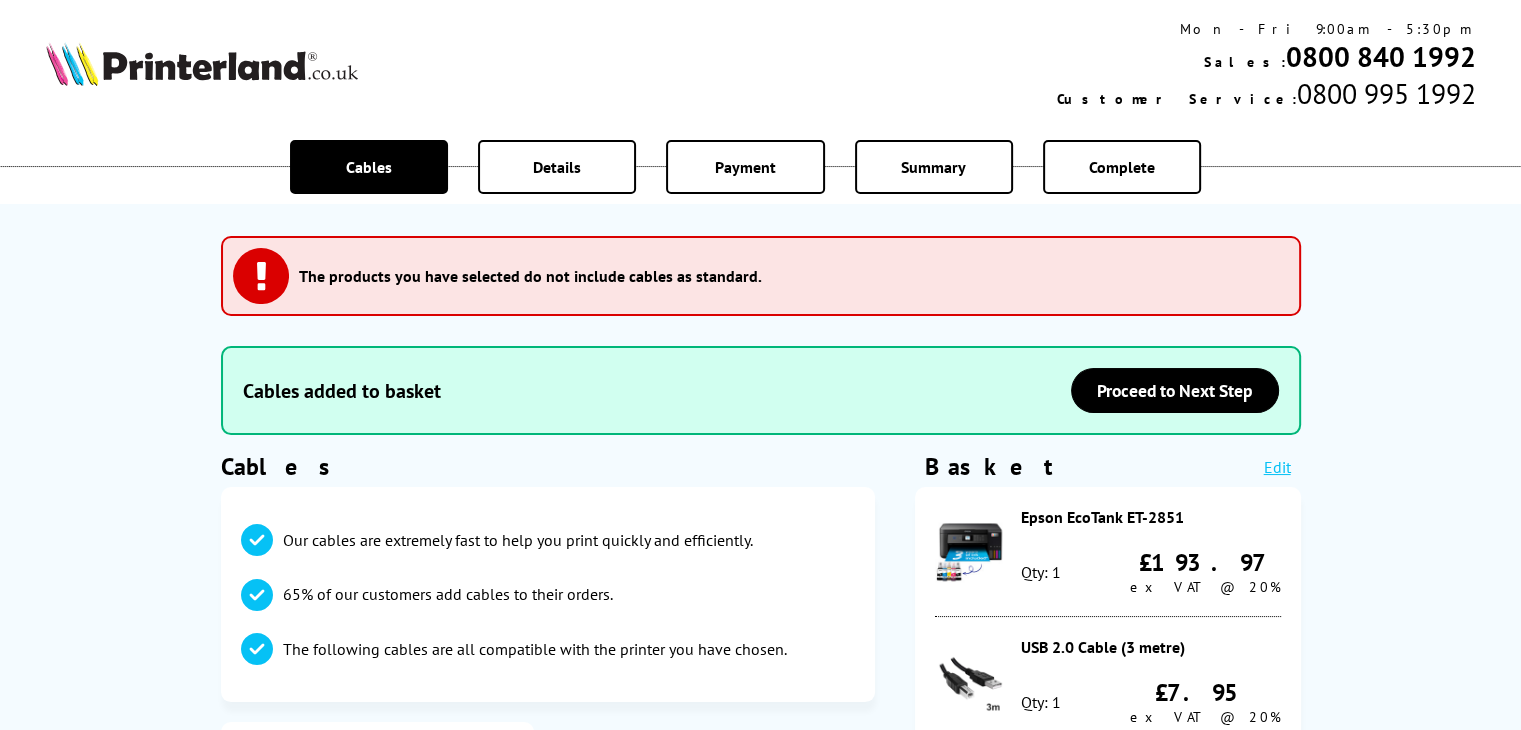 click on "Epson EcoTank ET-2851
Qty: 1
£193.97
ex VAT @ 20%" at bounding box center (1151, 551) 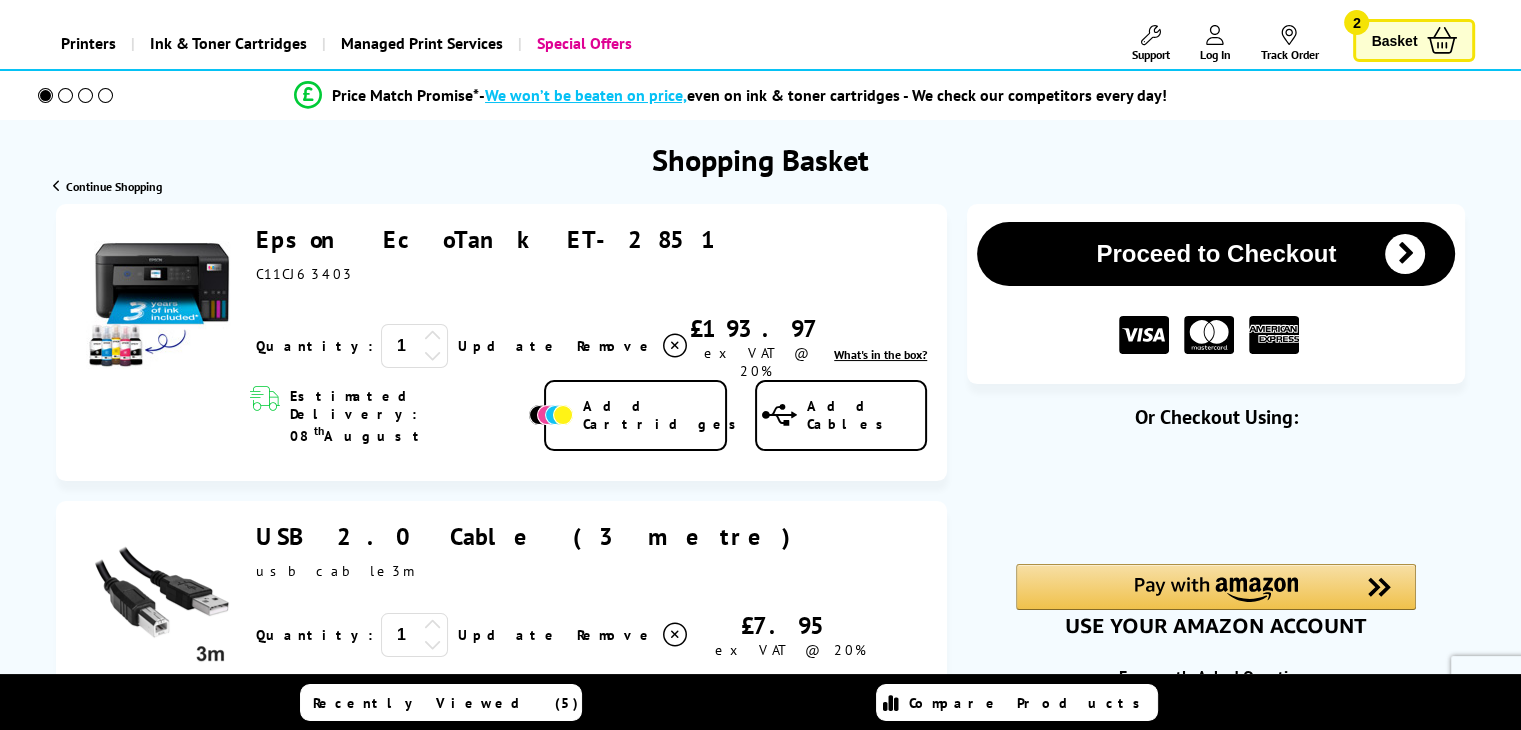 scroll, scrollTop: 100, scrollLeft: 0, axis: vertical 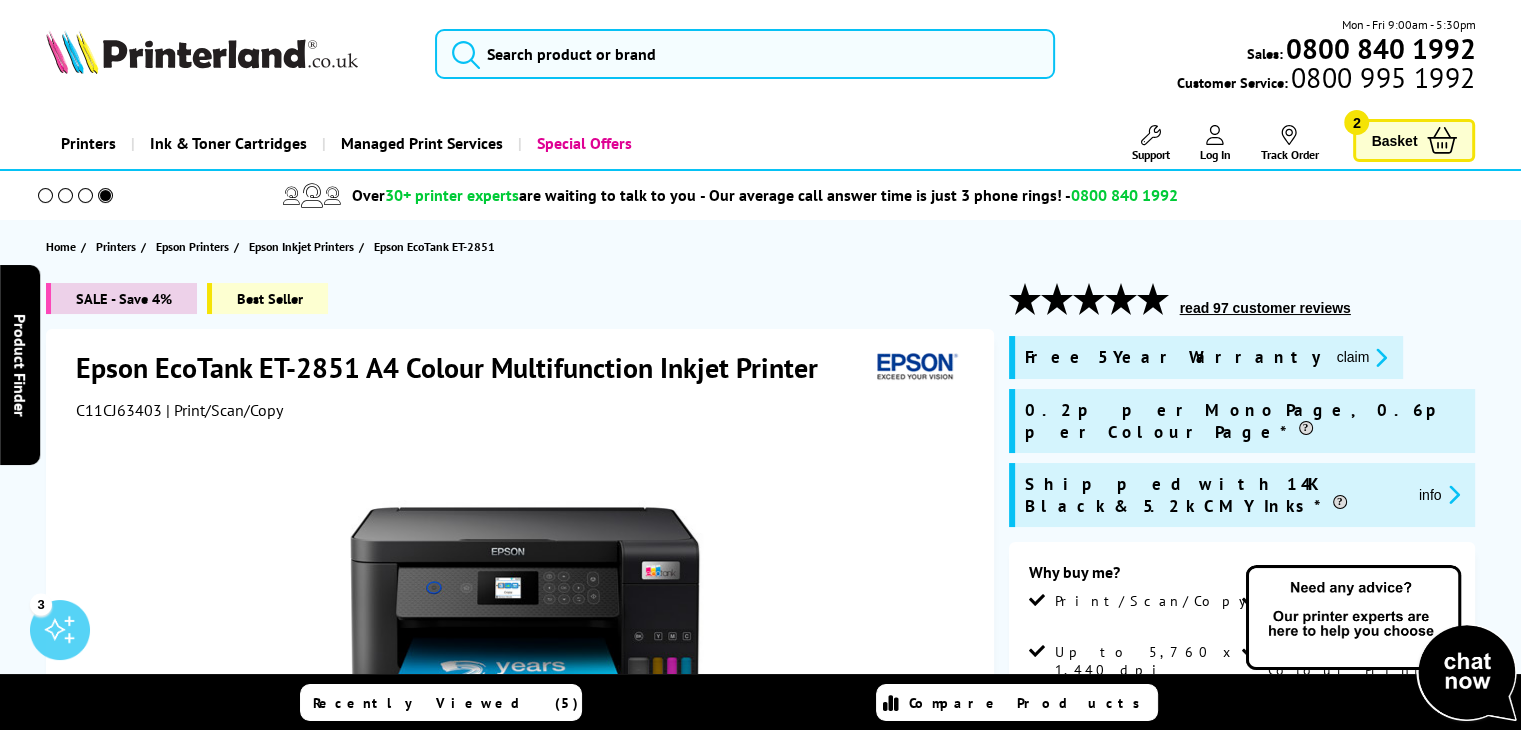 click on "Basket" at bounding box center [1394, 140] 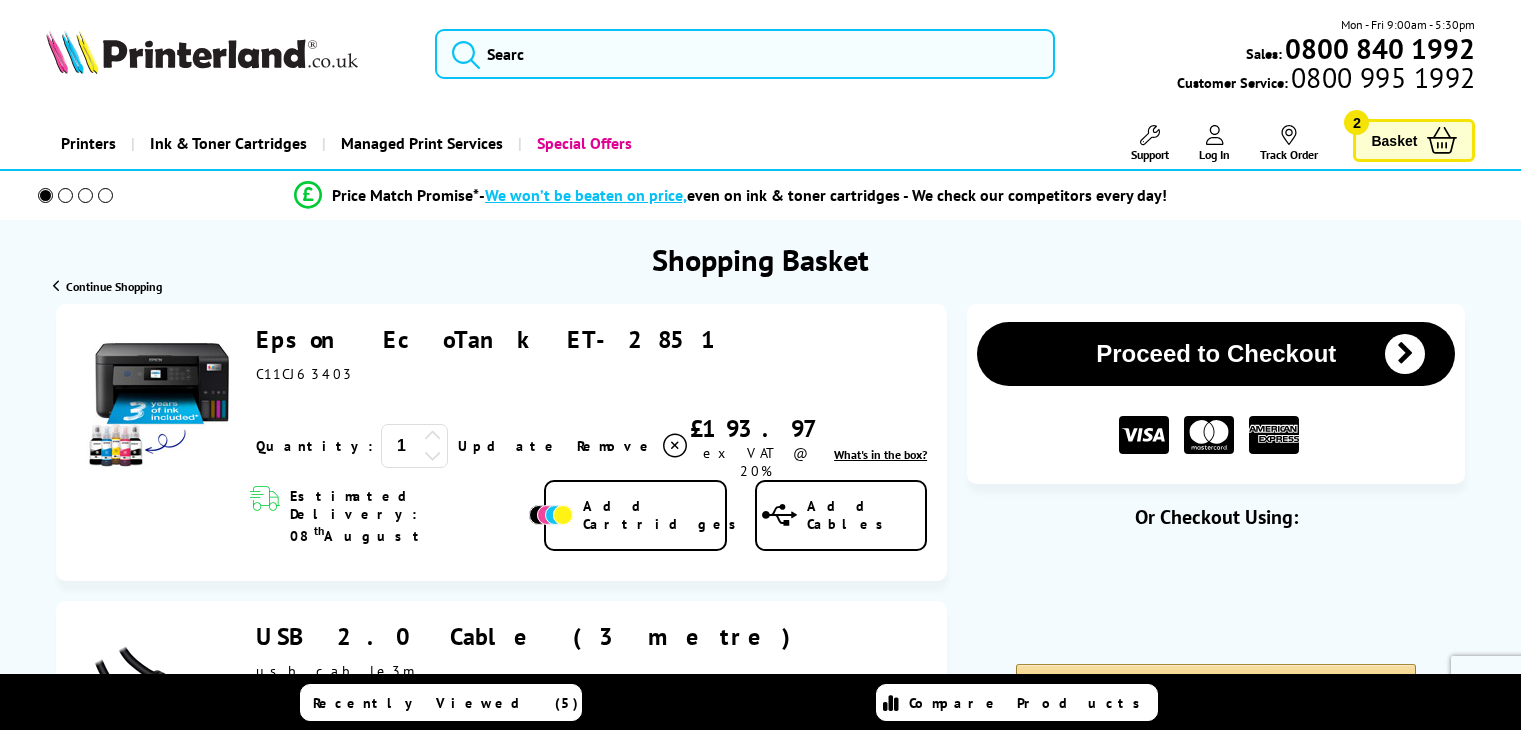 scroll, scrollTop: 0, scrollLeft: 0, axis: both 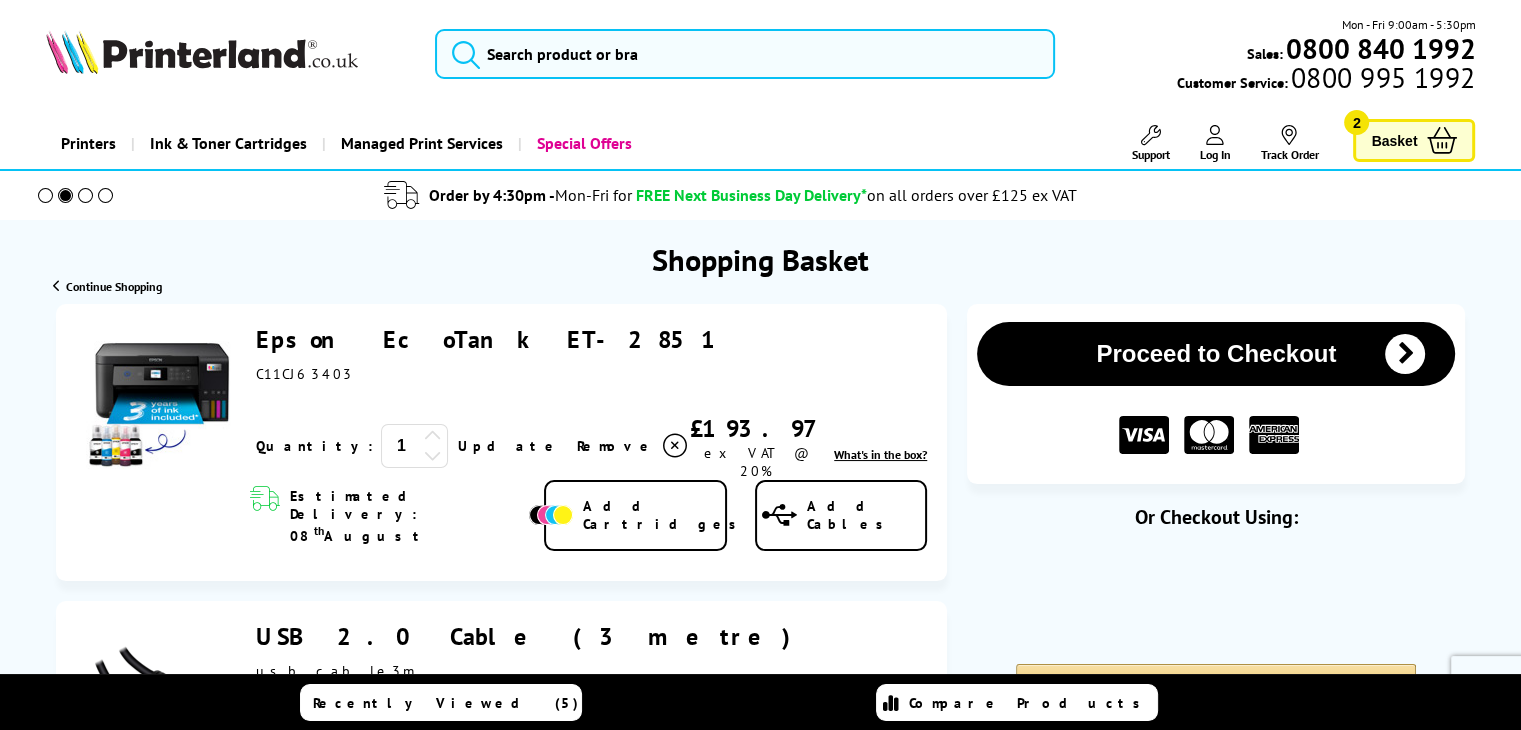 click on "Proceed to Checkout" at bounding box center (1216, 354) 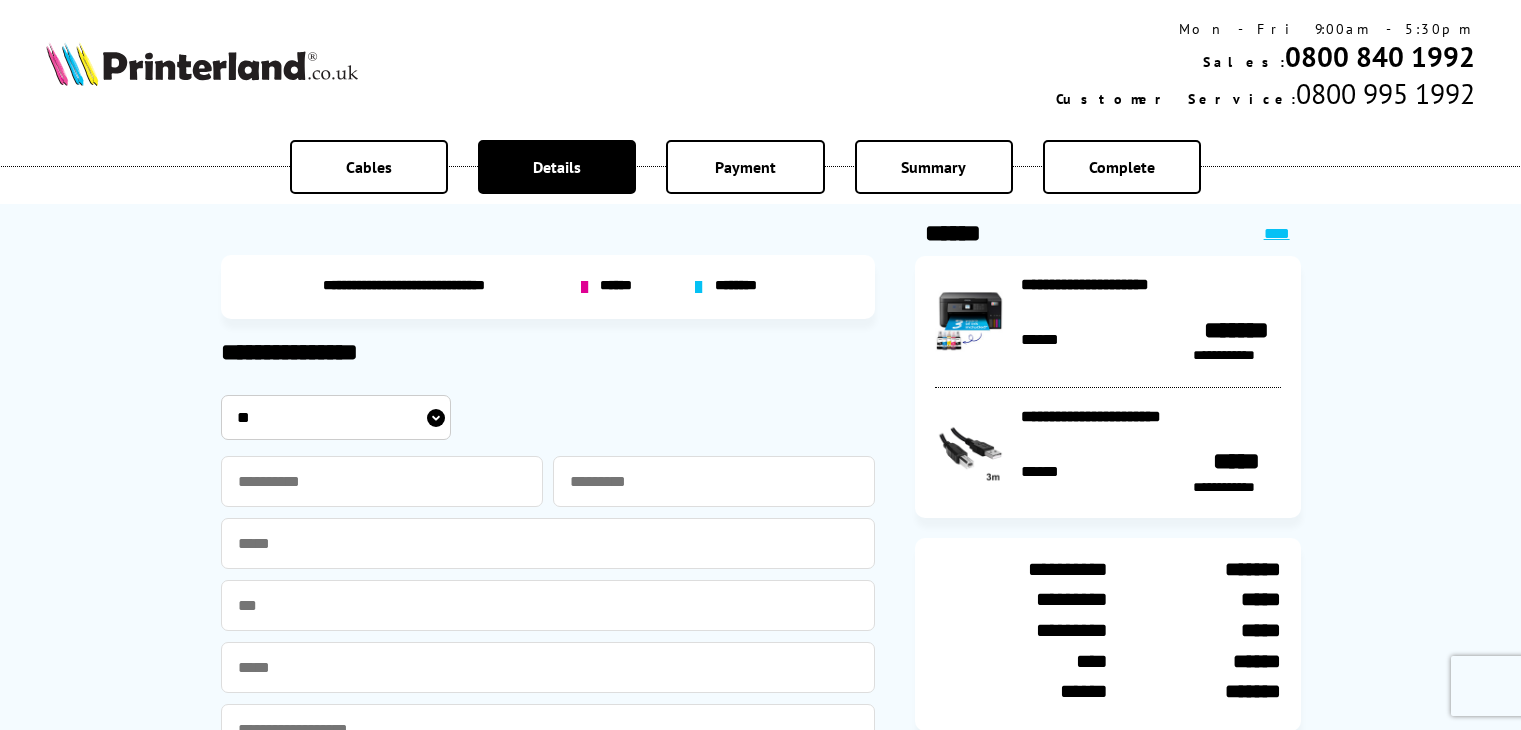 scroll, scrollTop: 0, scrollLeft: 0, axis: both 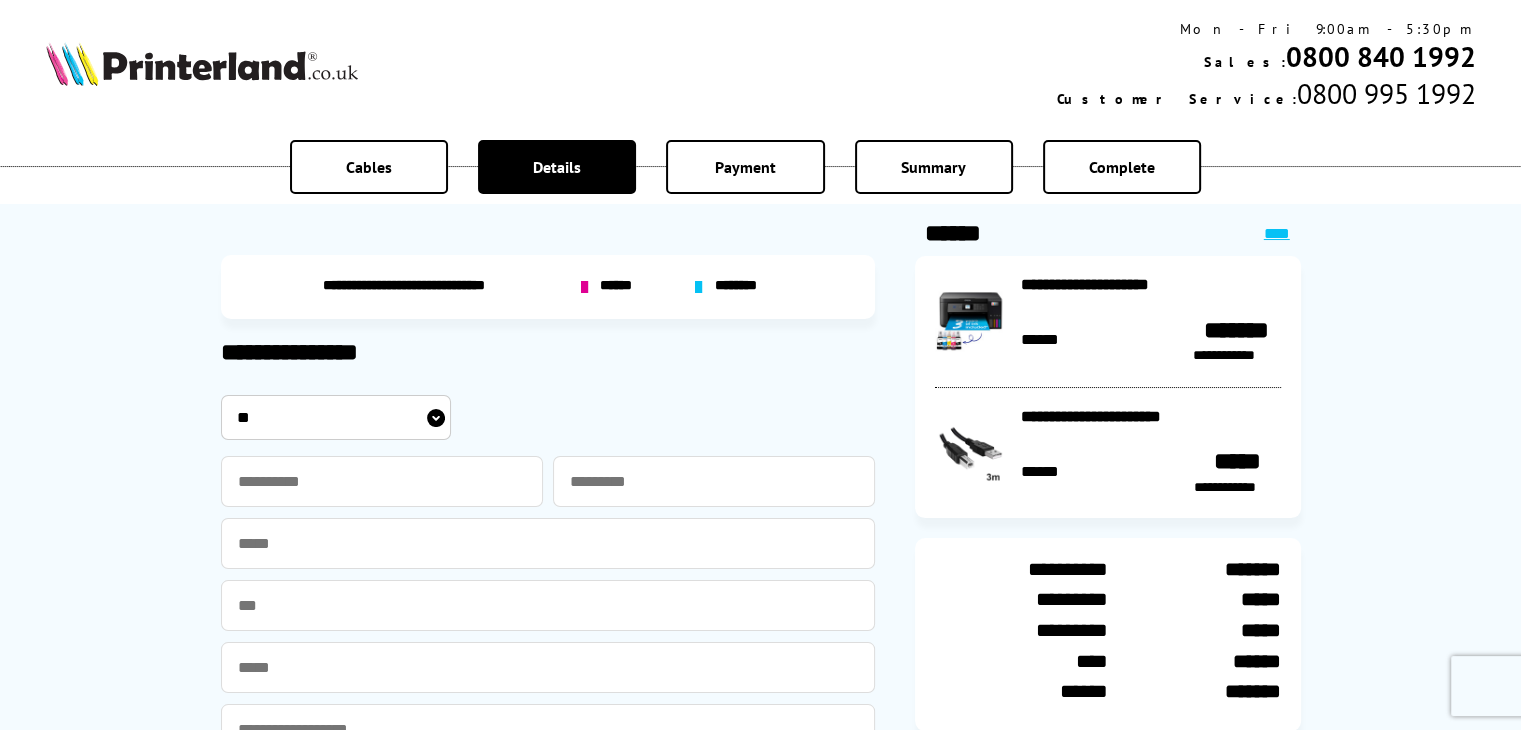 click on "**
***
****
**" at bounding box center (336, 417) 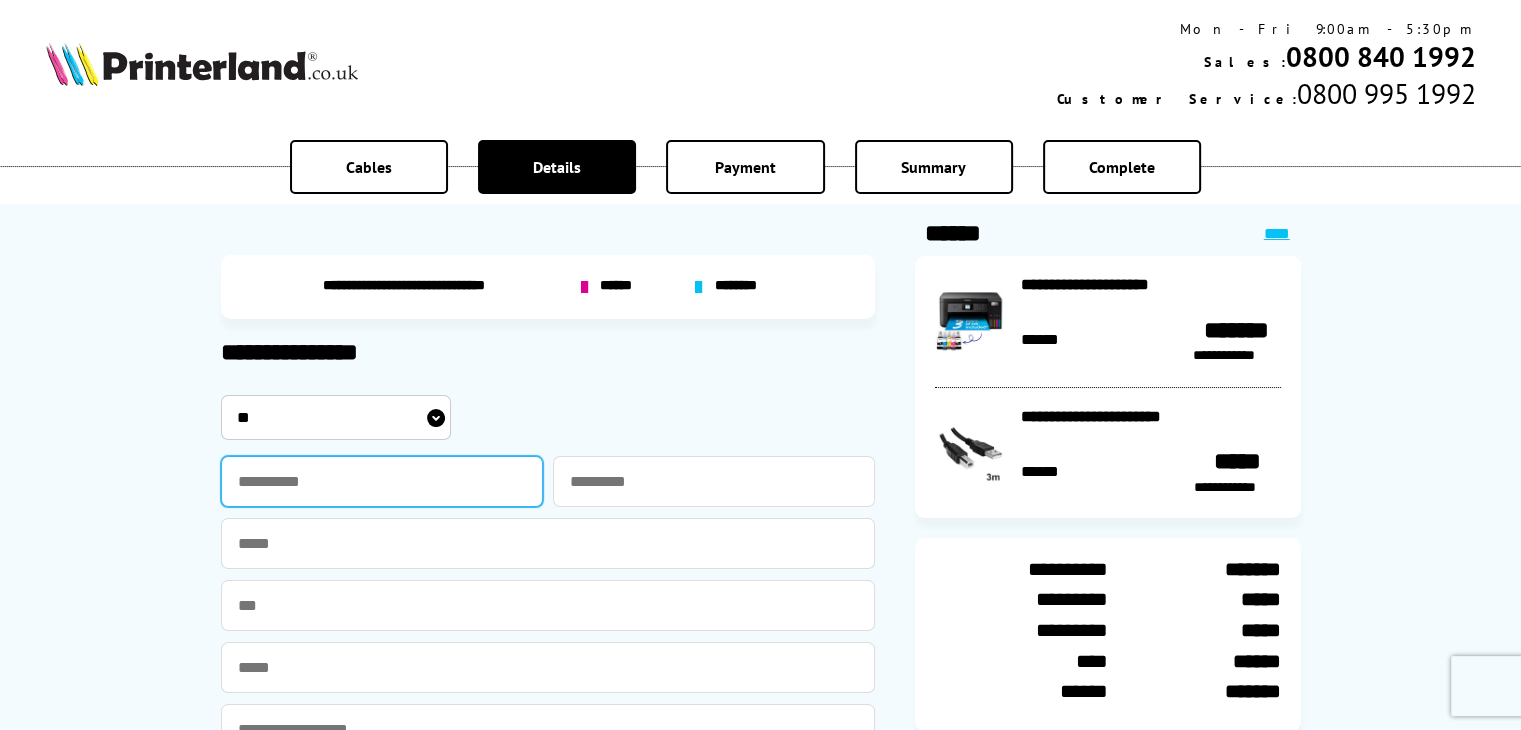 click at bounding box center (382, 481) 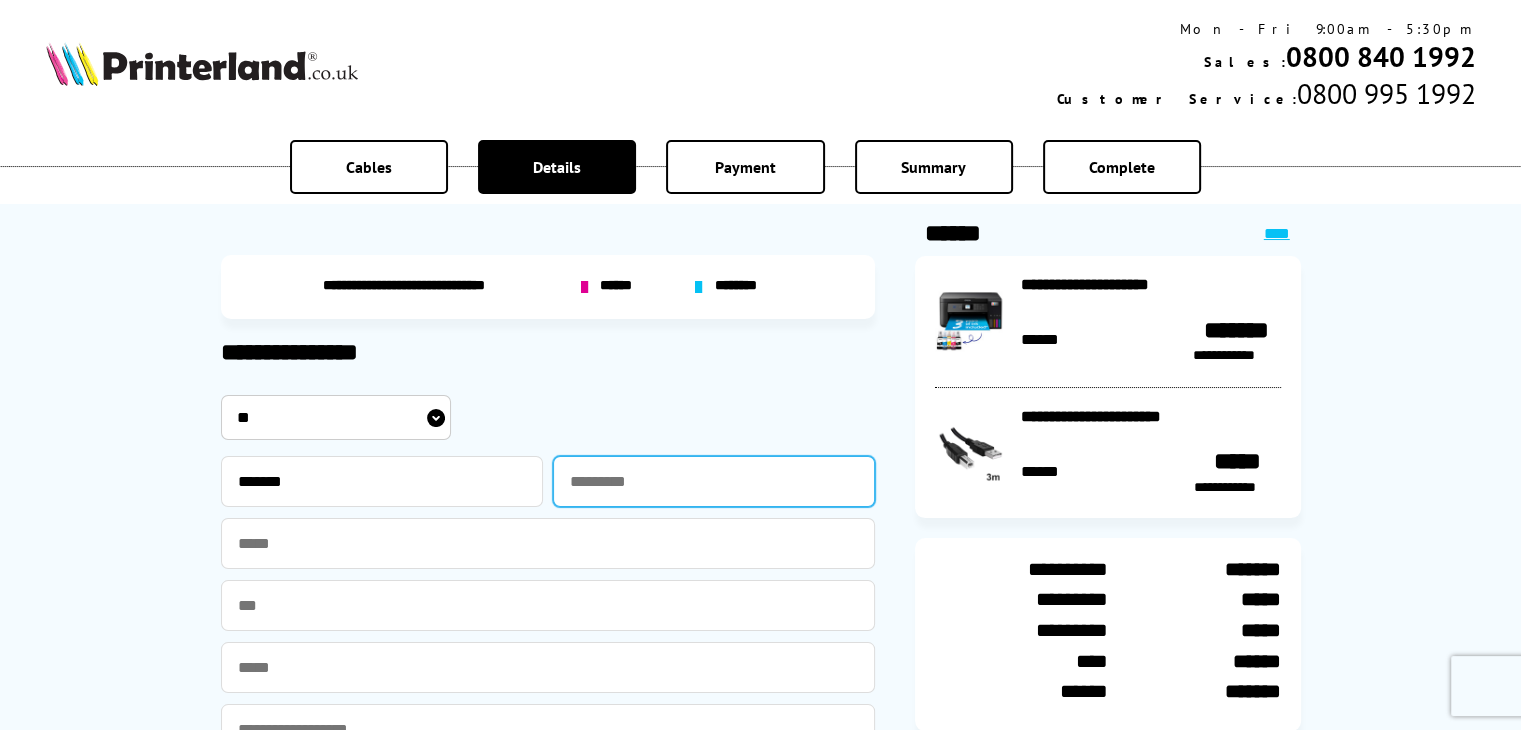 type on "*********" 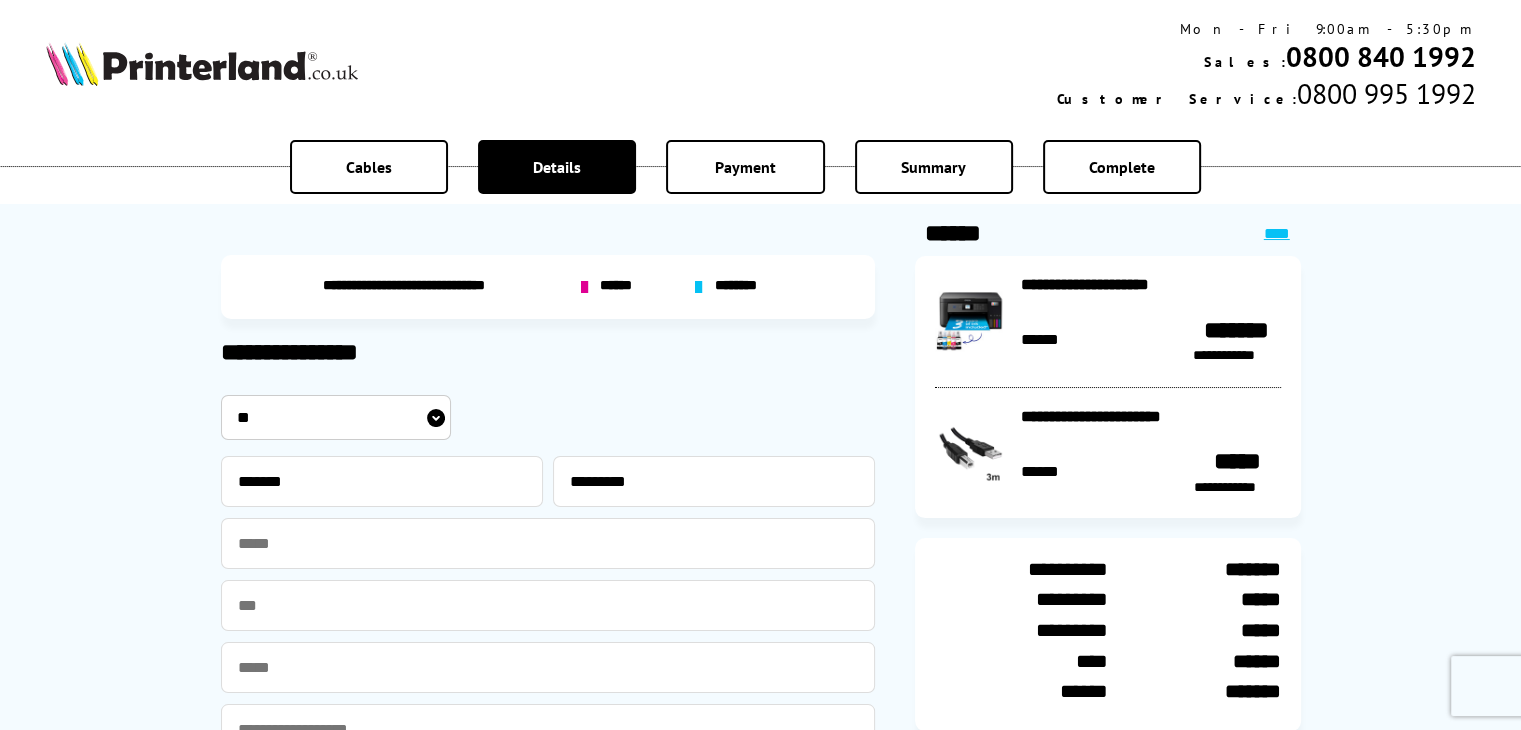 type on "**********" 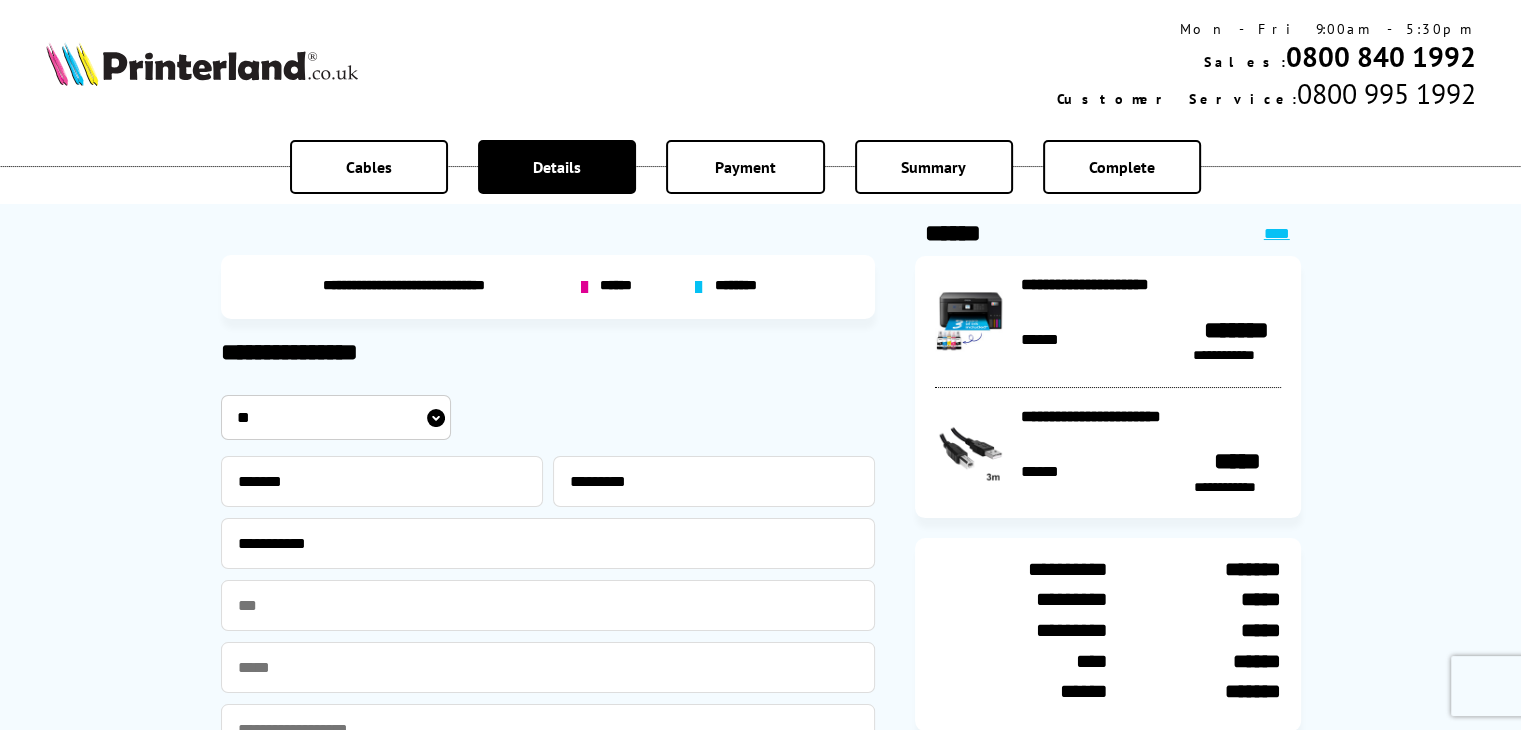 type on "**********" 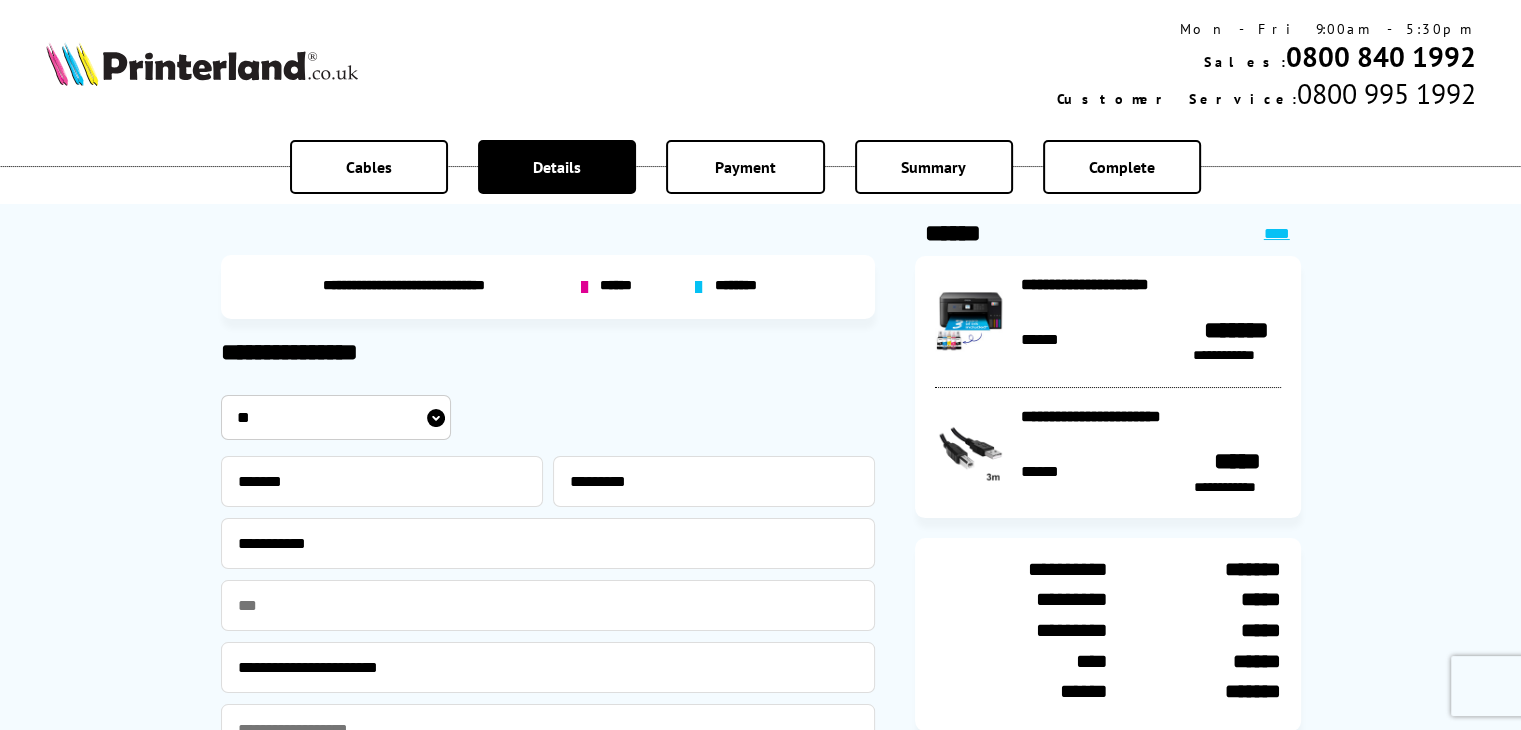 type on "**********" 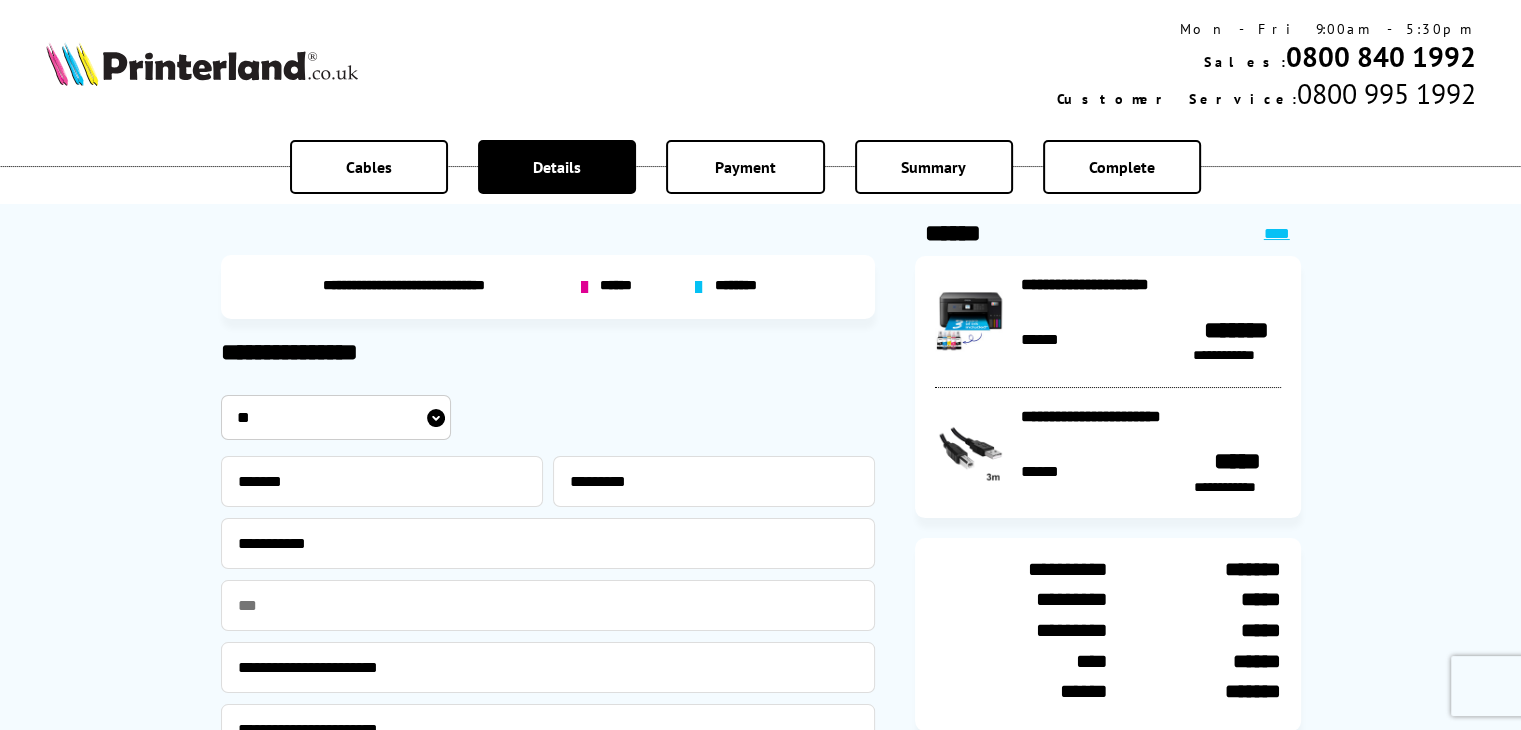 type on "********" 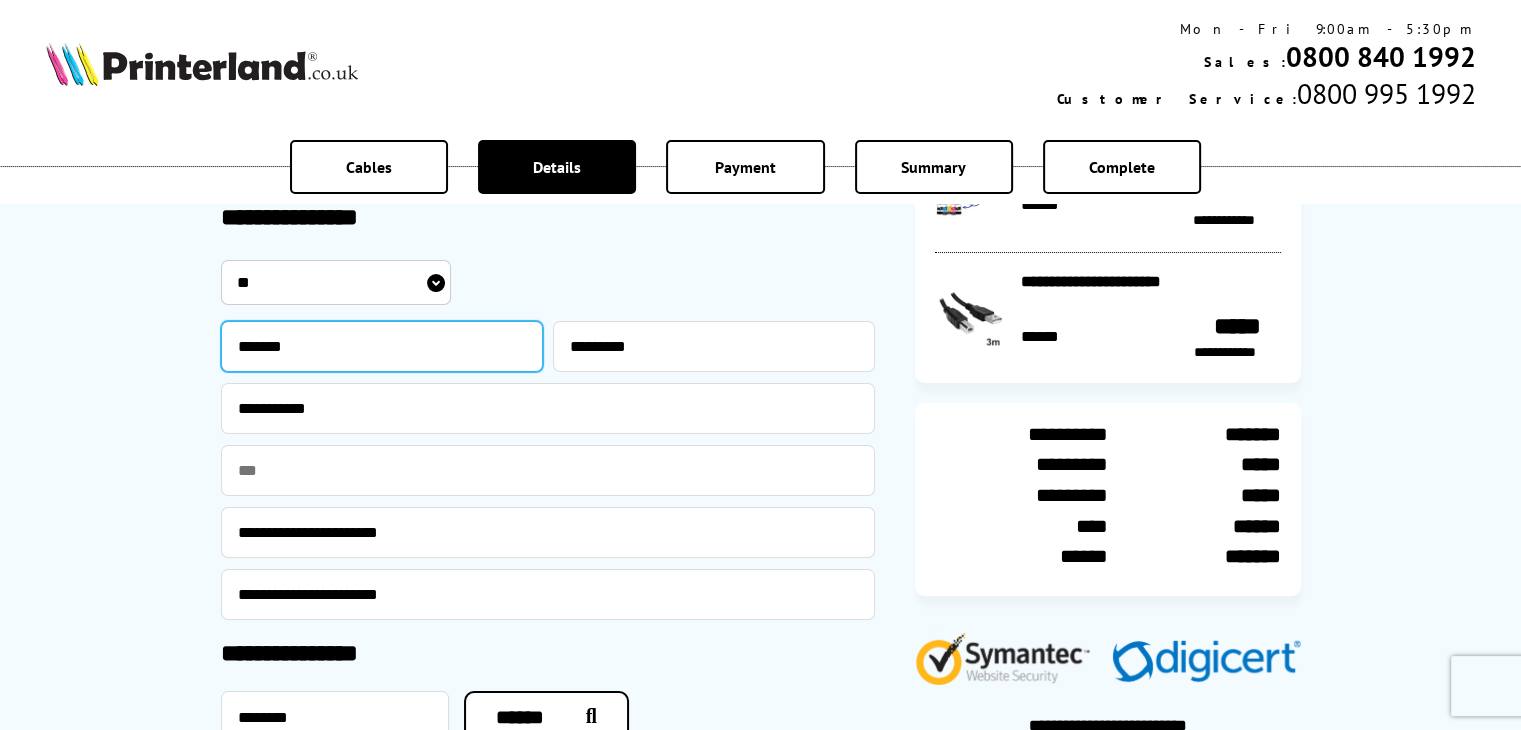 scroll, scrollTop: 200, scrollLeft: 0, axis: vertical 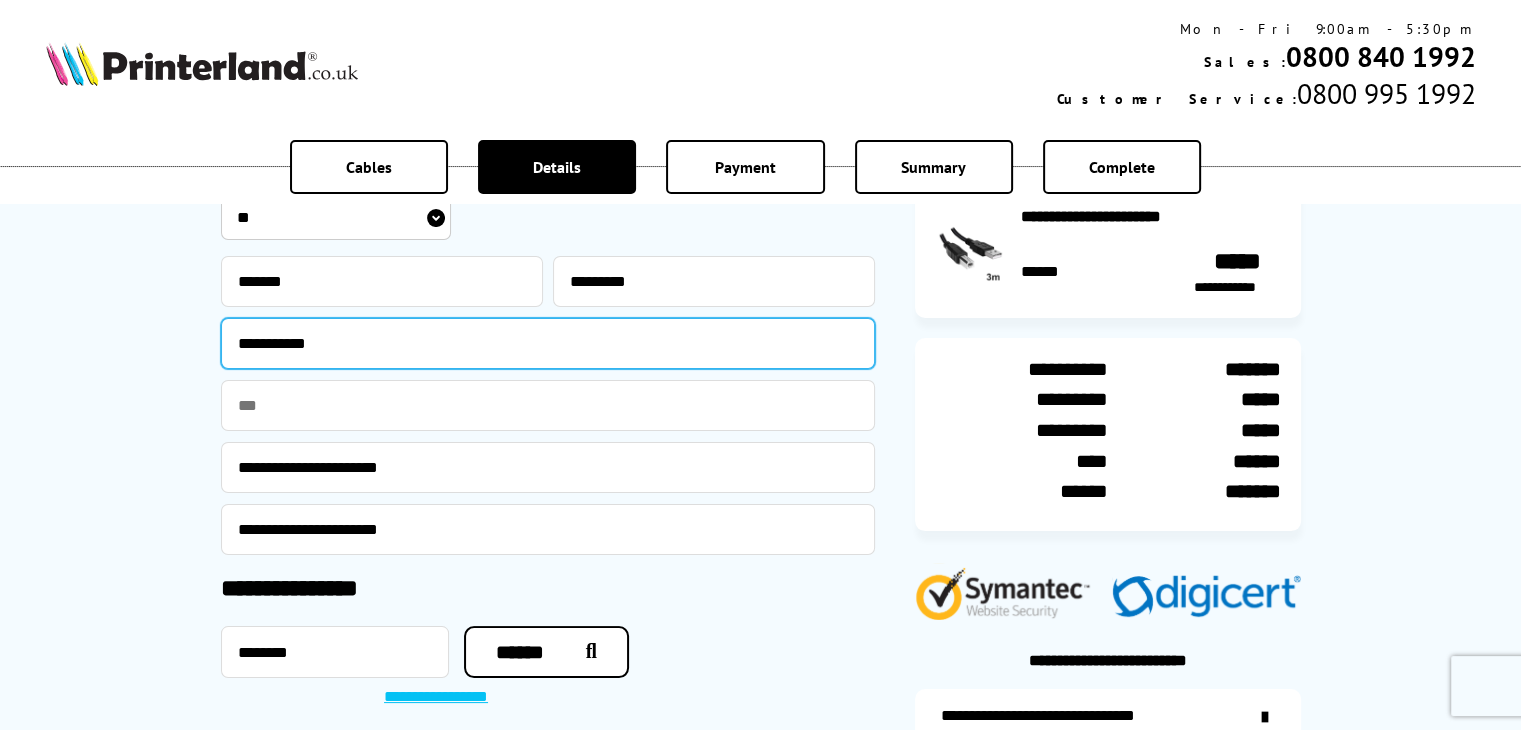 click on "**********" at bounding box center (548, 343) 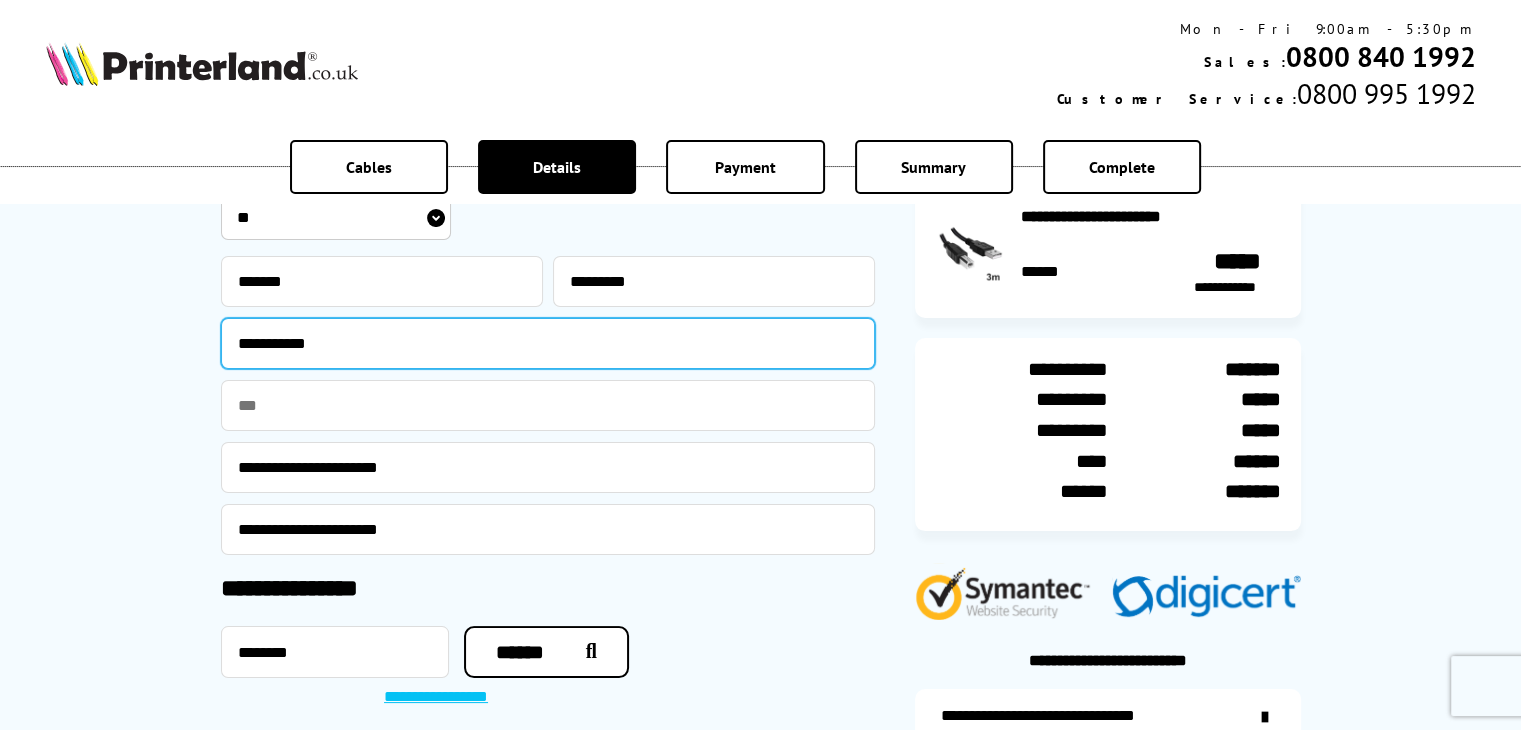 type on "**********" 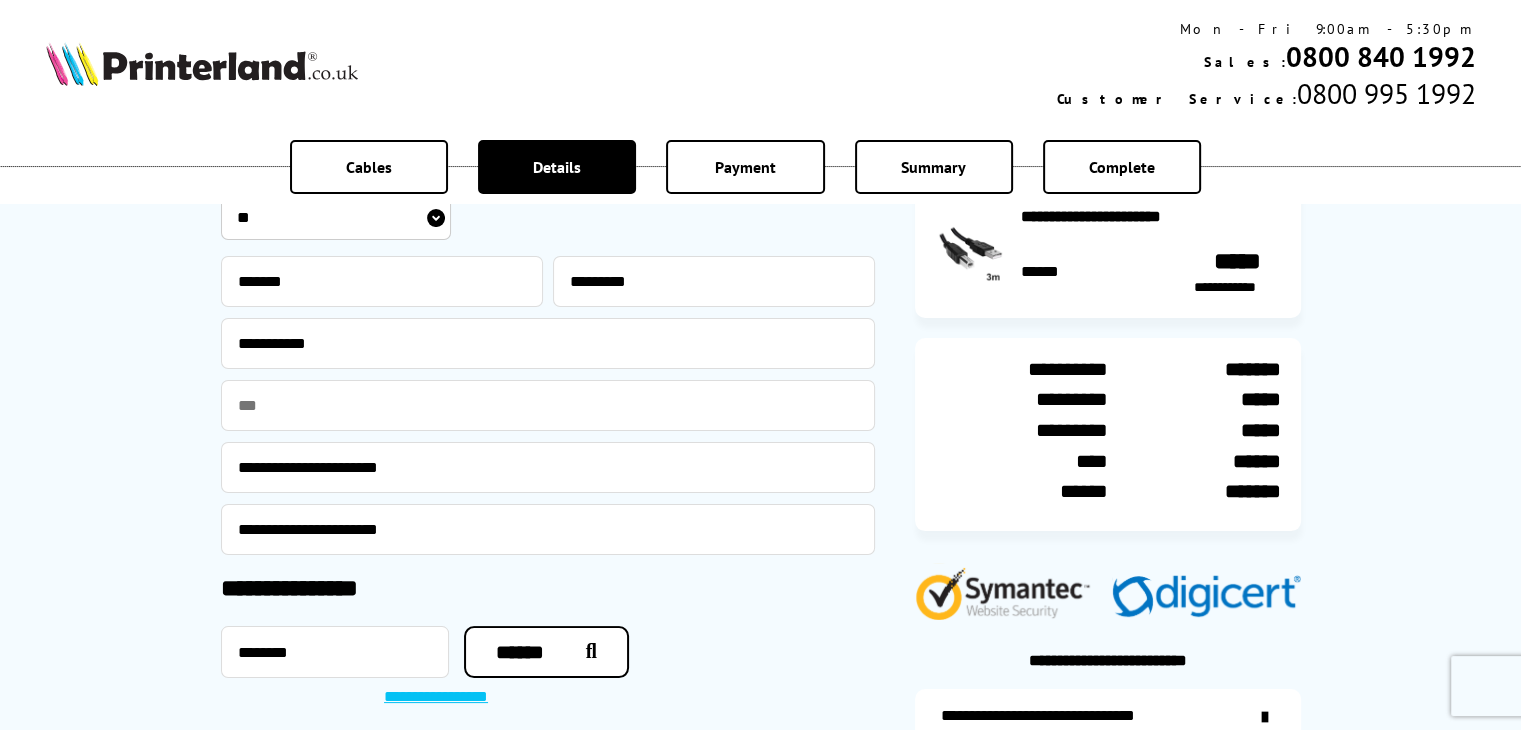 click on "**********" at bounding box center (548, 529) 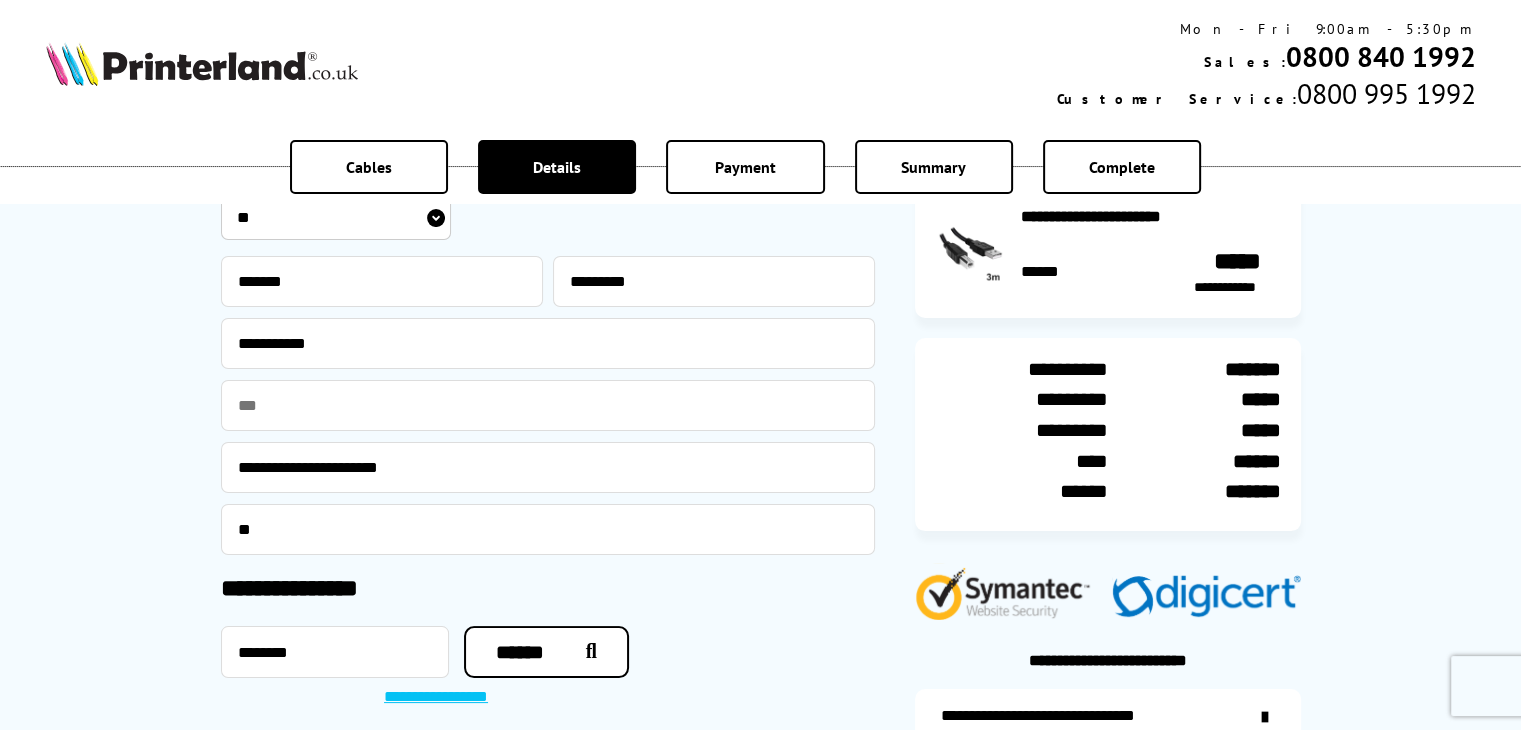 type on "*" 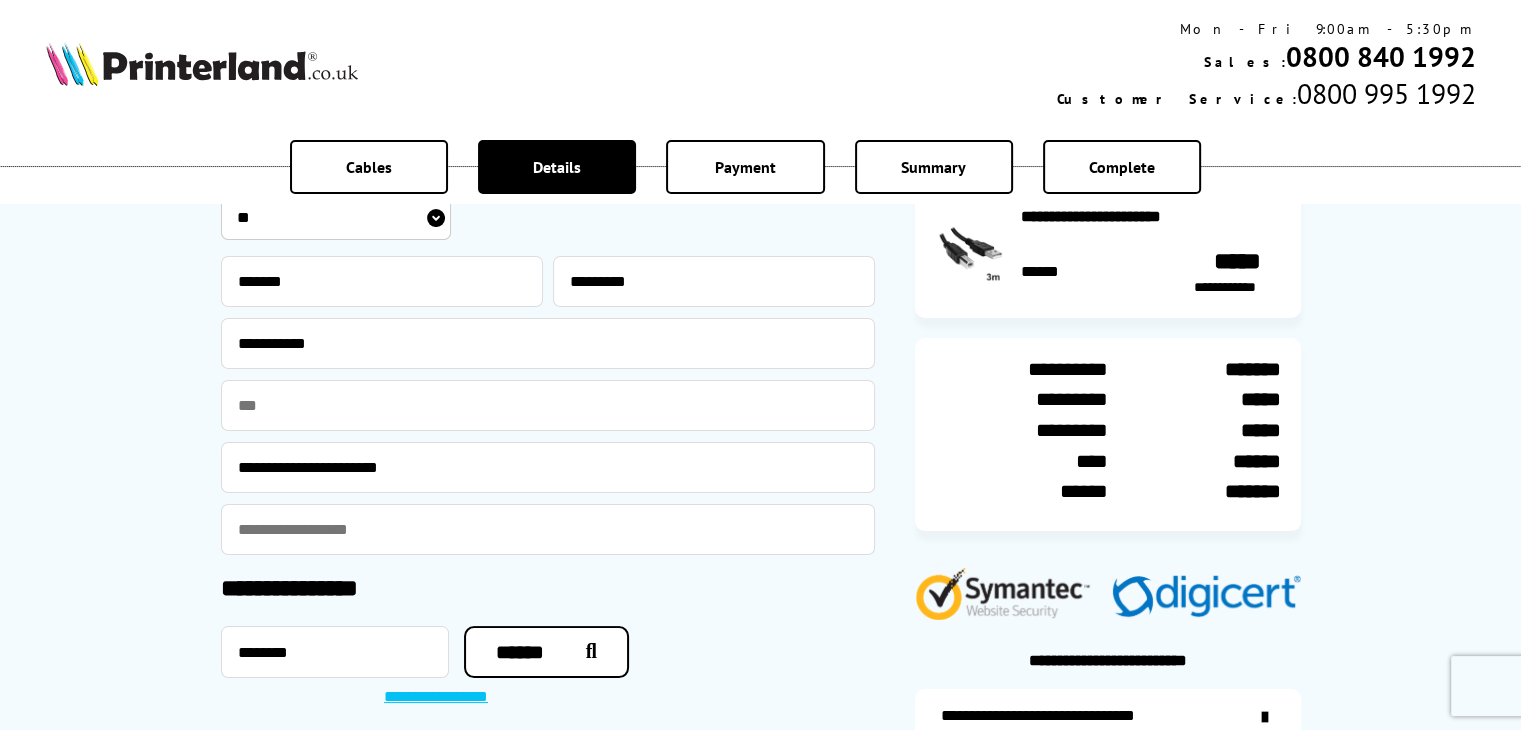 type 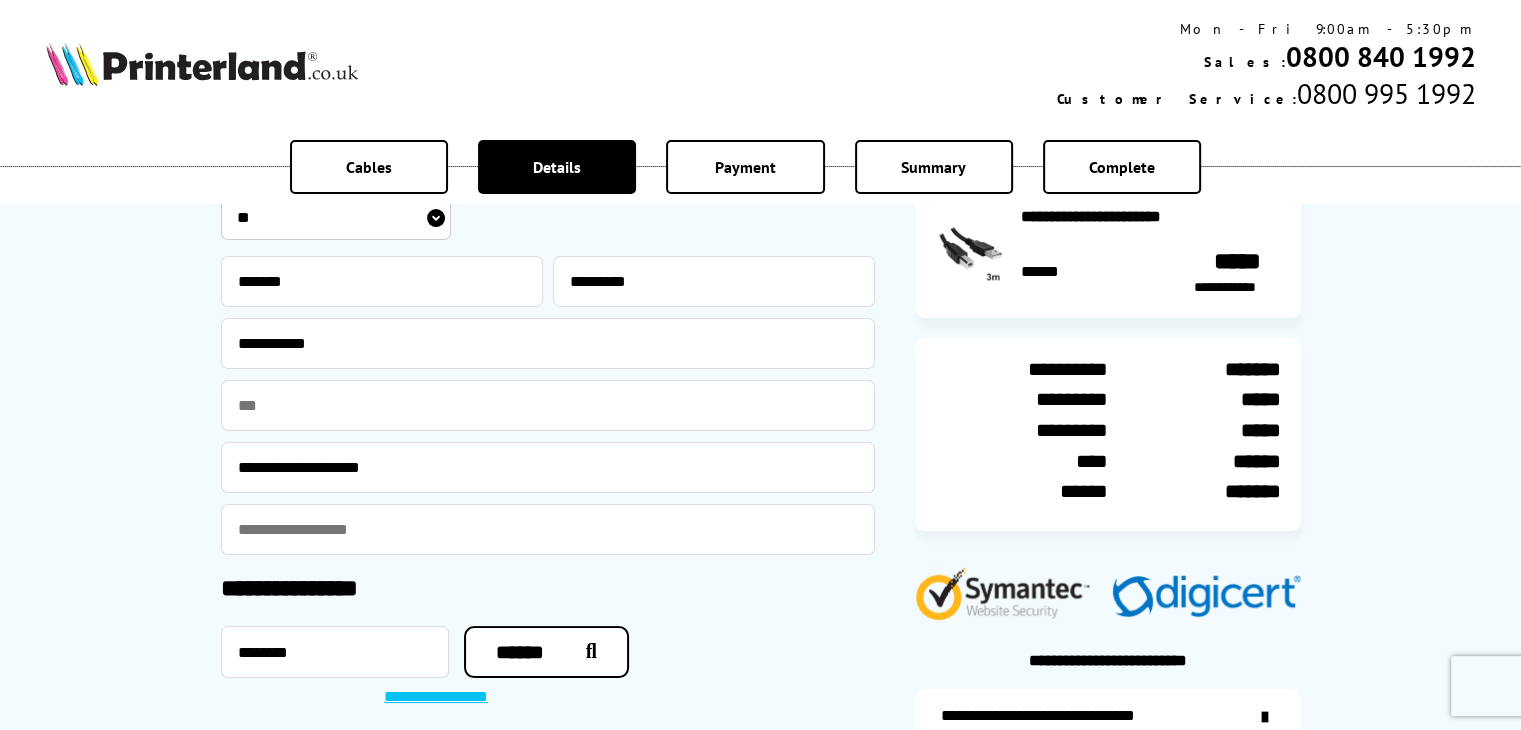 type on "**********" 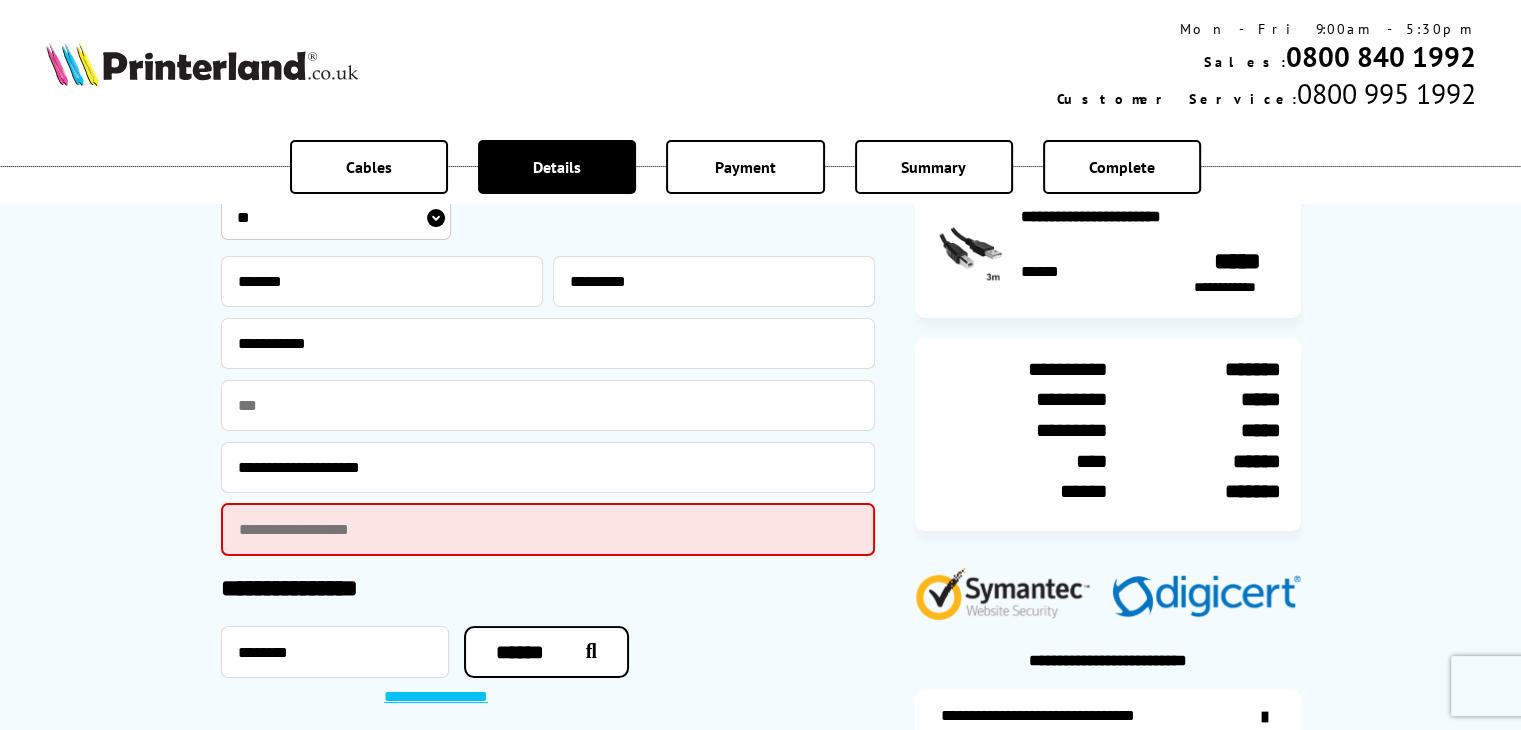 click at bounding box center (548, 529) 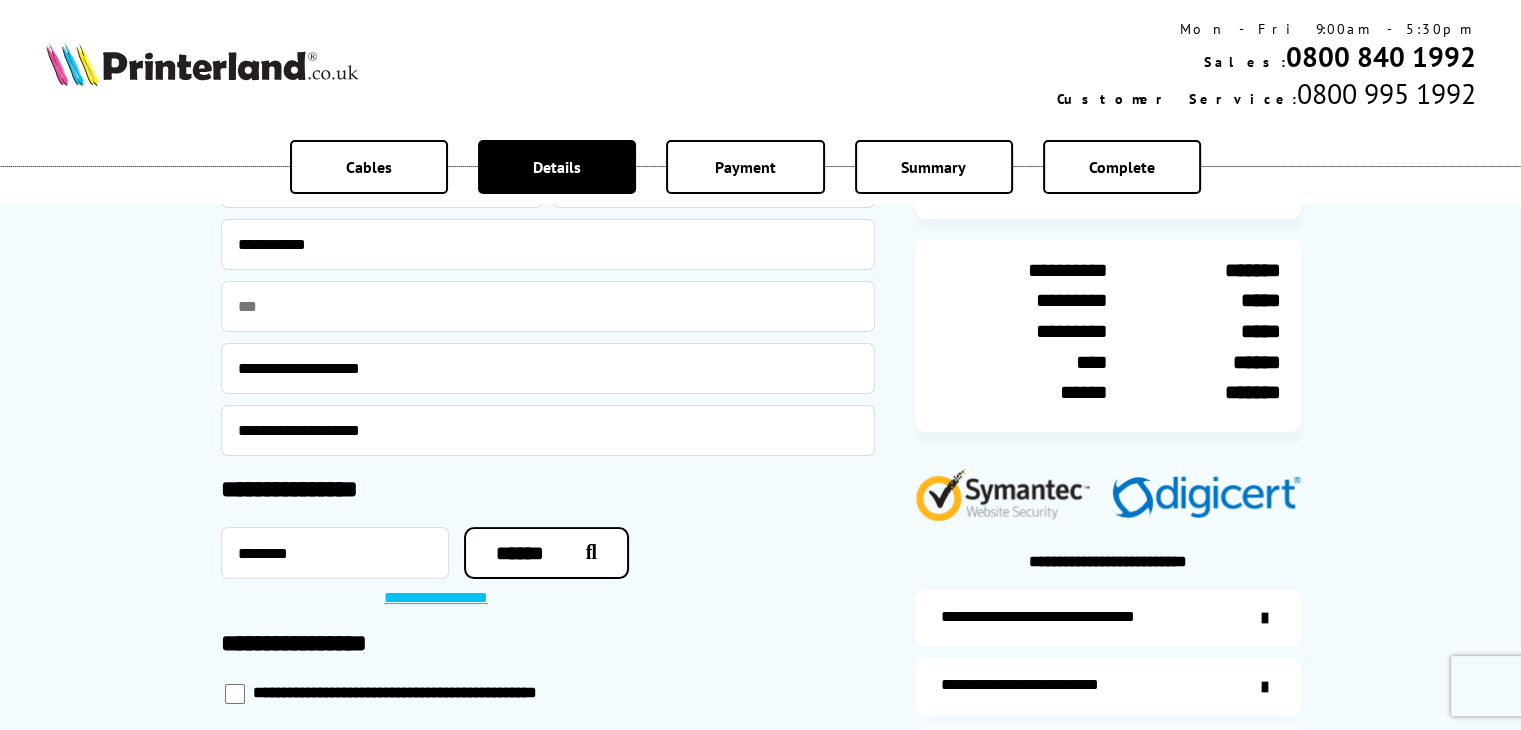 scroll, scrollTop: 300, scrollLeft: 0, axis: vertical 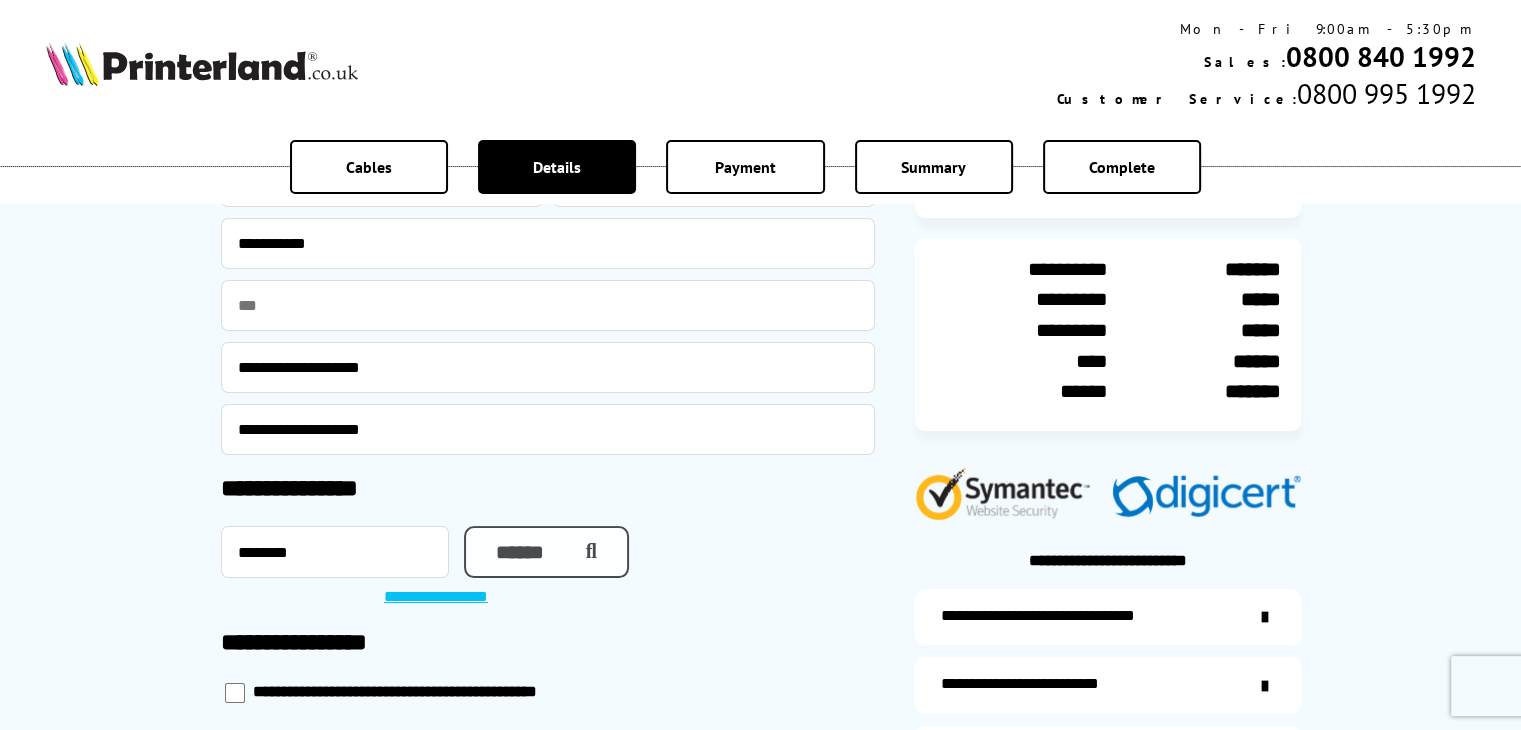 type on "**********" 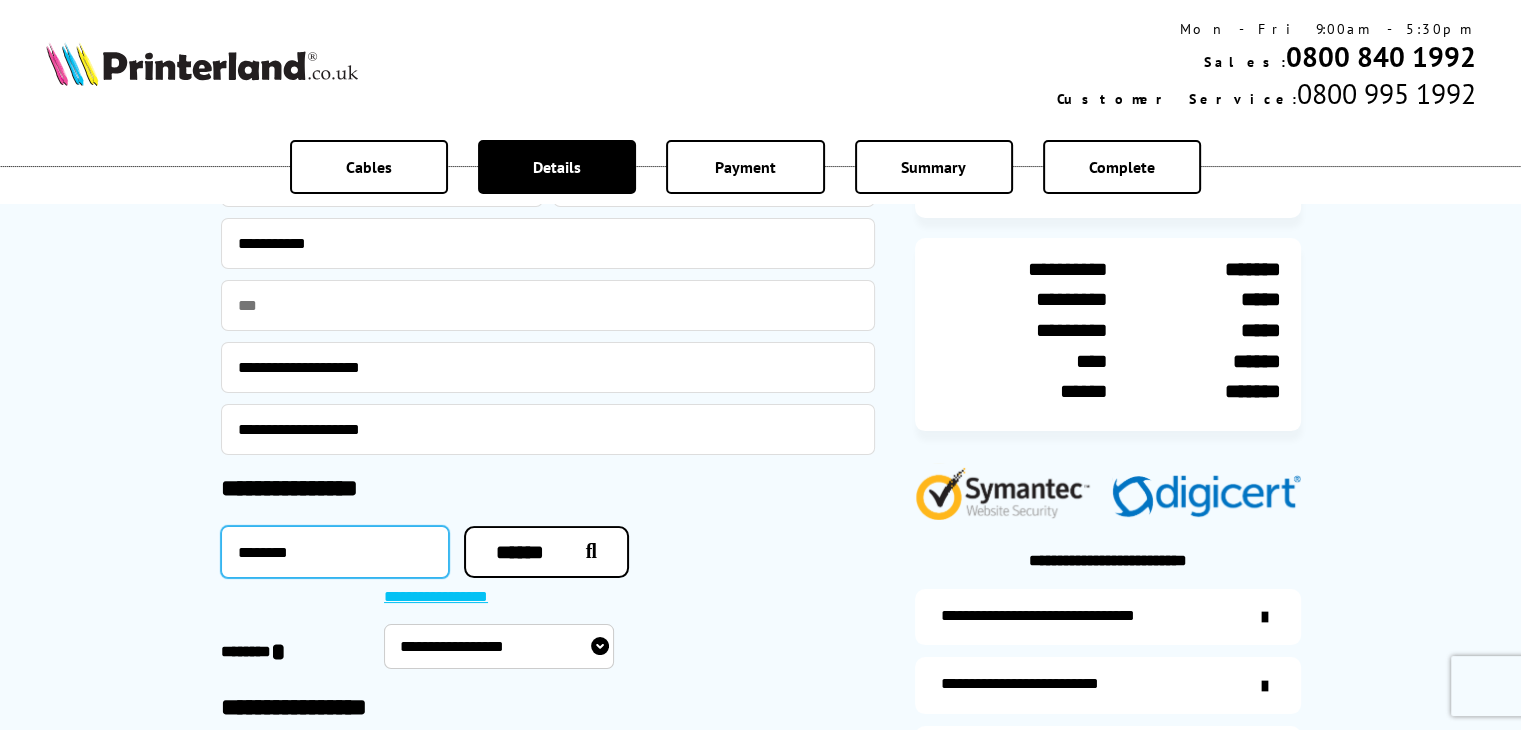 click on "********" at bounding box center [335, 552] 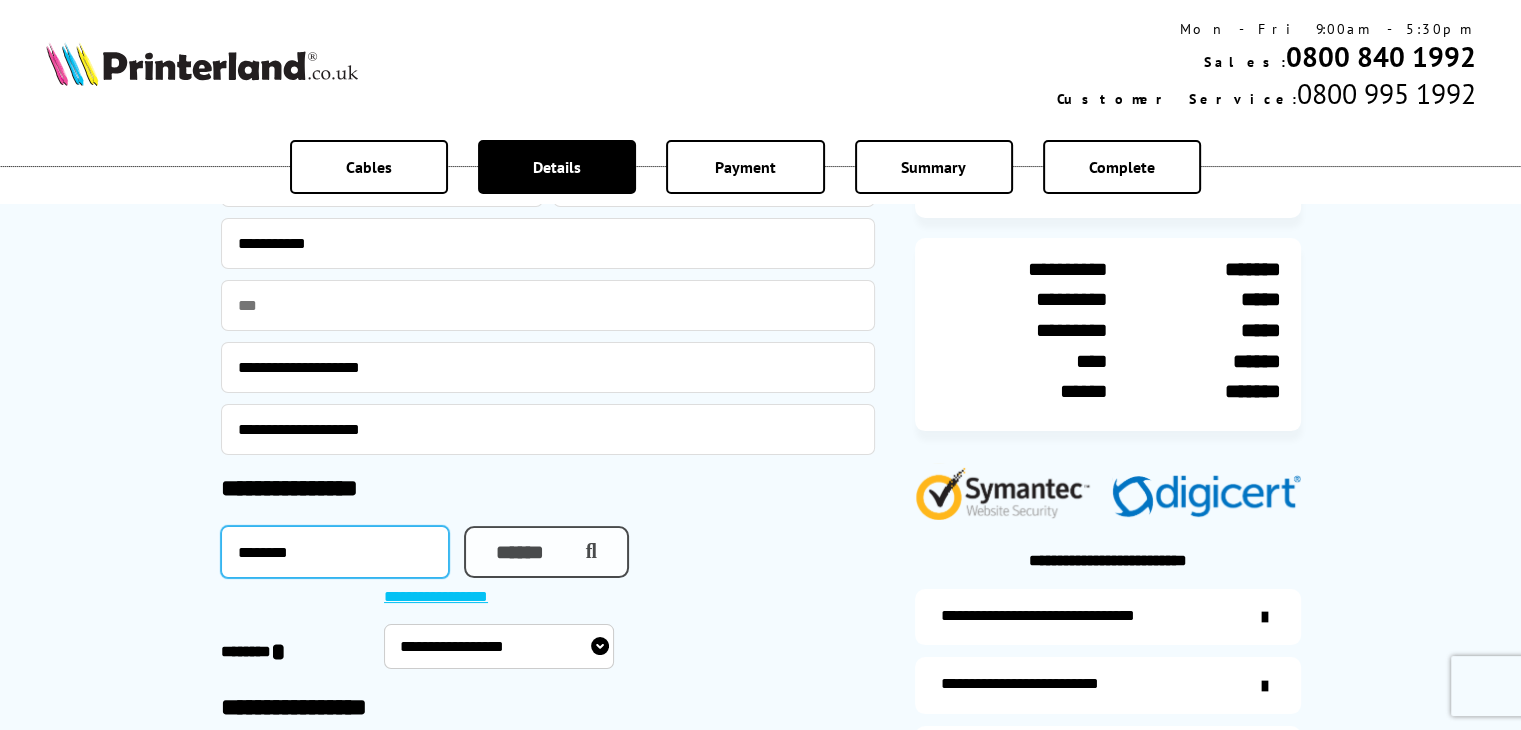 type on "********" 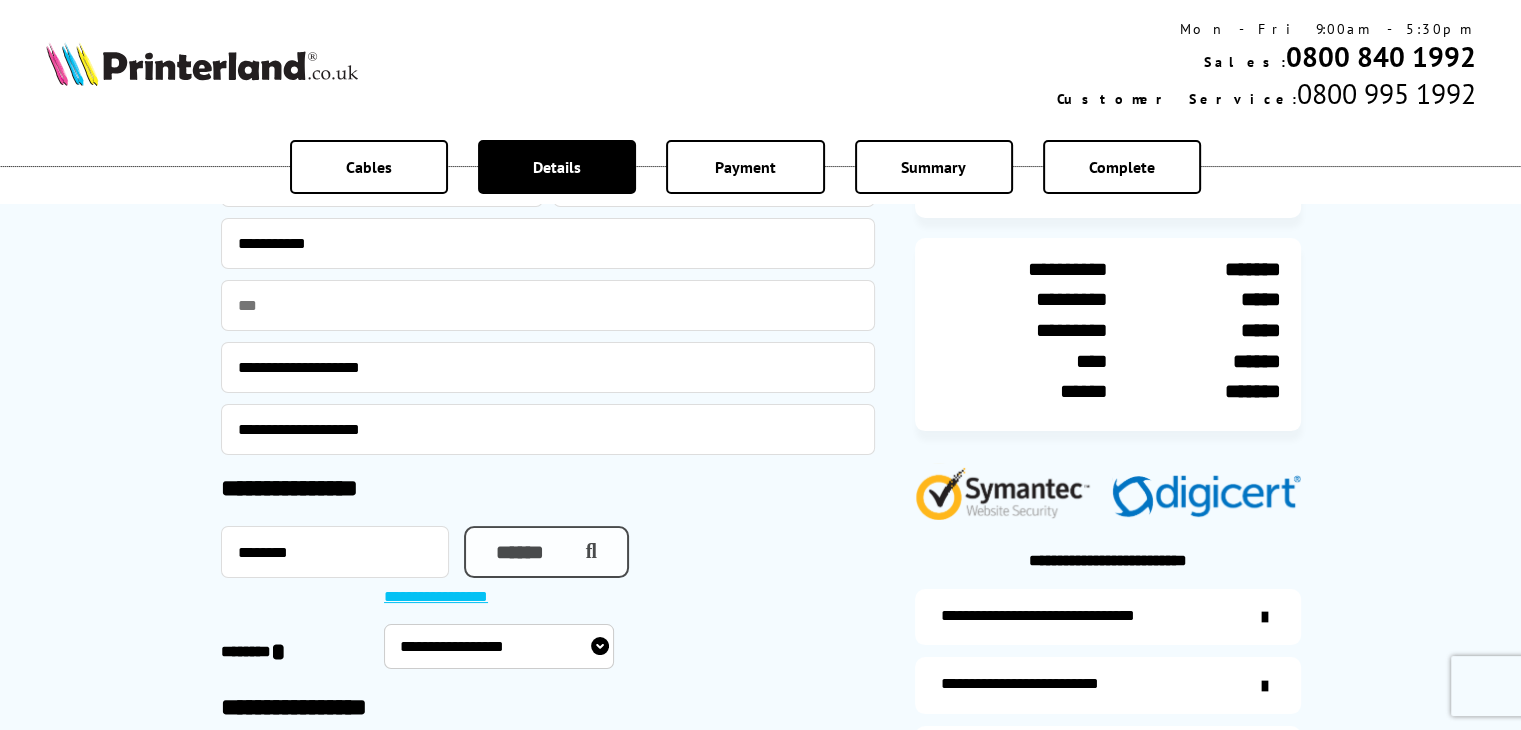 click on "******" at bounding box center [546, 552] 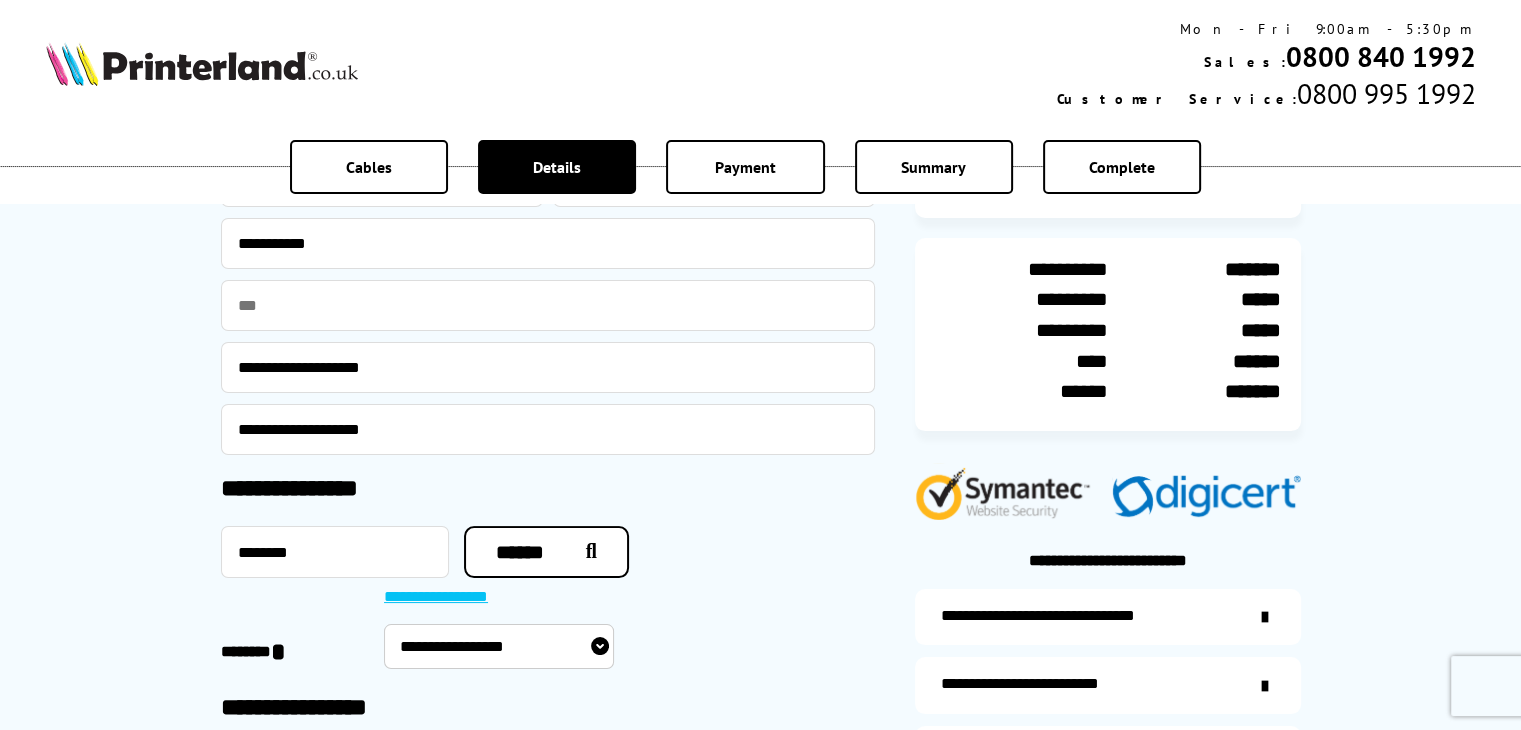 click on "**********" at bounding box center [499, 646] 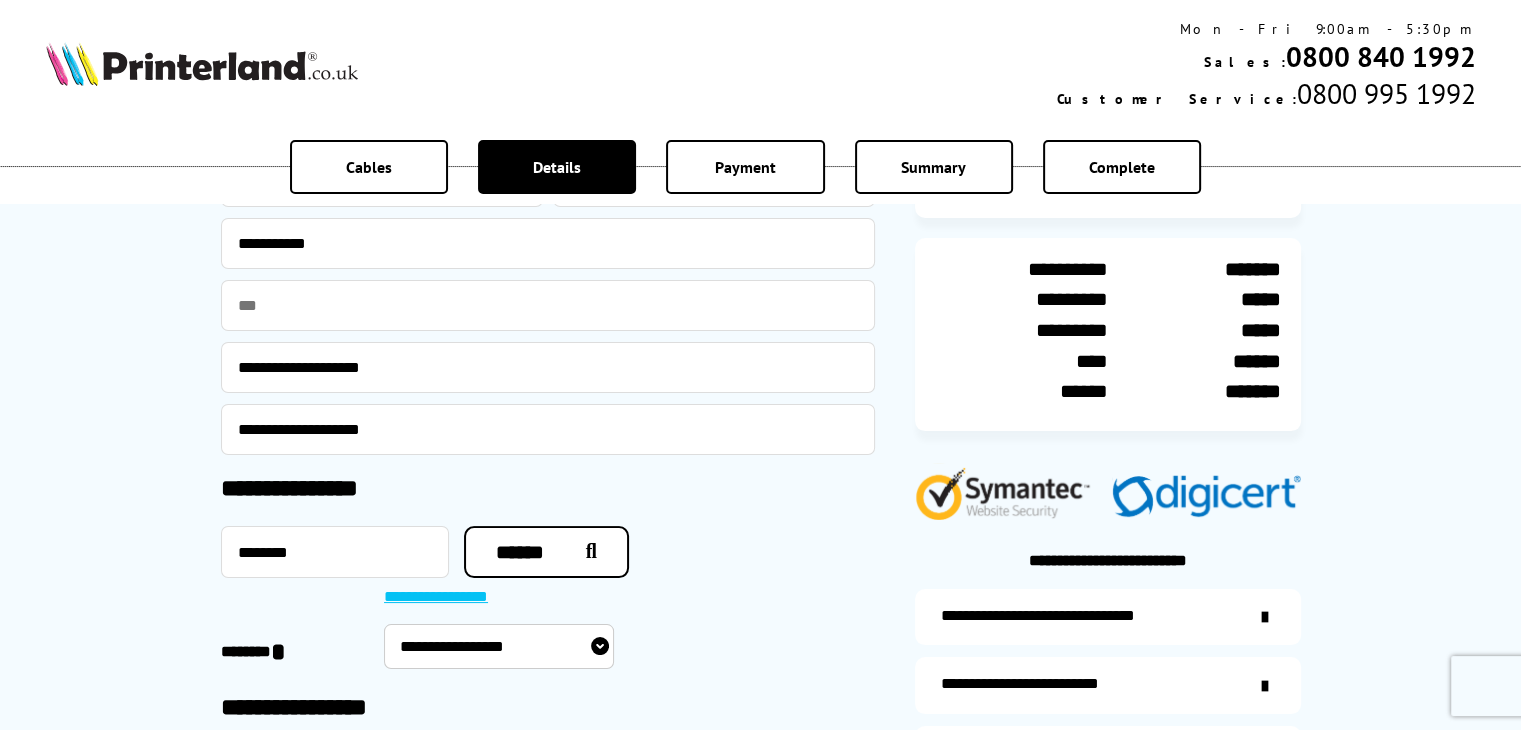 select on "**********" 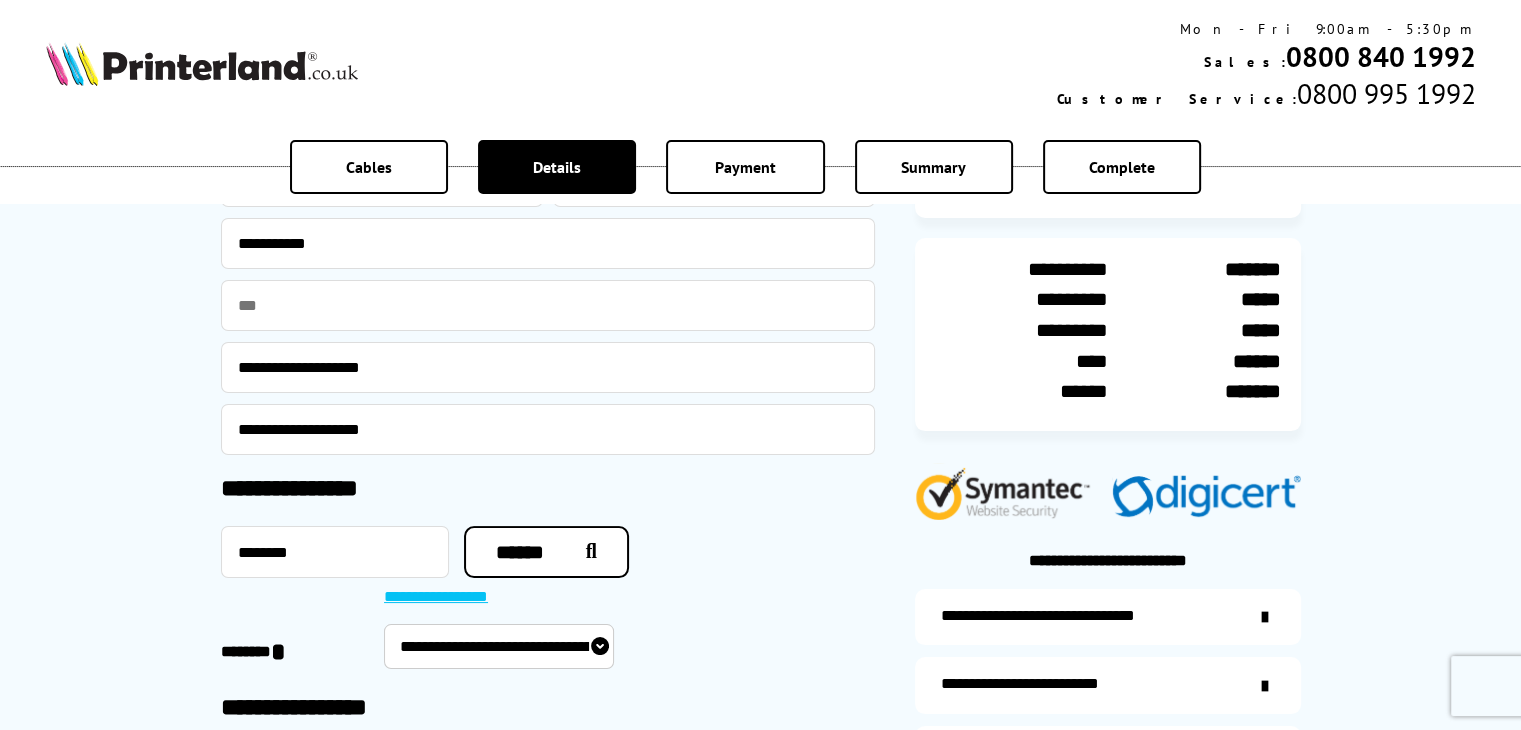 click on "**********" at bounding box center [499, 646] 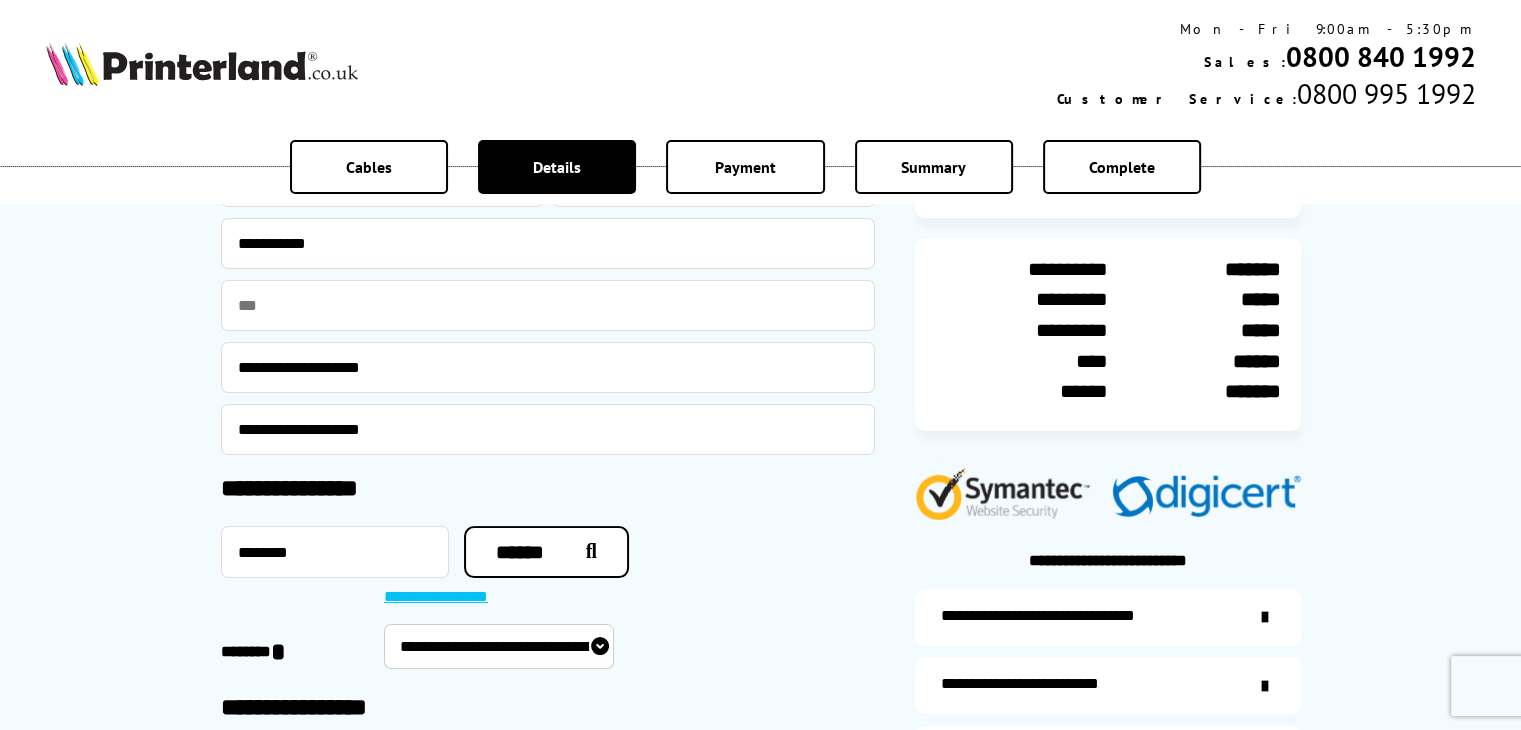 type on "********" 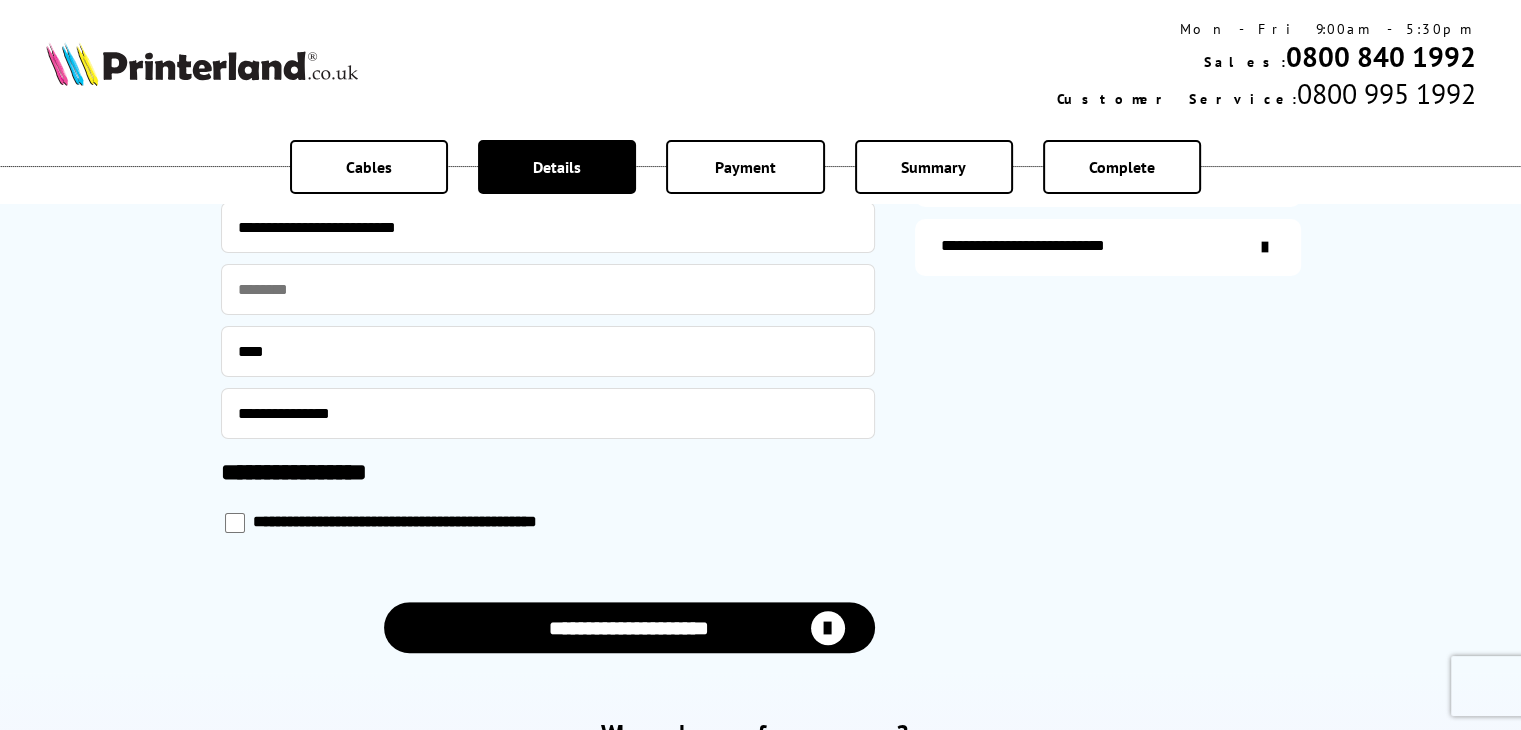 scroll, scrollTop: 900, scrollLeft: 0, axis: vertical 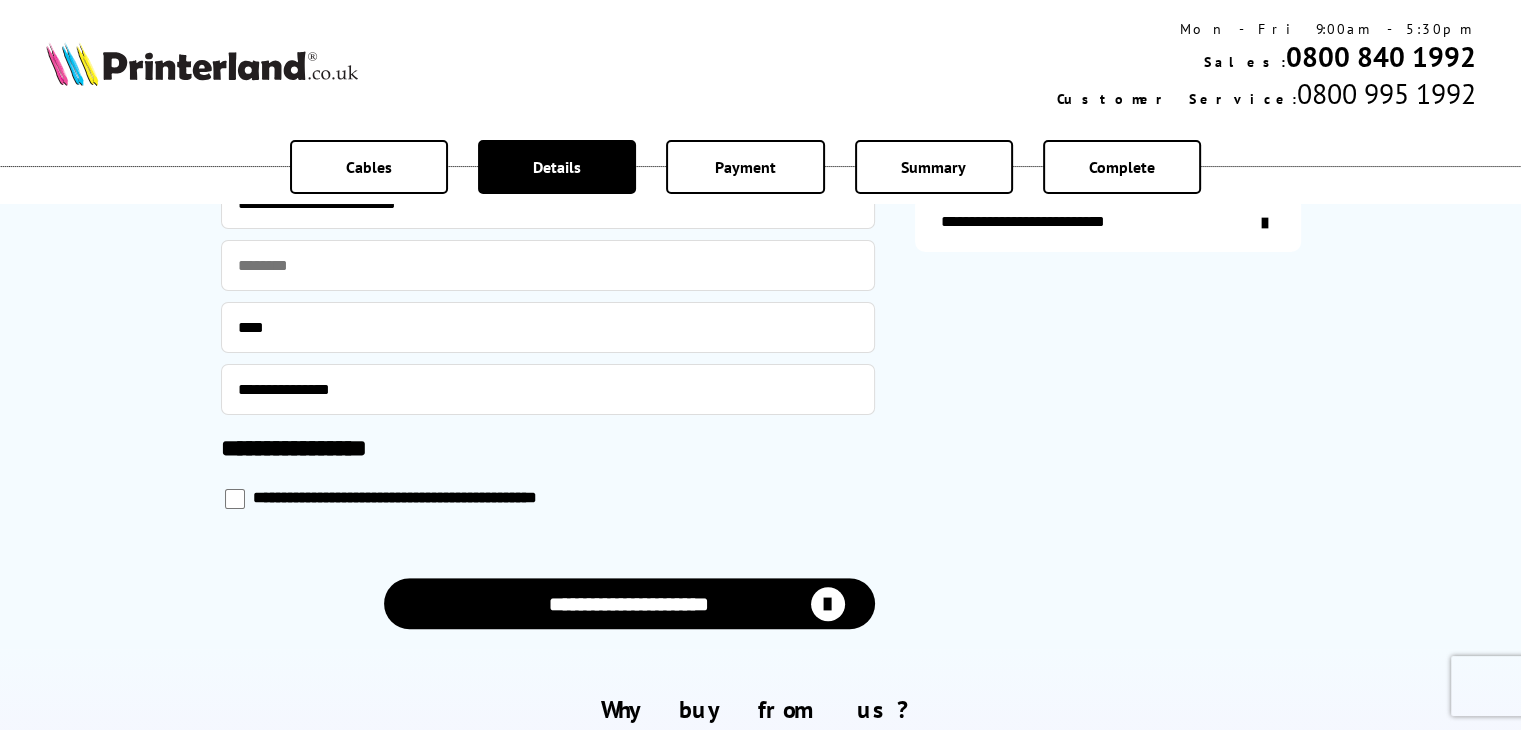 click on "**********" at bounding box center [629, 603] 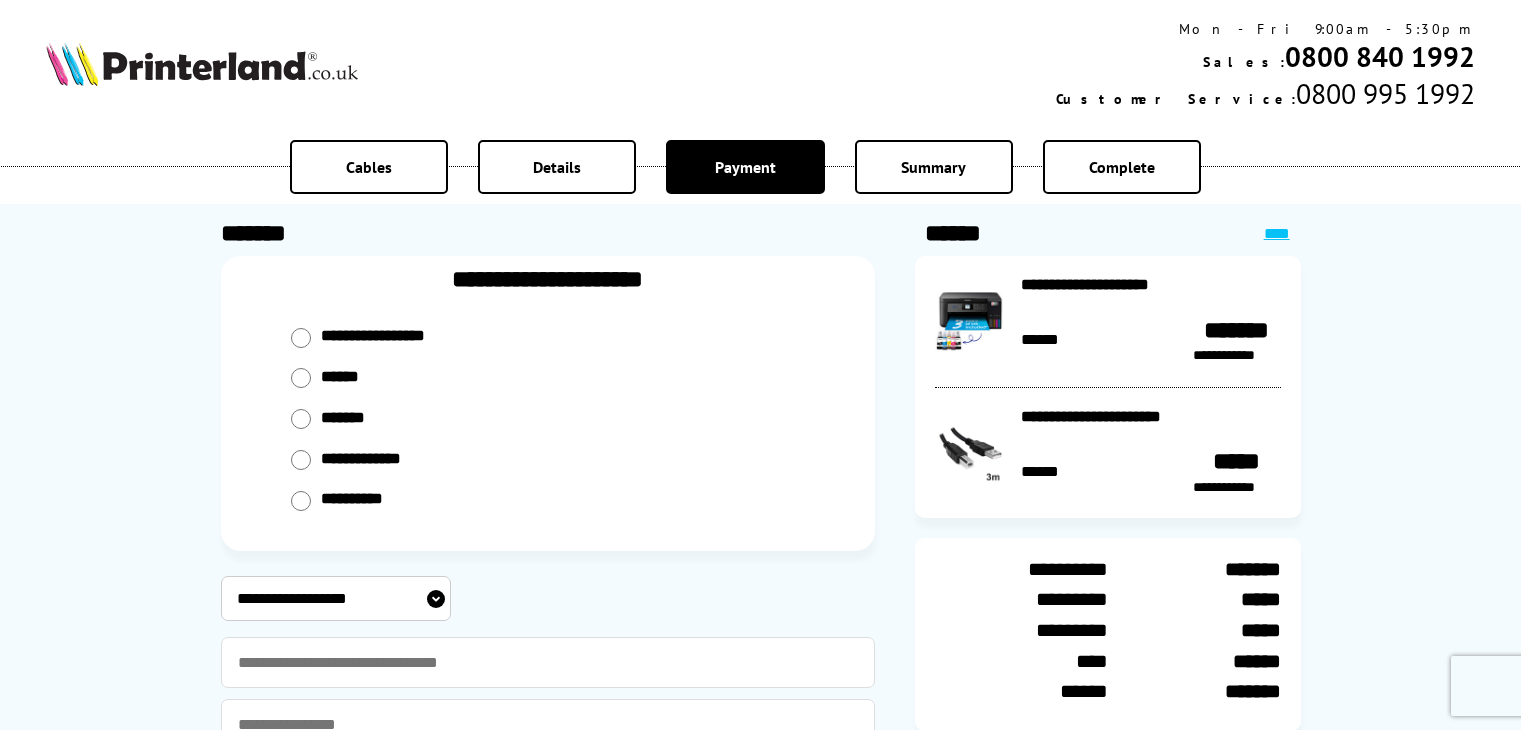 scroll, scrollTop: 0, scrollLeft: 0, axis: both 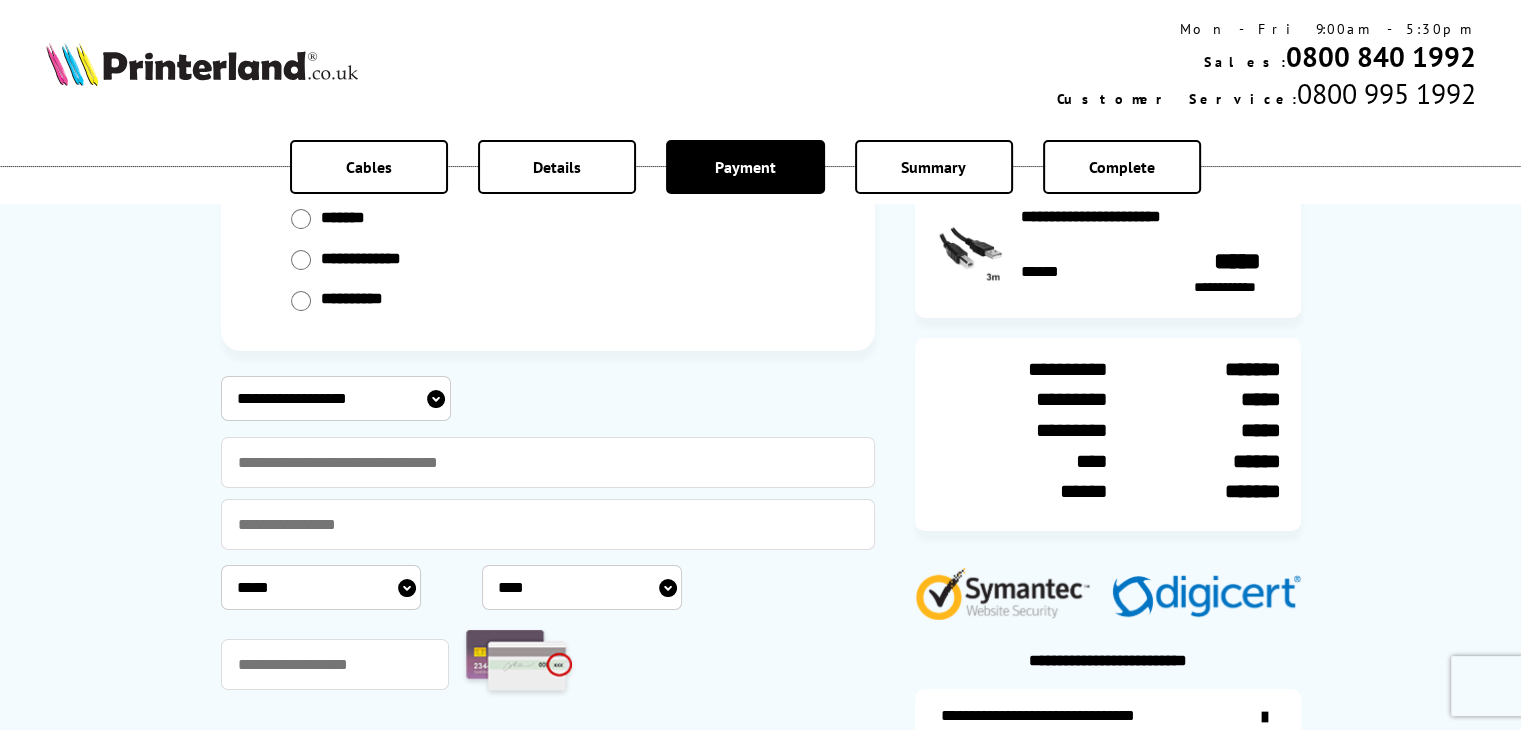 click on "**********" at bounding box center [336, 398] 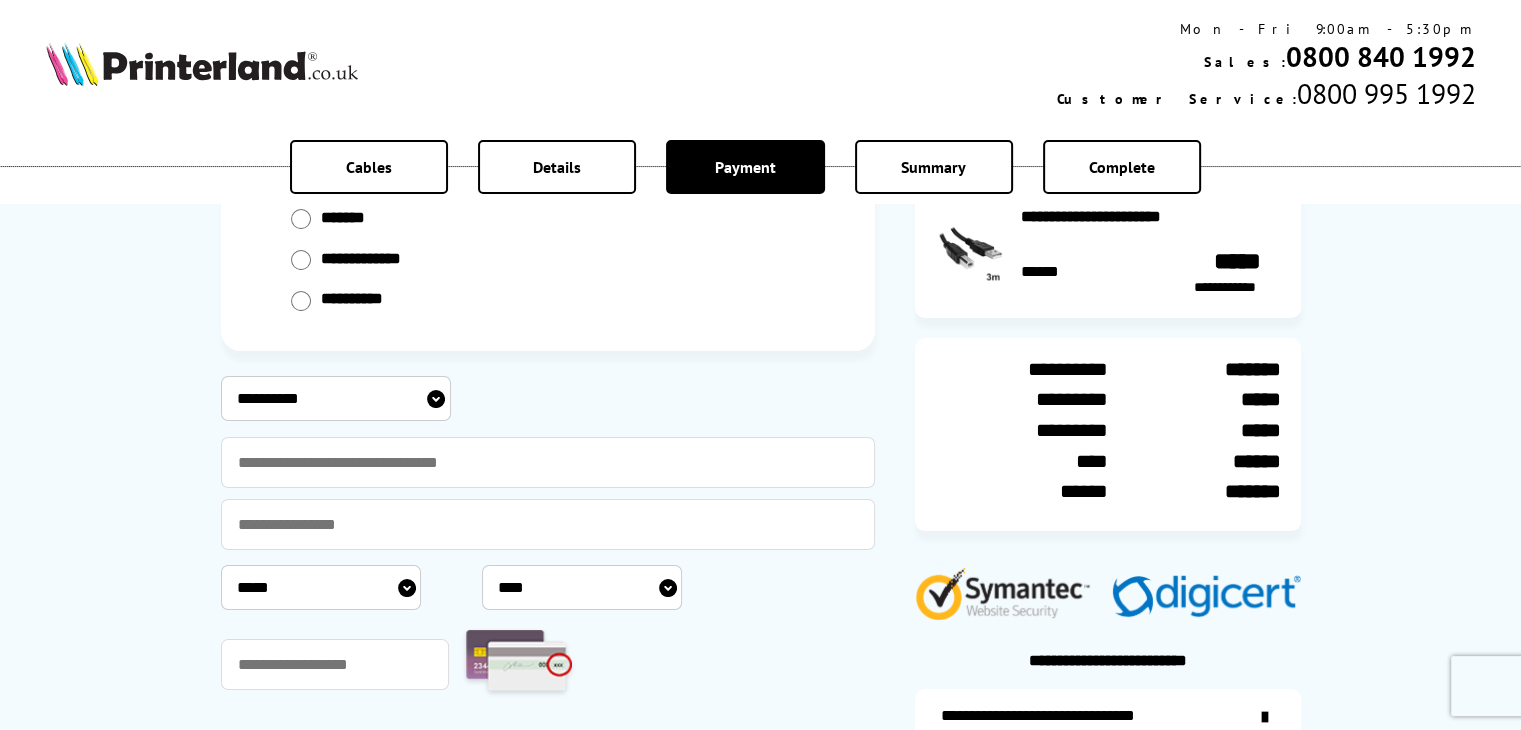 click on "**********" at bounding box center [336, 398] 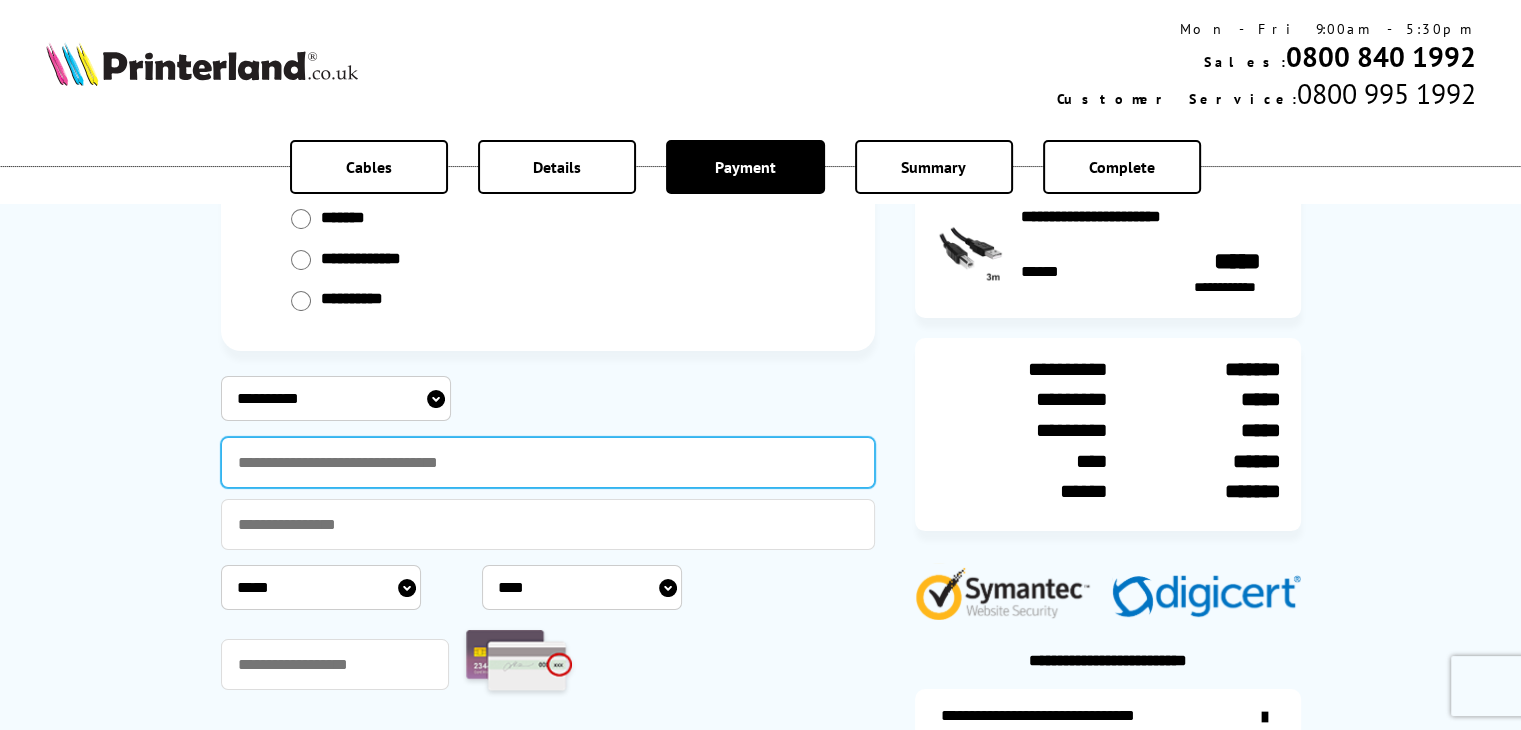 click at bounding box center (548, 462) 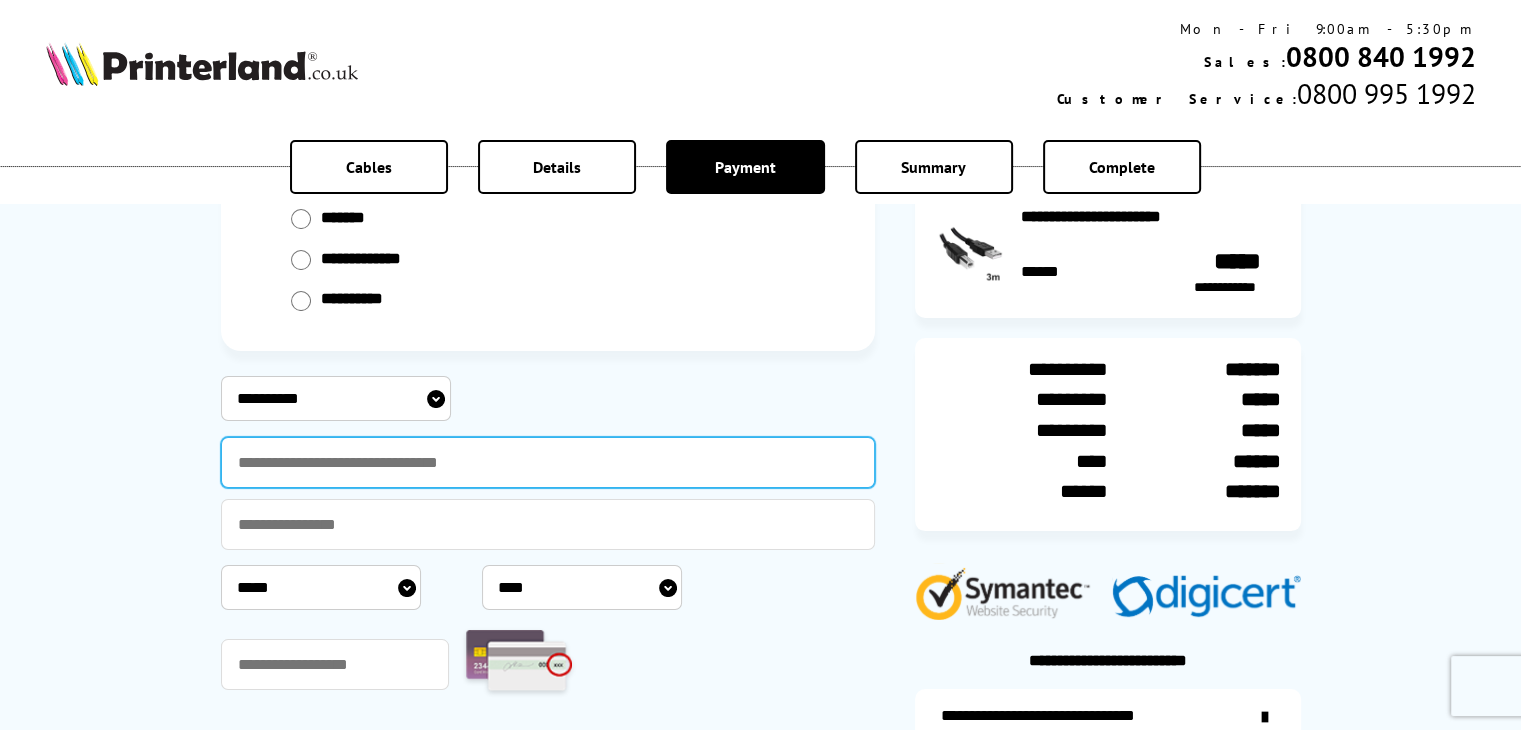 type on "**********" 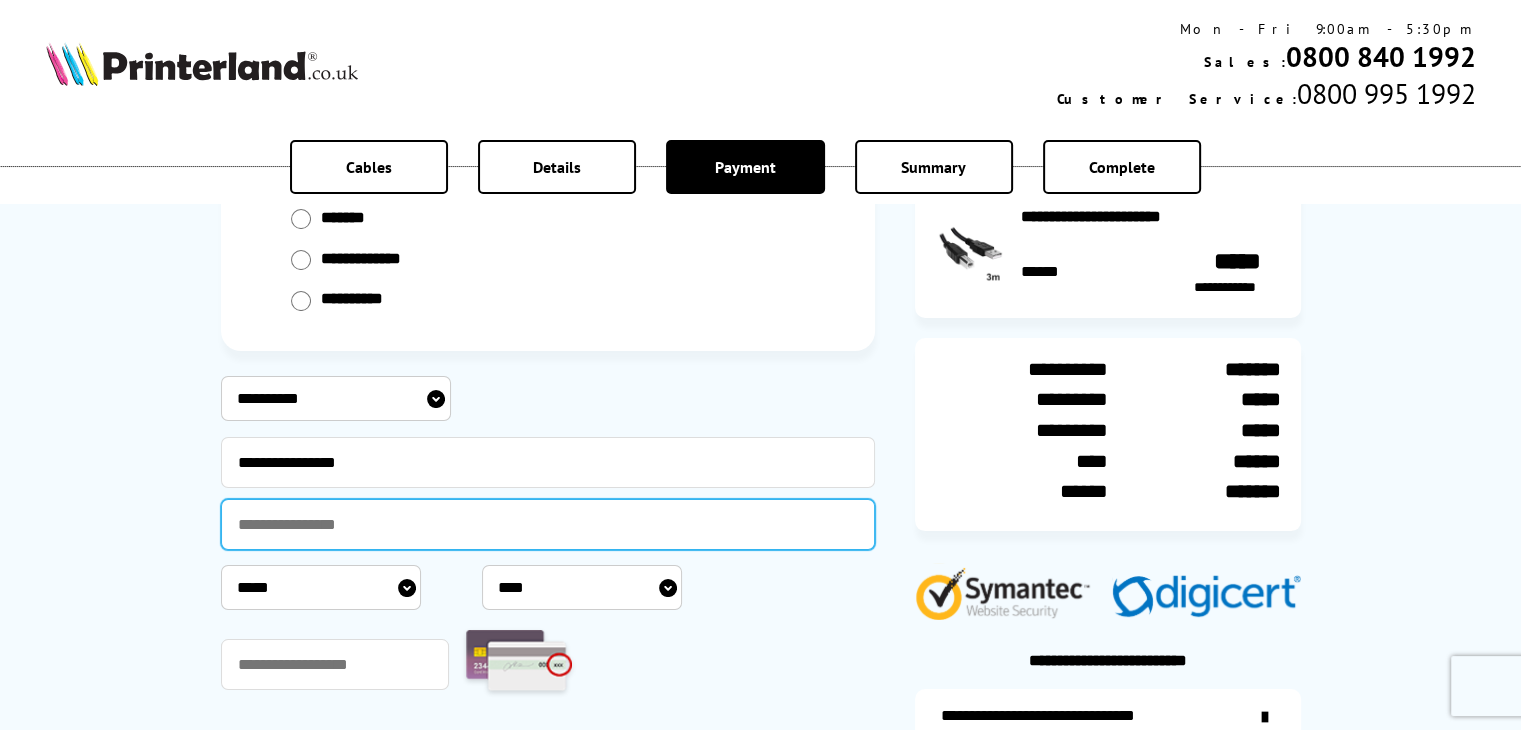 type on "**********" 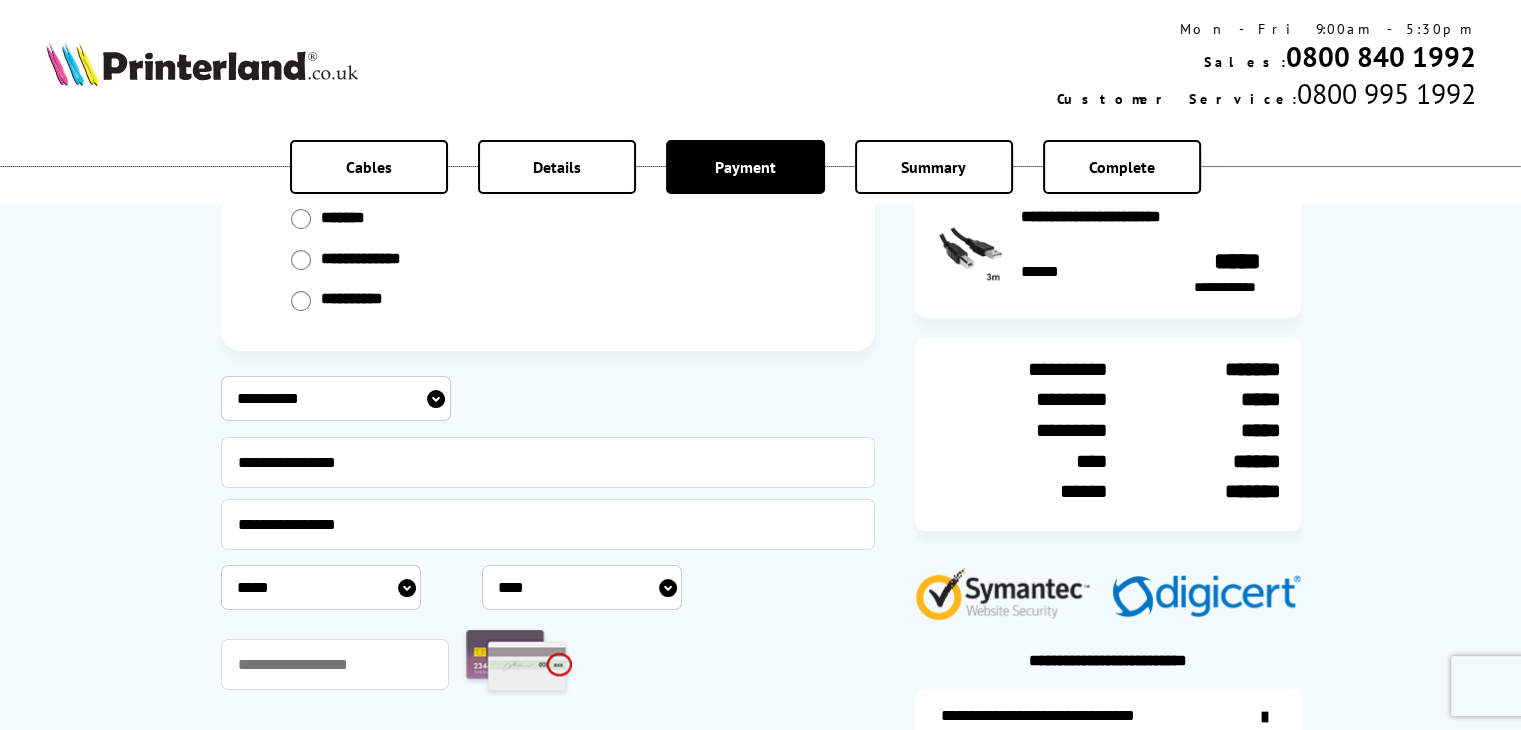 select on "*" 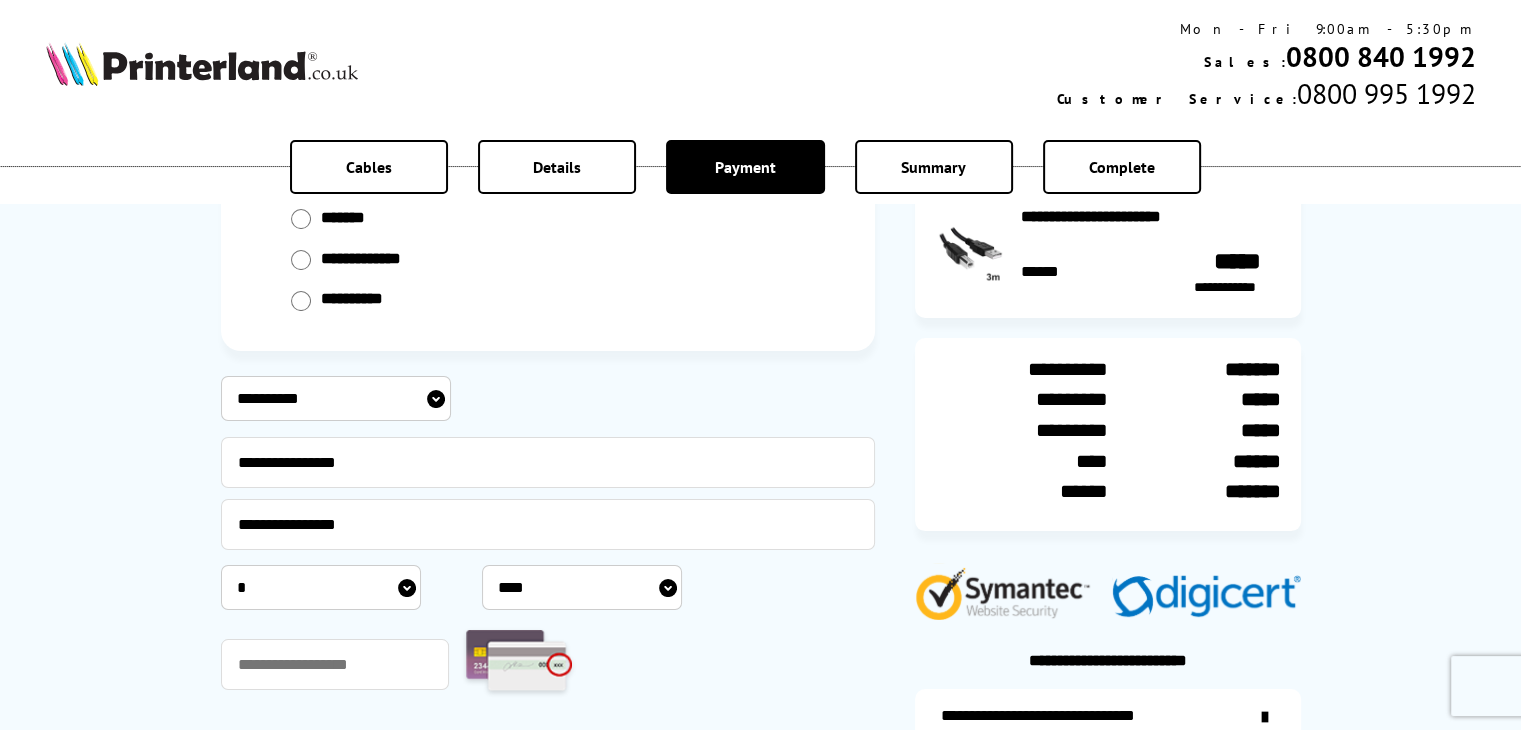 select on "****" 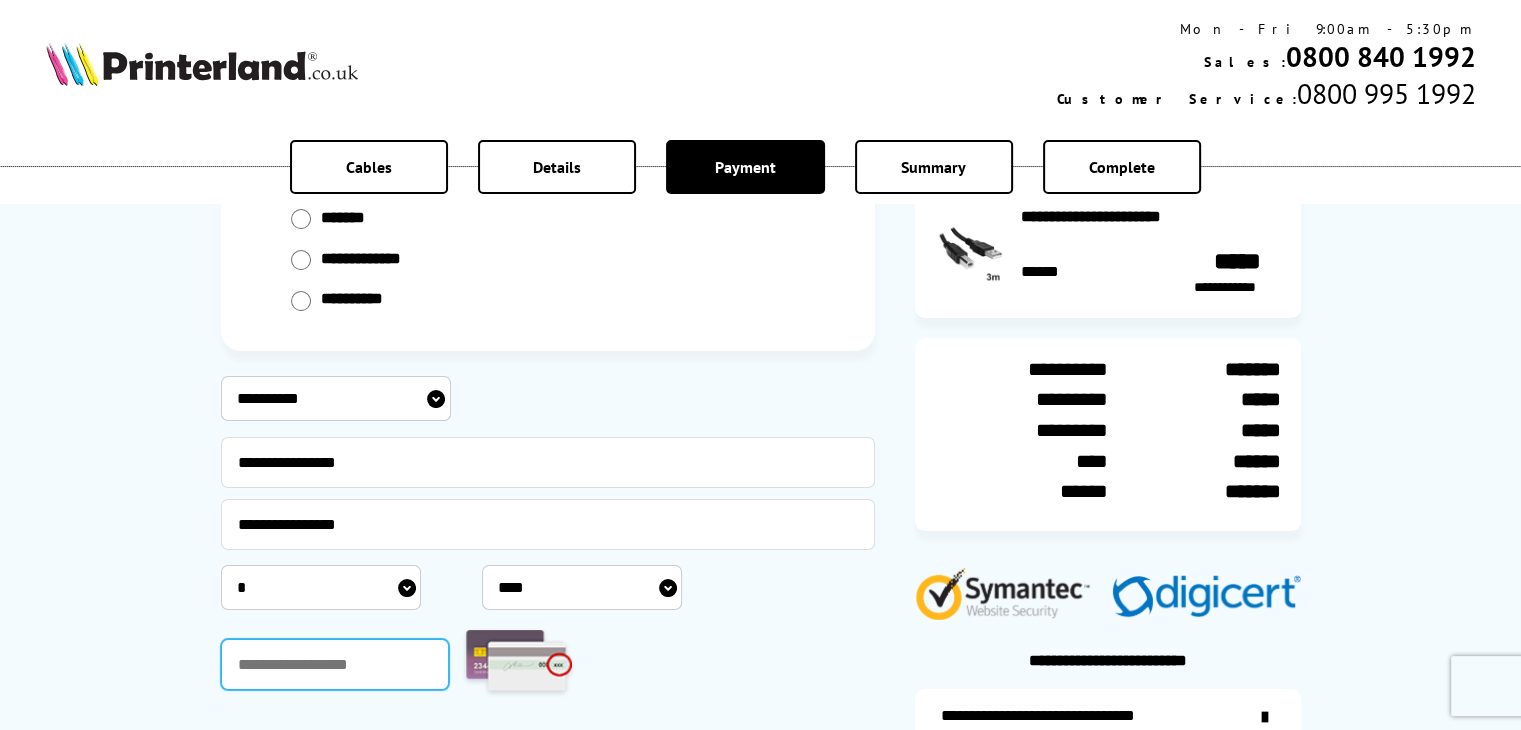 type on "***" 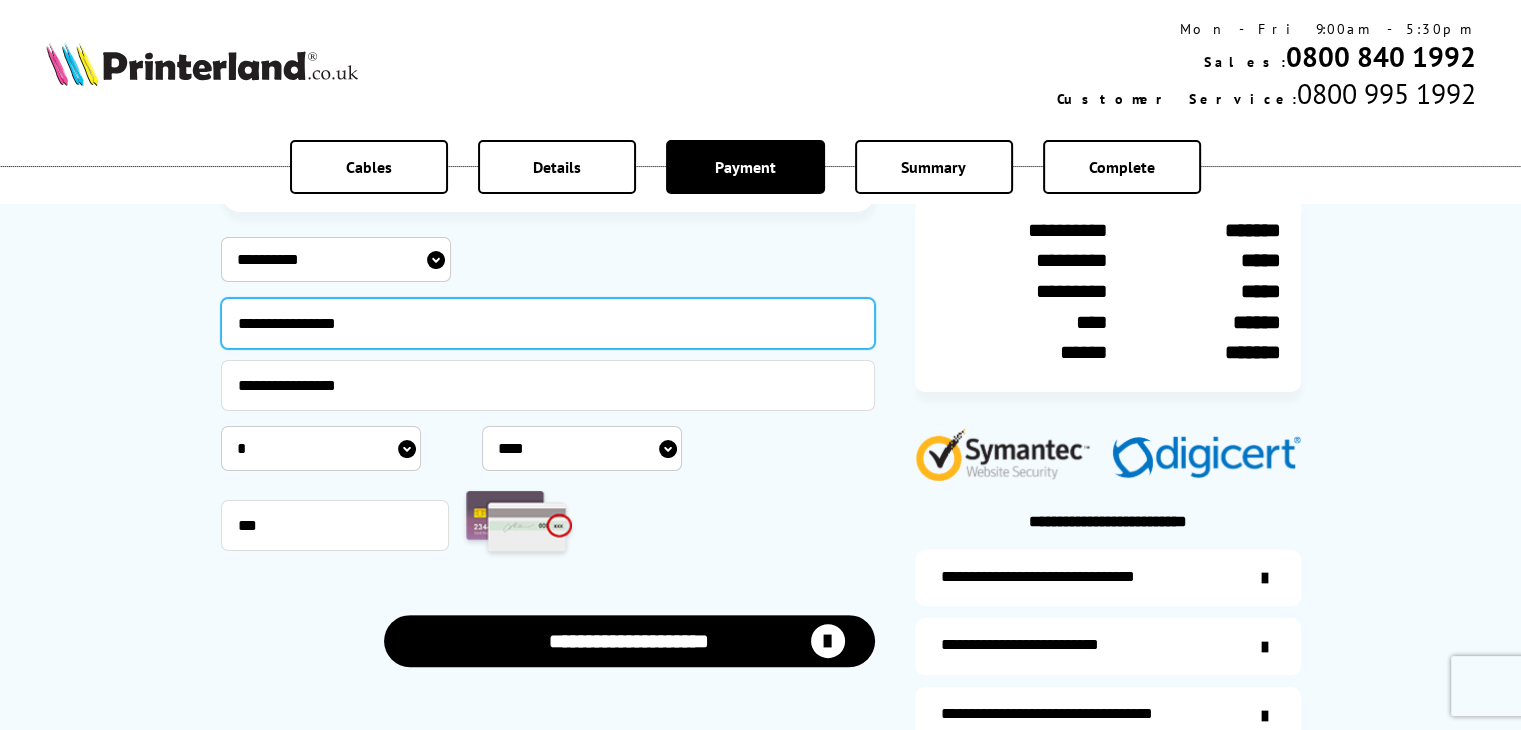 scroll, scrollTop: 400, scrollLeft: 0, axis: vertical 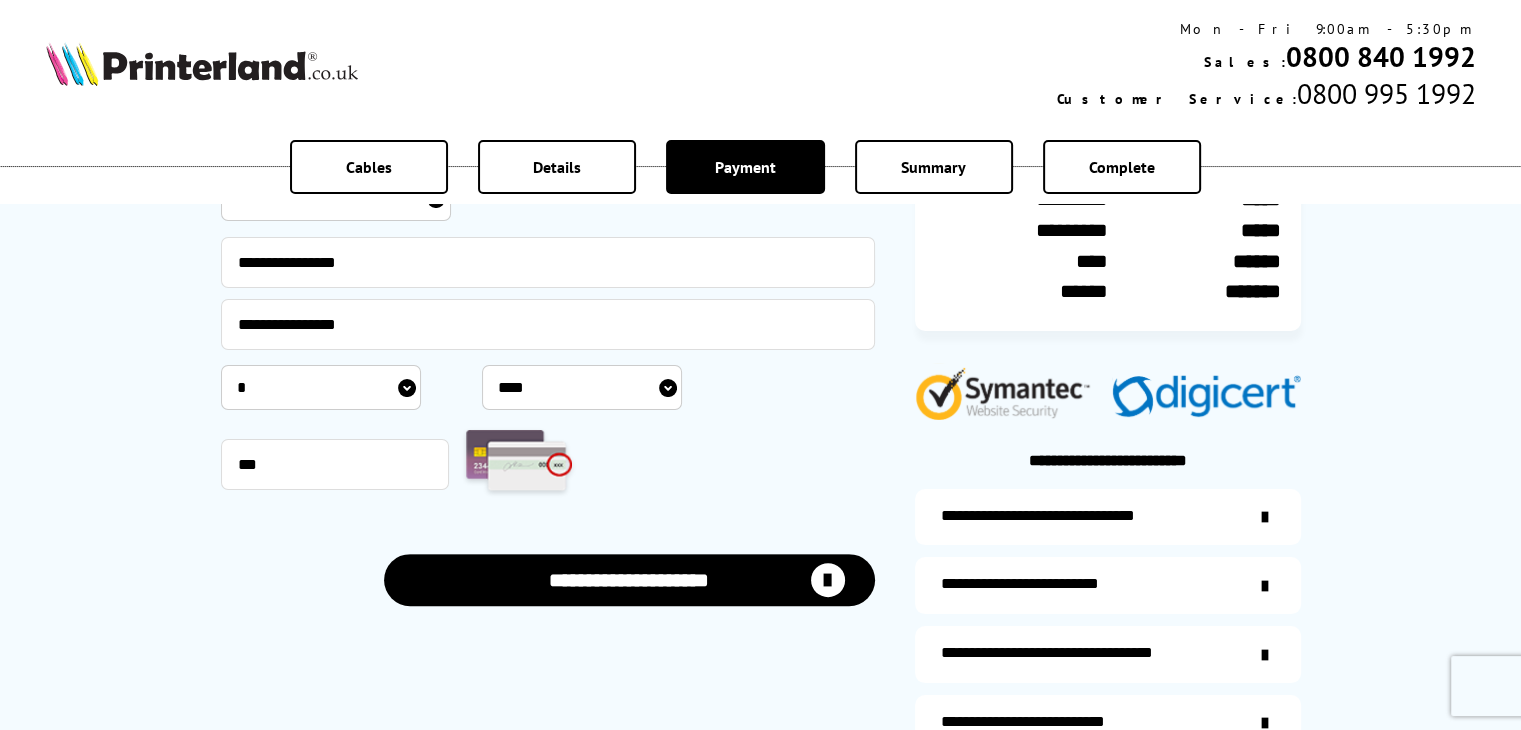 click on "**********" at bounding box center (629, 579) 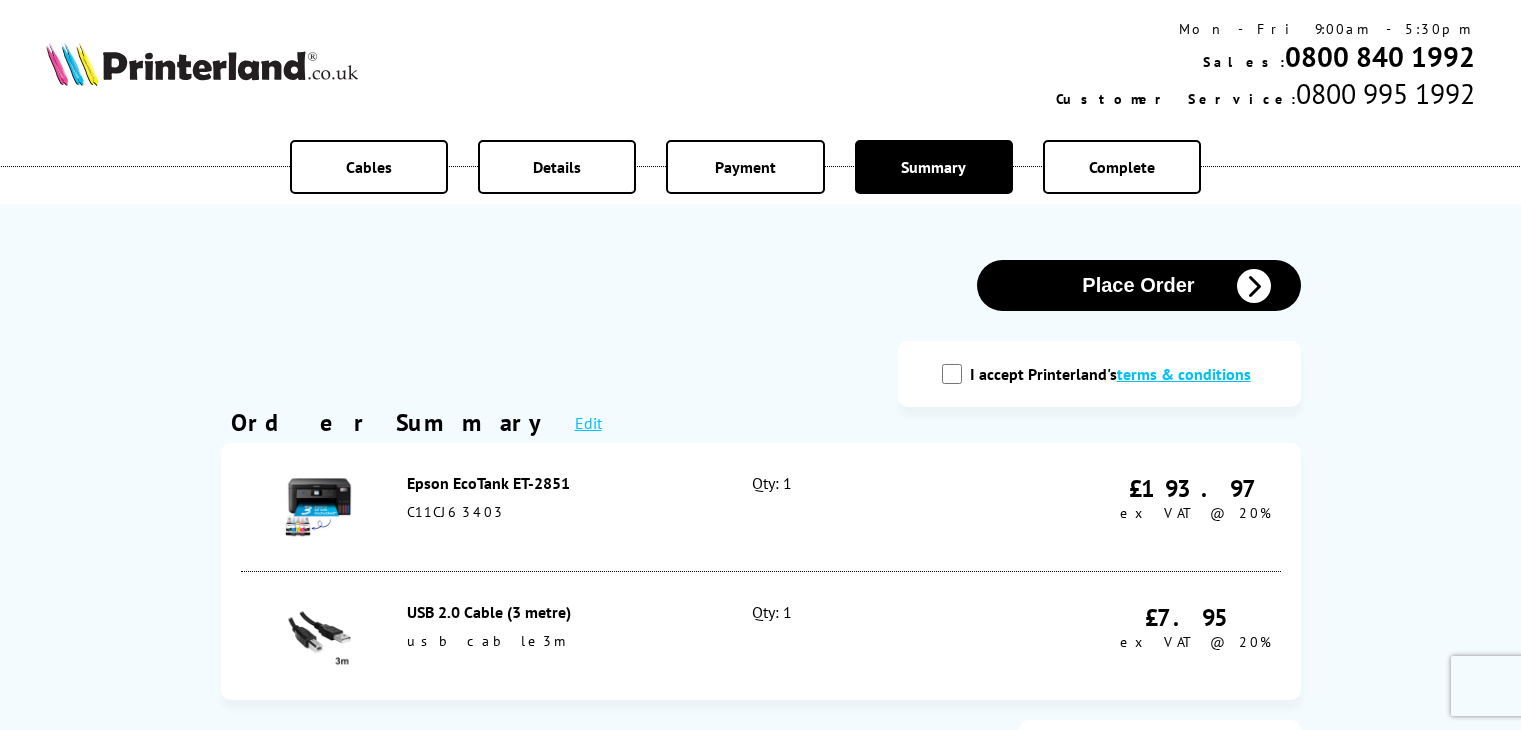 scroll, scrollTop: 0, scrollLeft: 0, axis: both 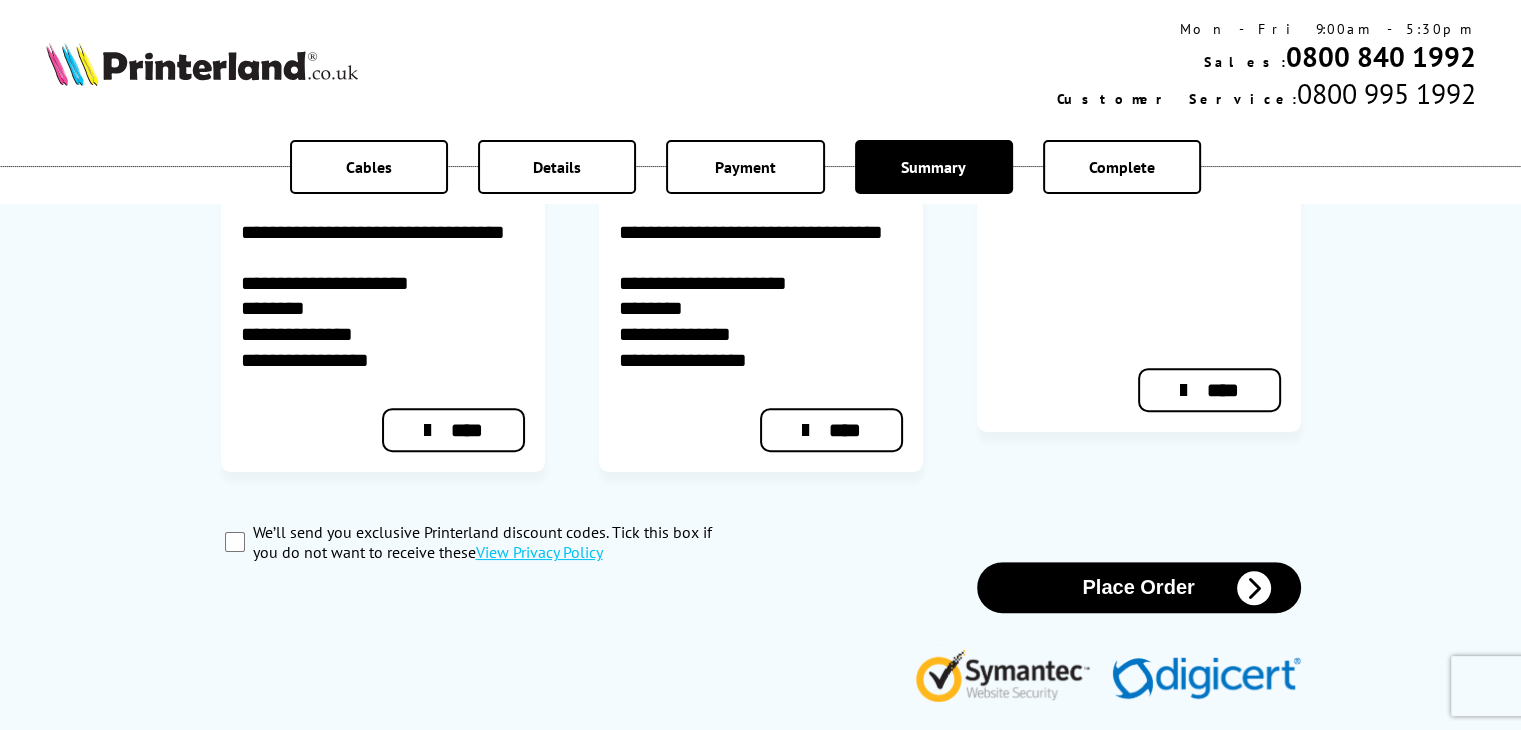 click at bounding box center (1254, 588) 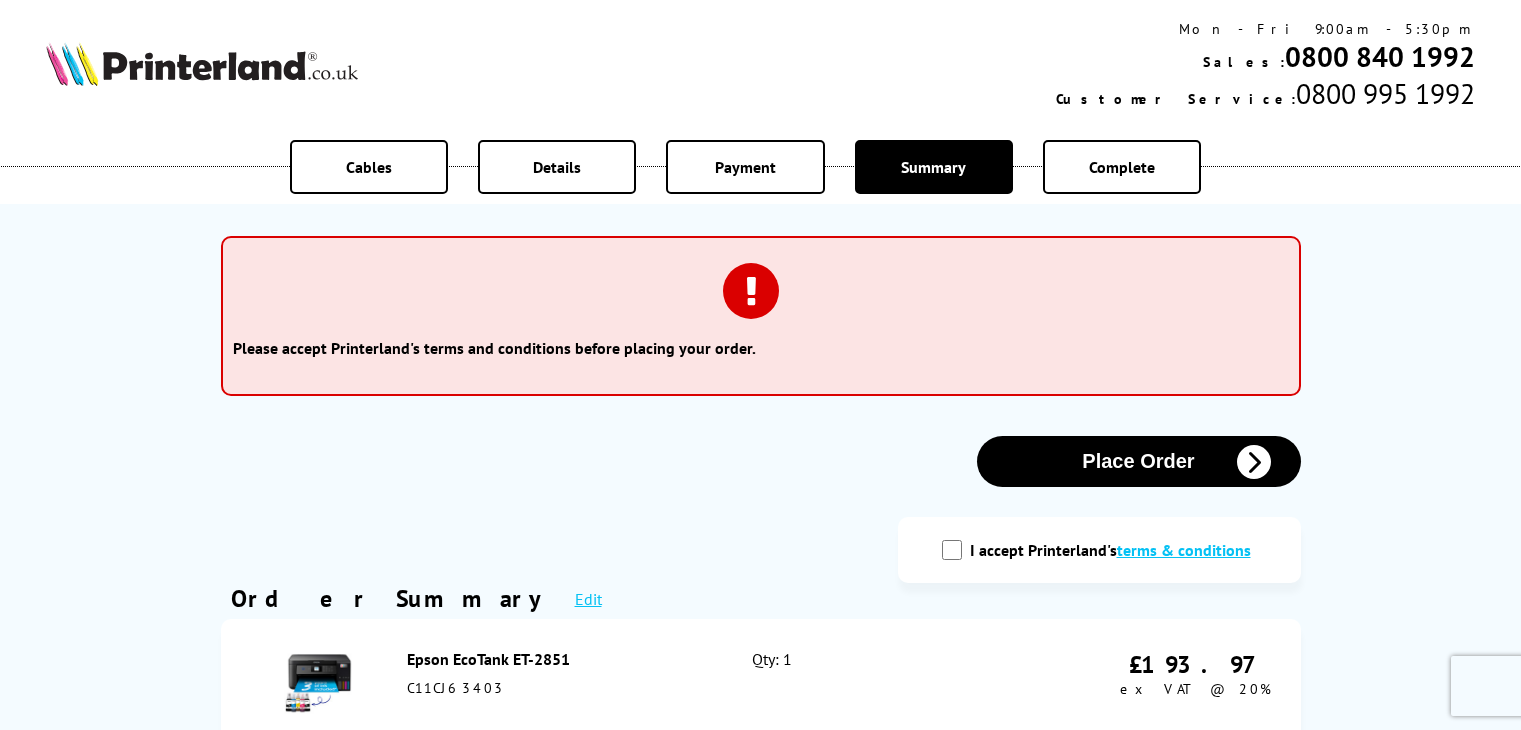 scroll, scrollTop: 0, scrollLeft: 0, axis: both 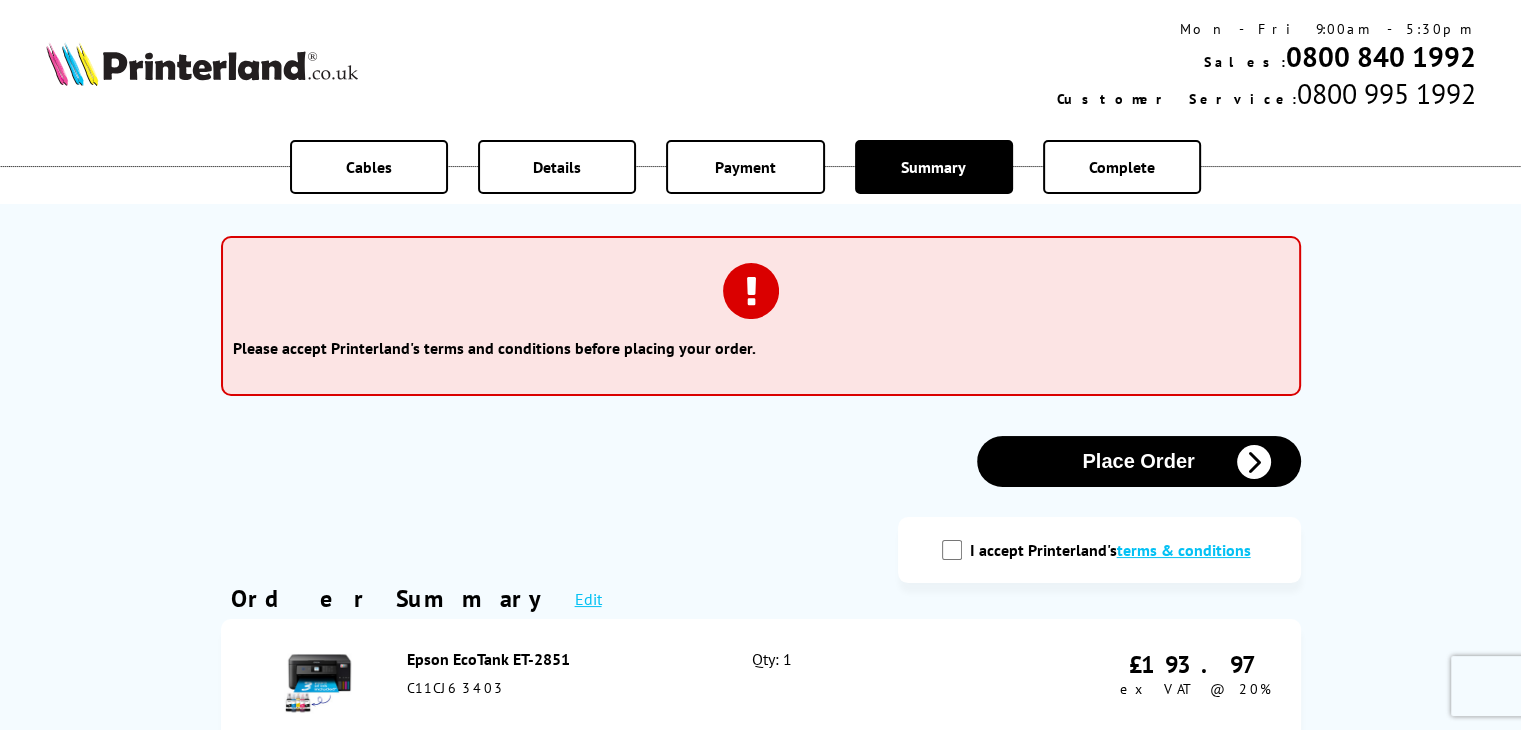 click on "I accept Printerland's  terms & conditions" at bounding box center (952, 550) 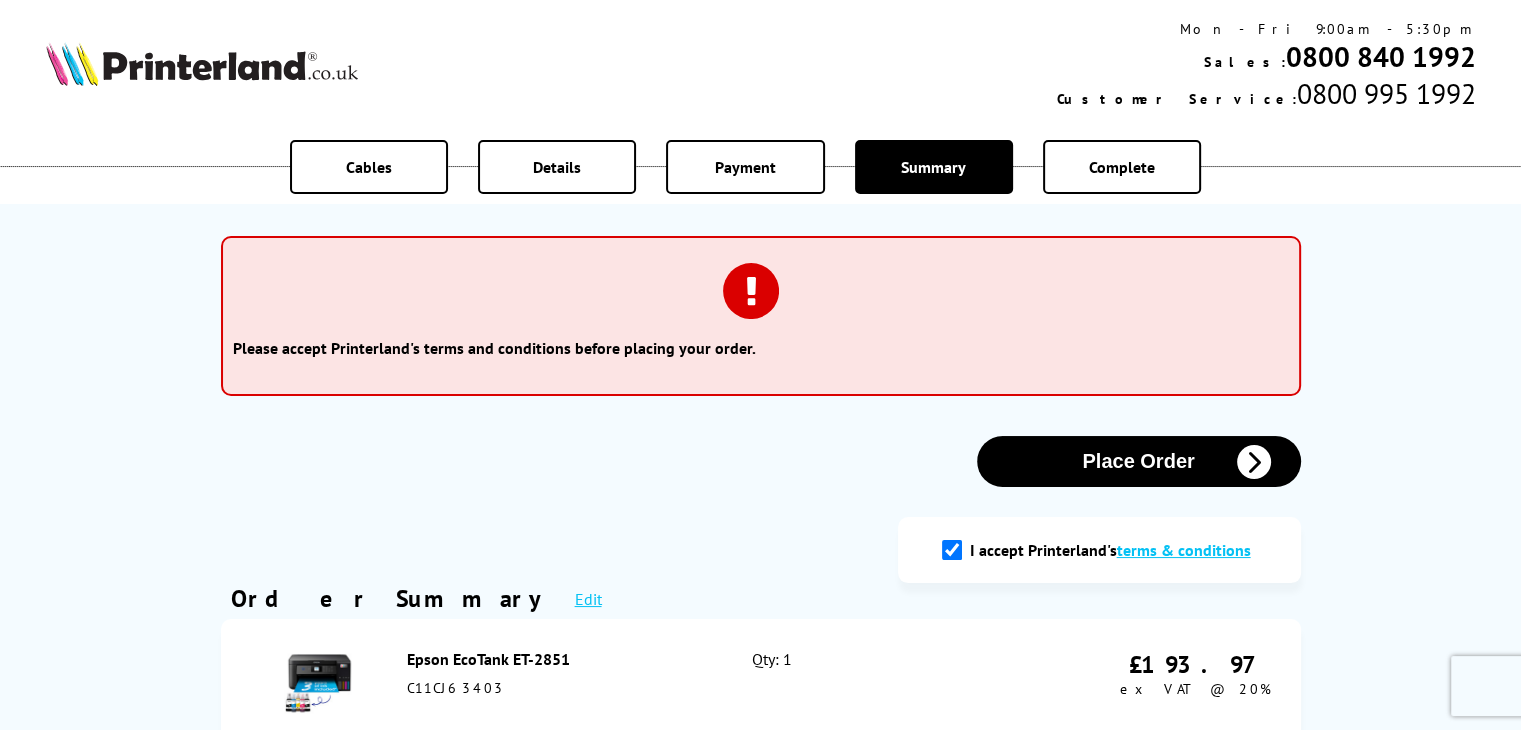 click on "Place Order" at bounding box center (1139, 461) 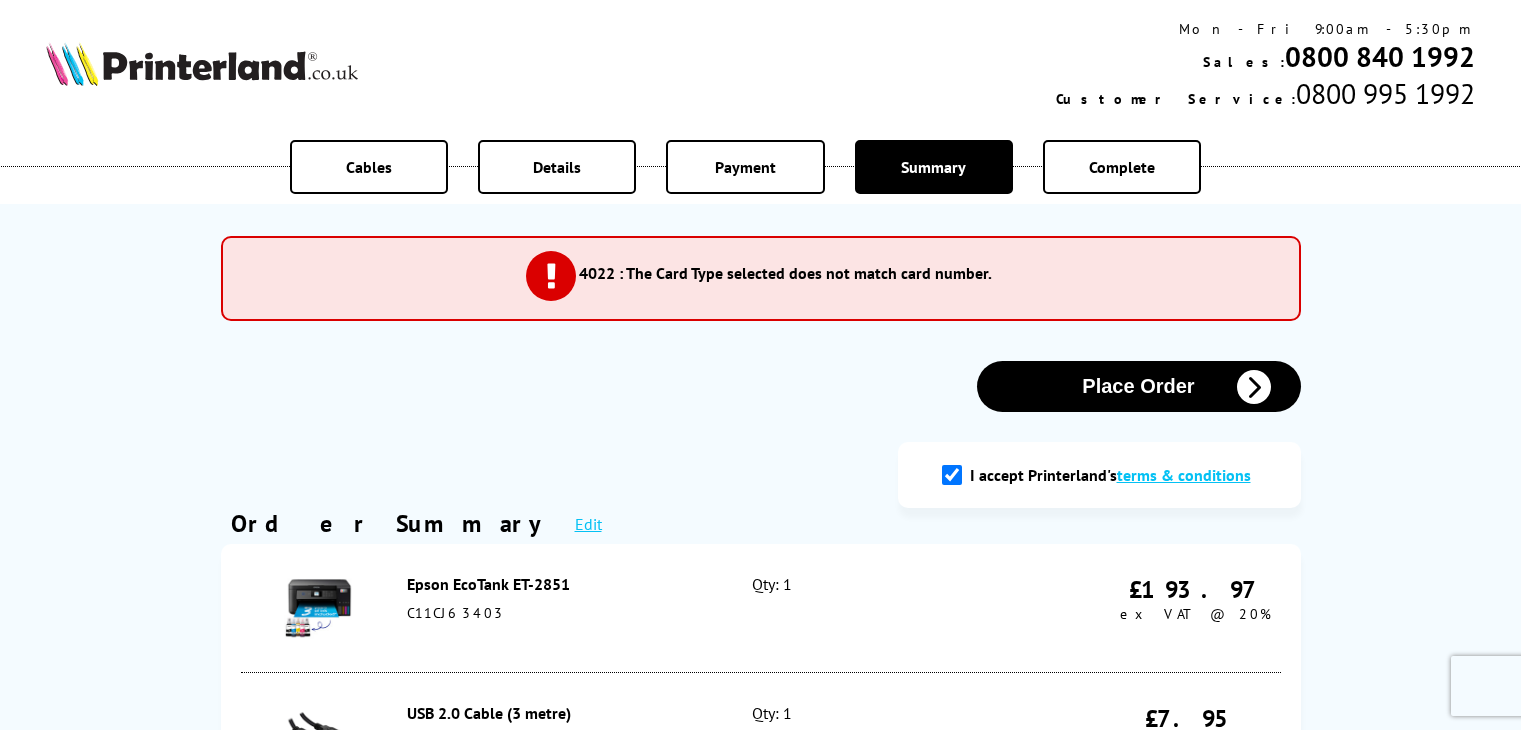 scroll, scrollTop: 0, scrollLeft: 0, axis: both 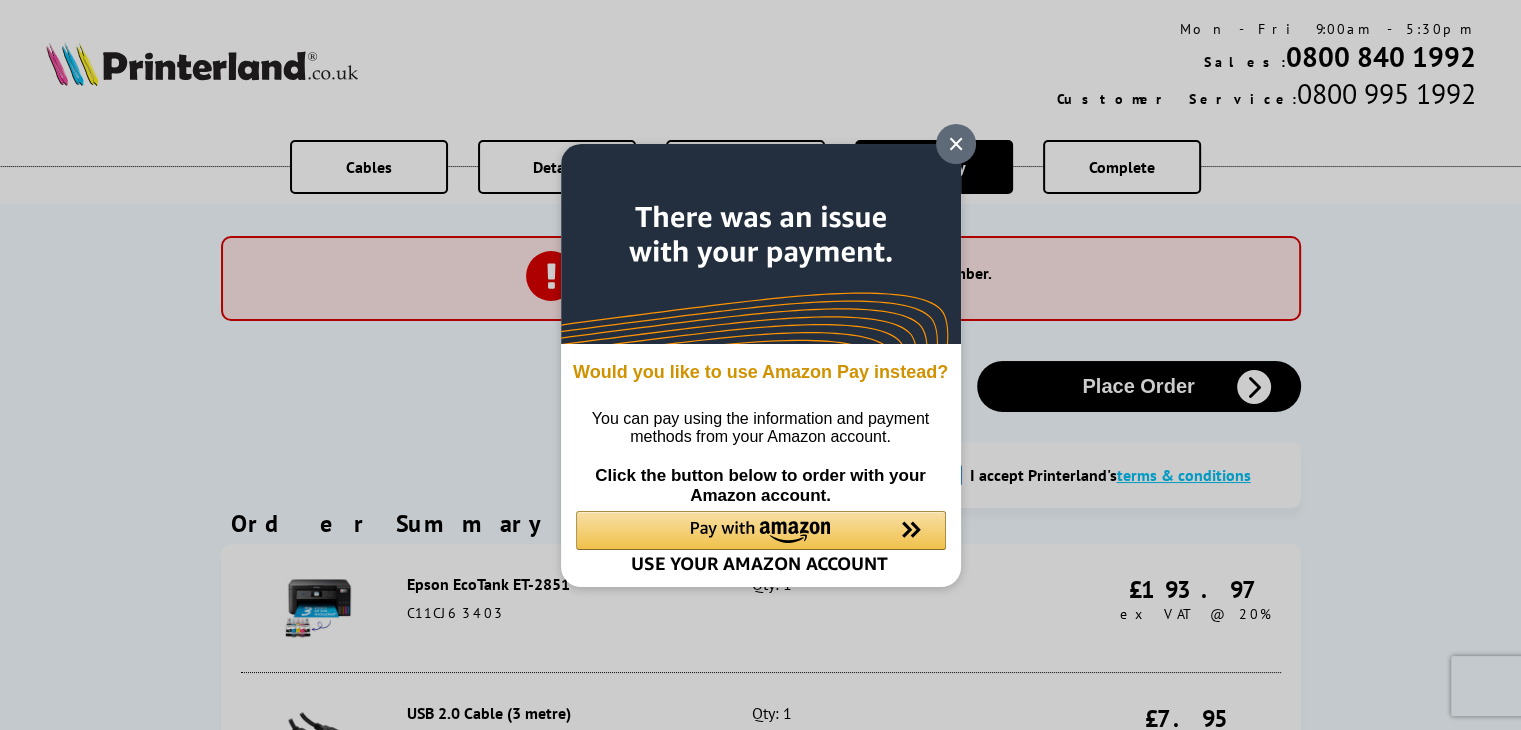 click 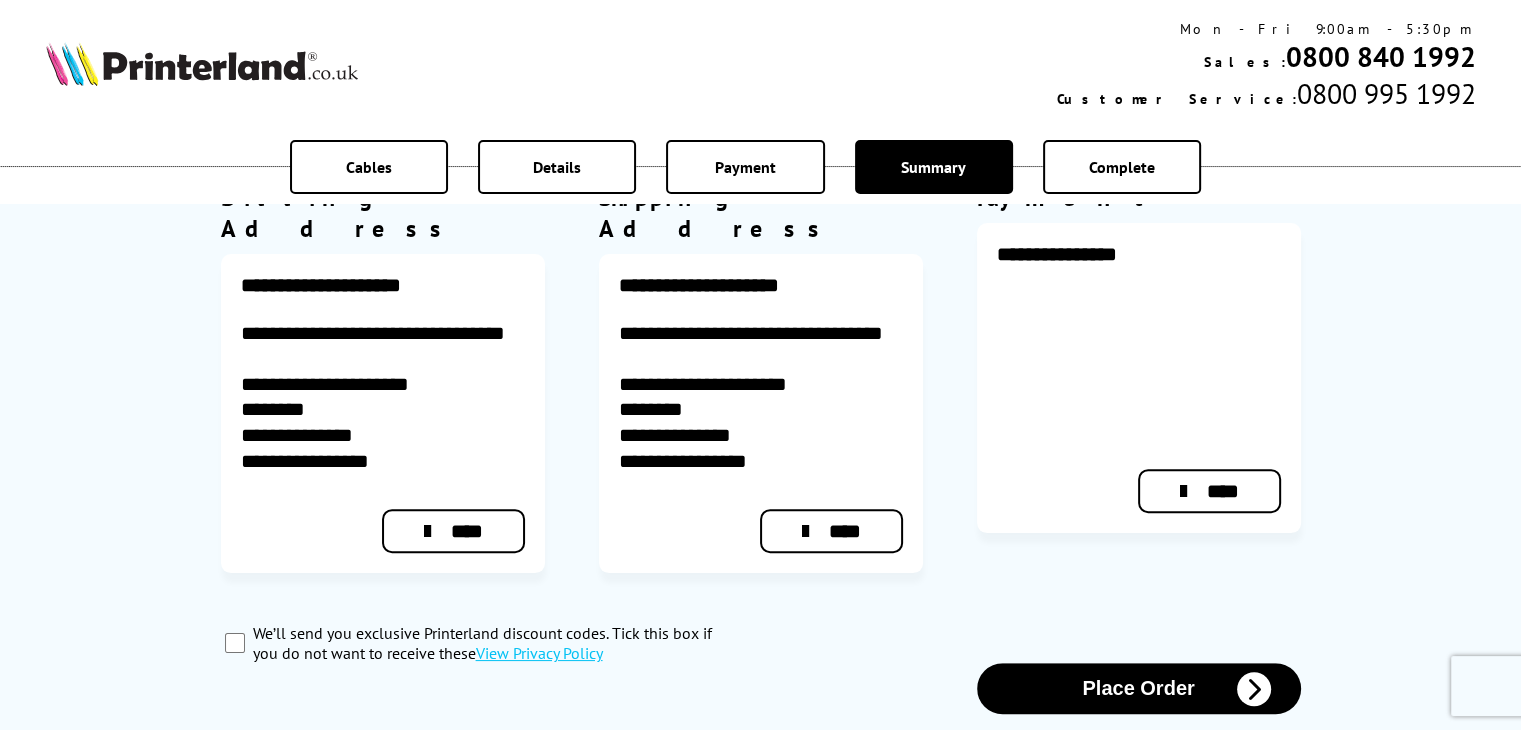 scroll, scrollTop: 800, scrollLeft: 0, axis: vertical 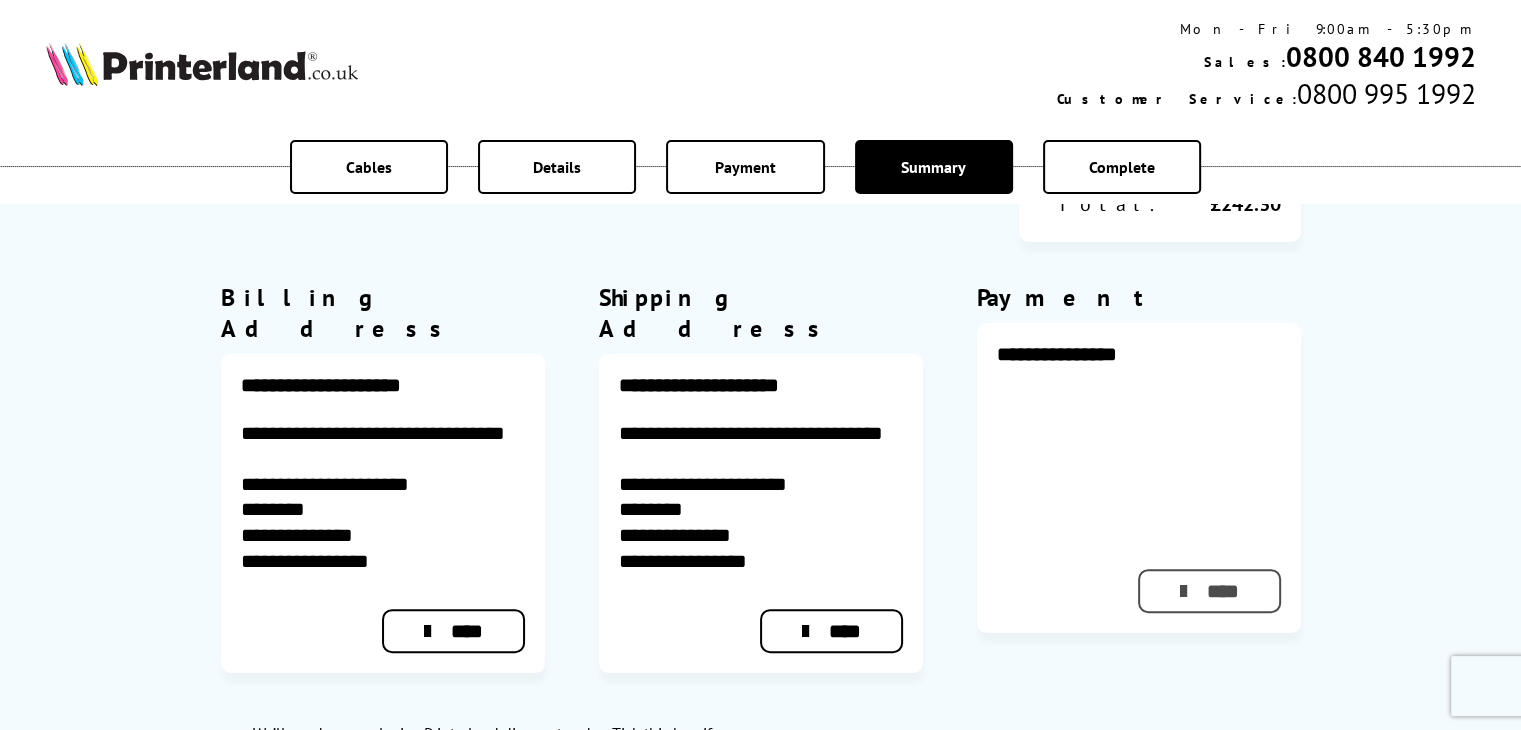 click on "****" at bounding box center [1209, 591] 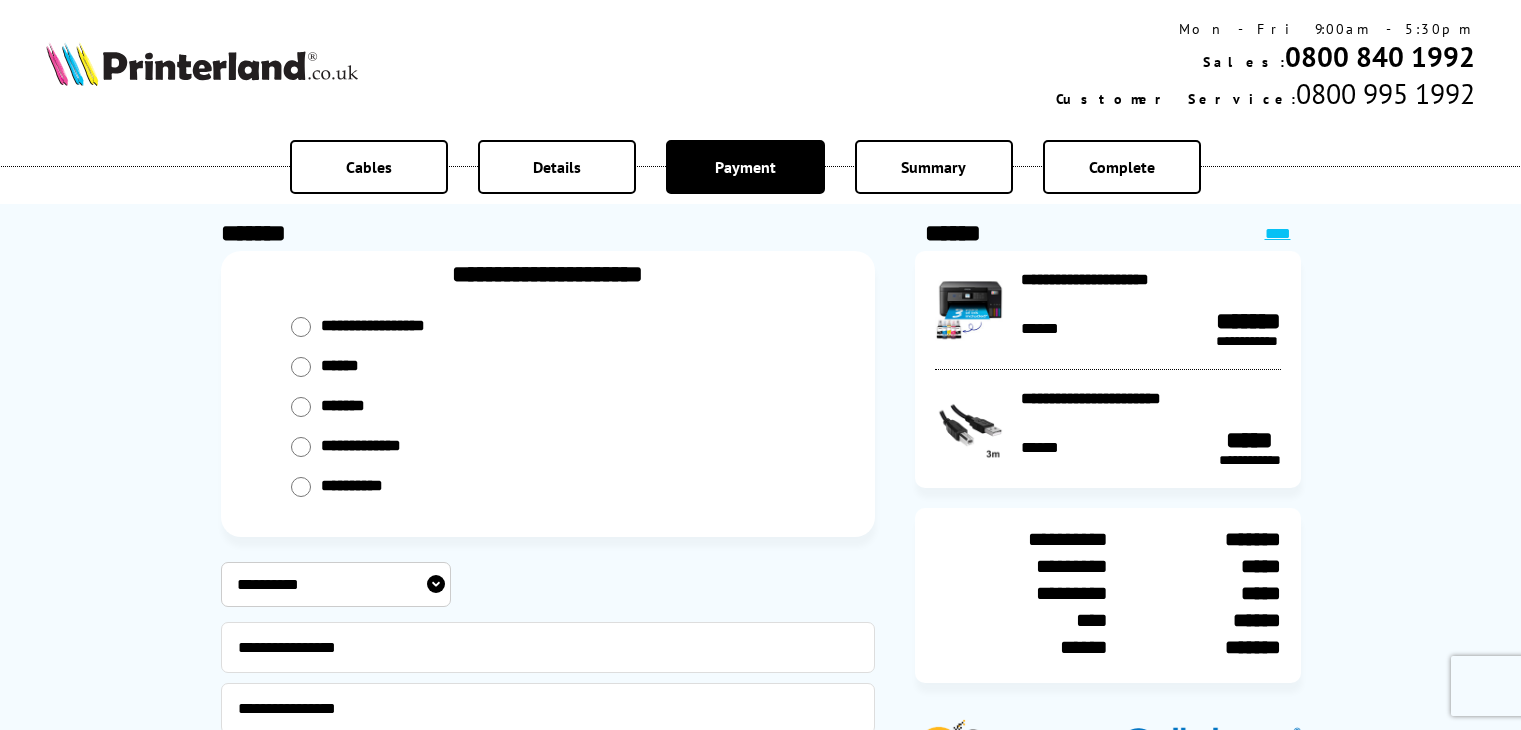 select on "**********" 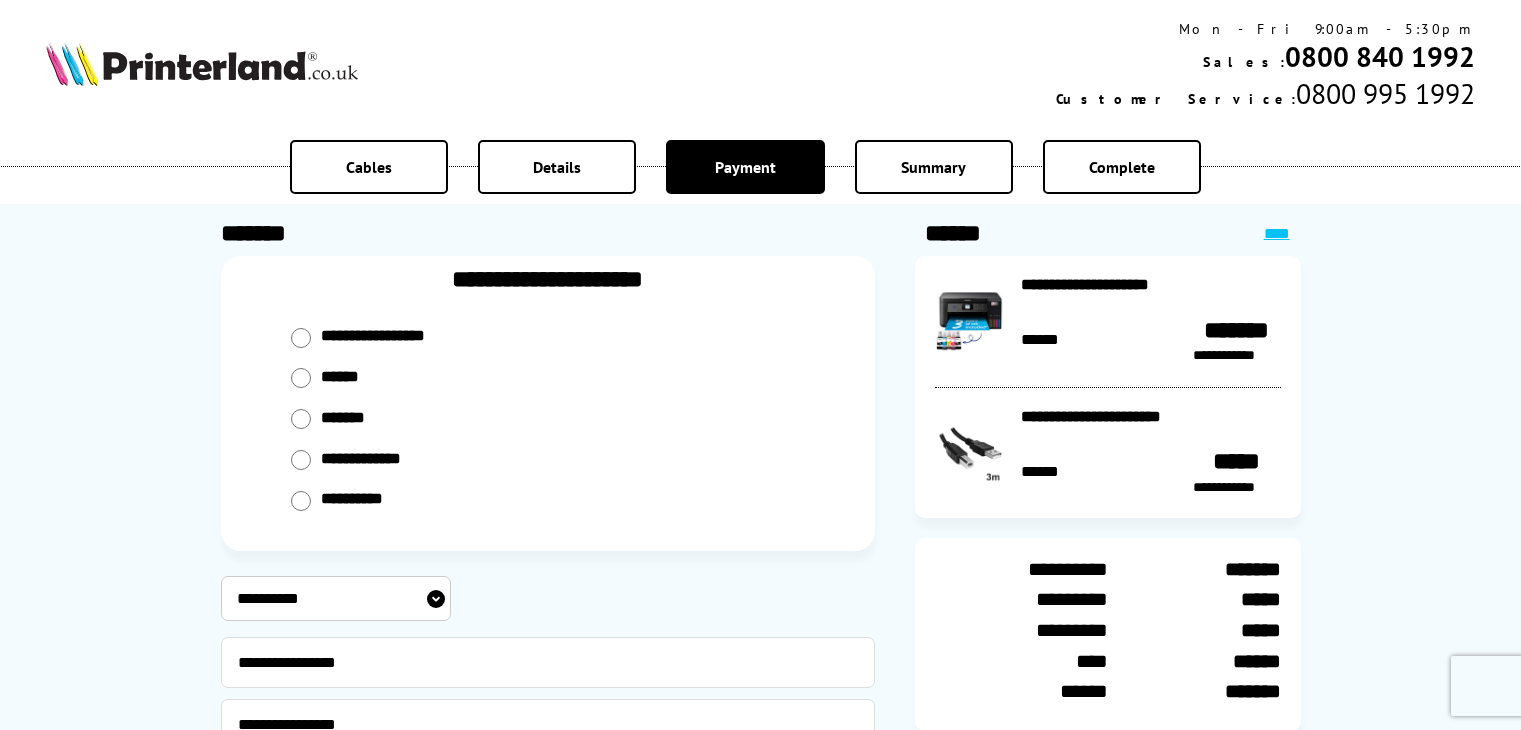 scroll, scrollTop: 0, scrollLeft: 0, axis: both 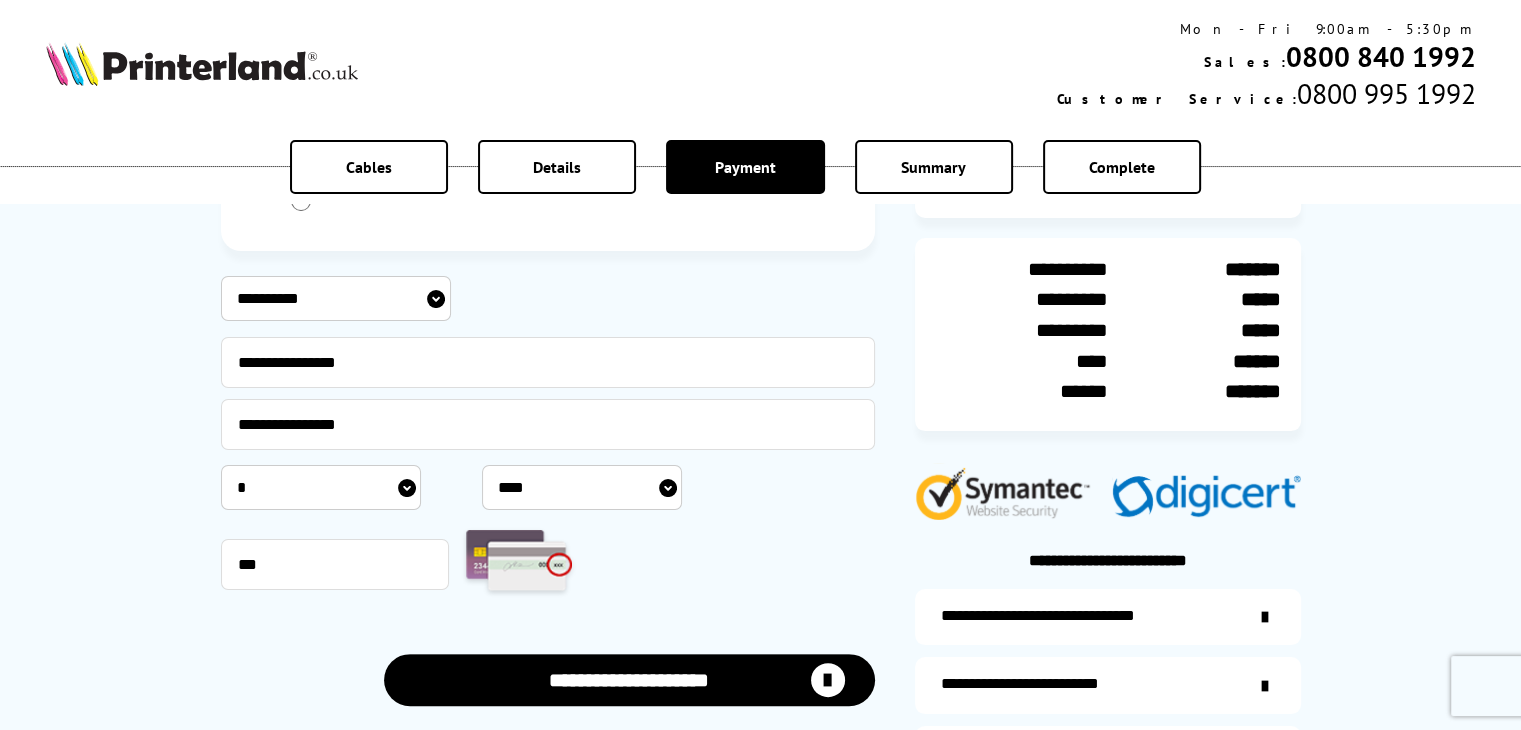 click on "**********" at bounding box center [336, 298] 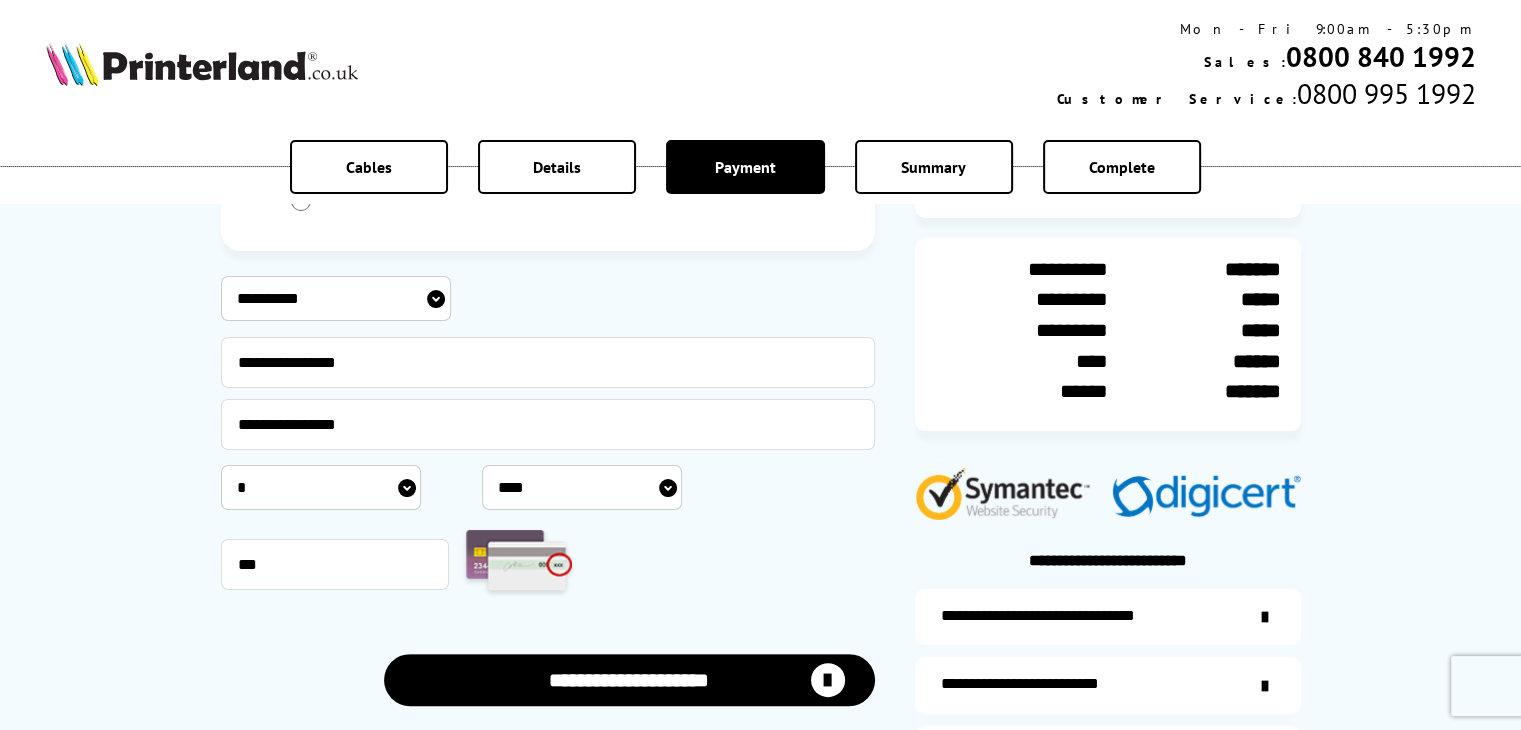 select on "**********" 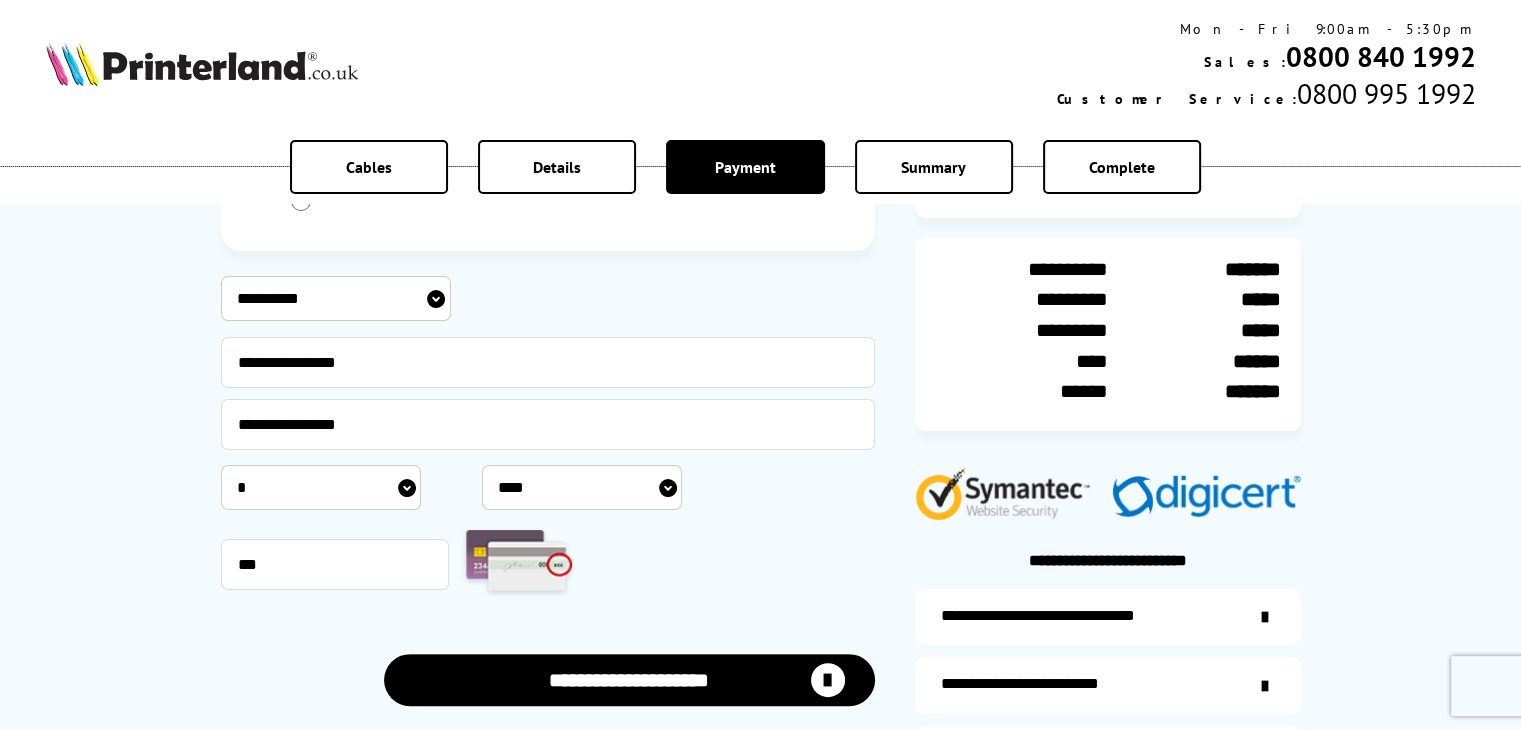 click on "**********" at bounding box center (629, 679) 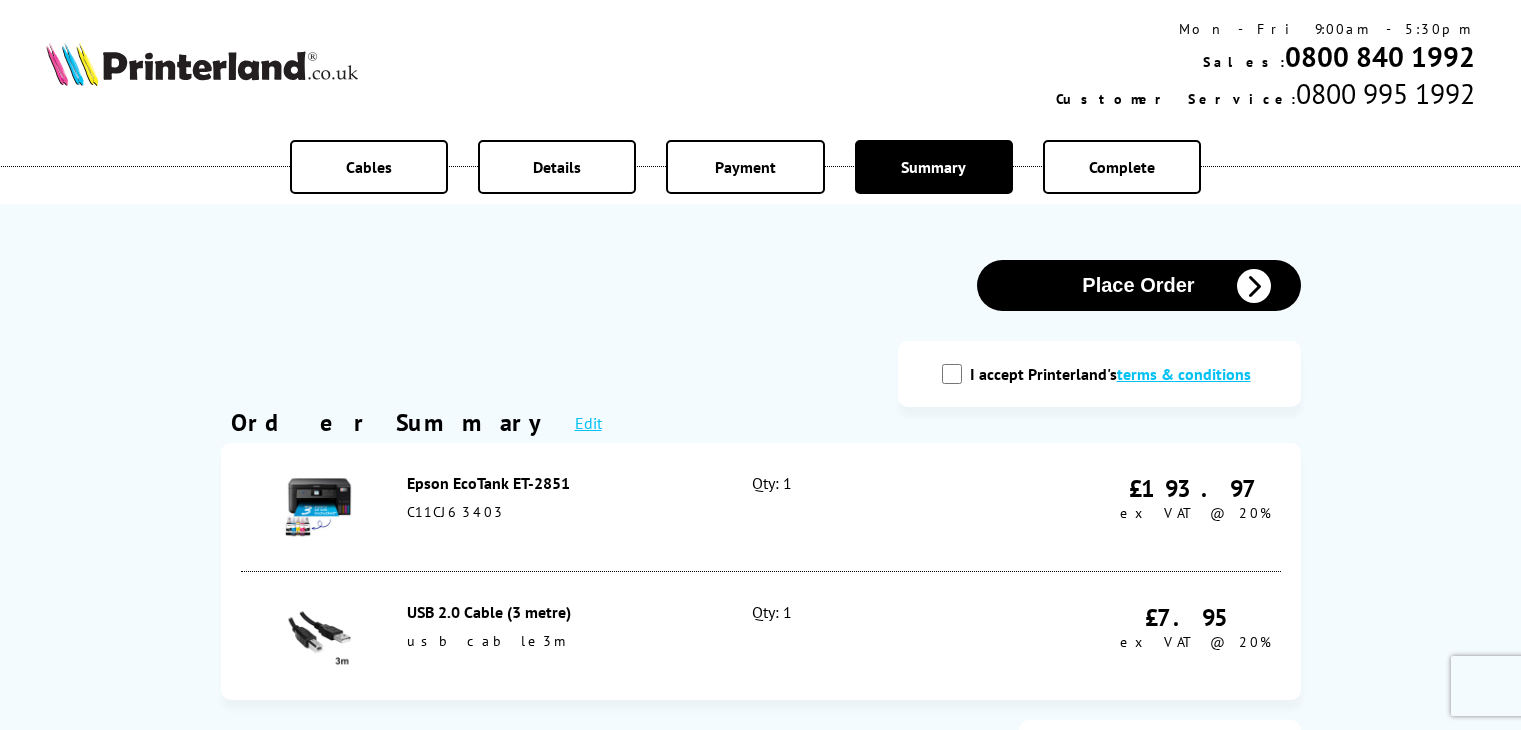 scroll, scrollTop: 0, scrollLeft: 0, axis: both 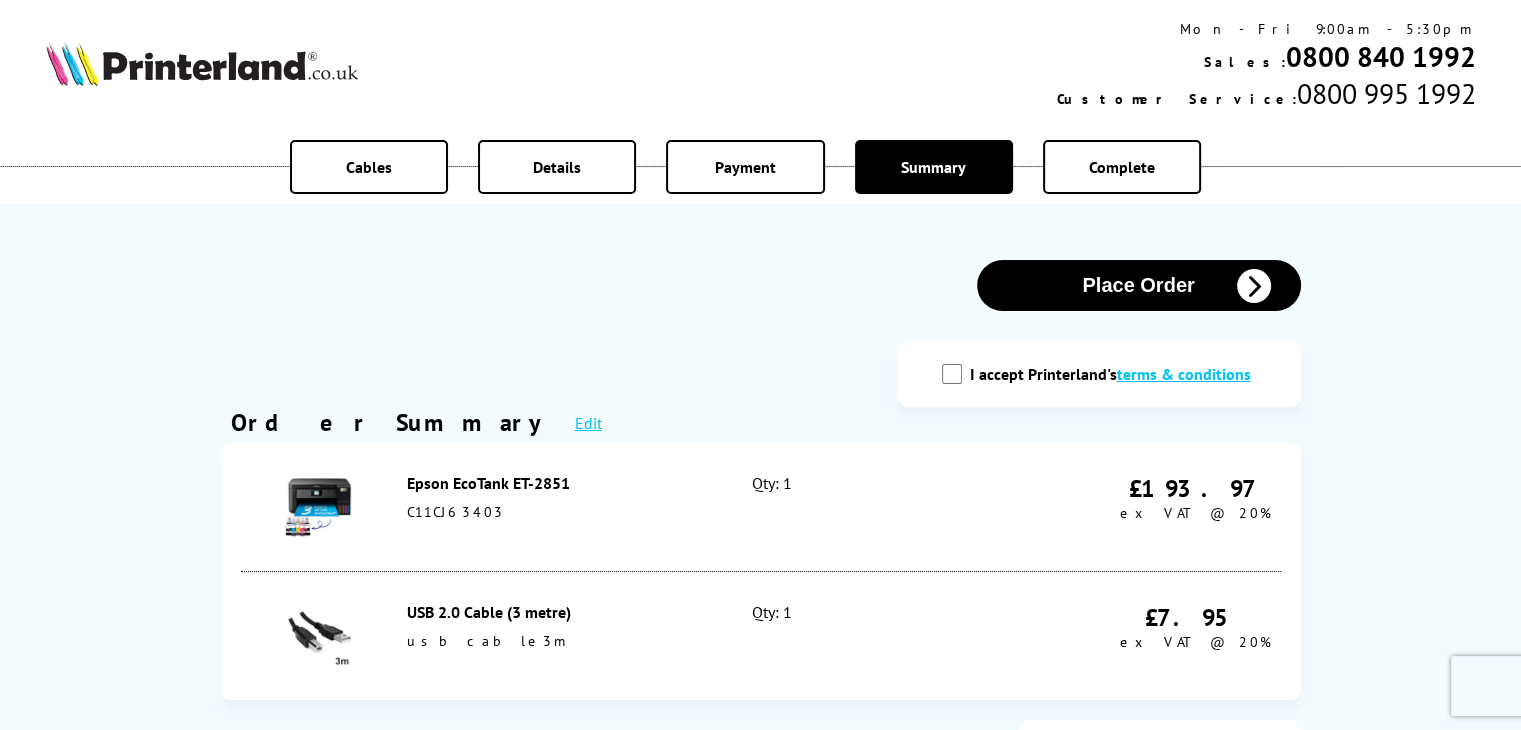 click on "I accept Printerland's  terms & conditions" at bounding box center (952, 374) 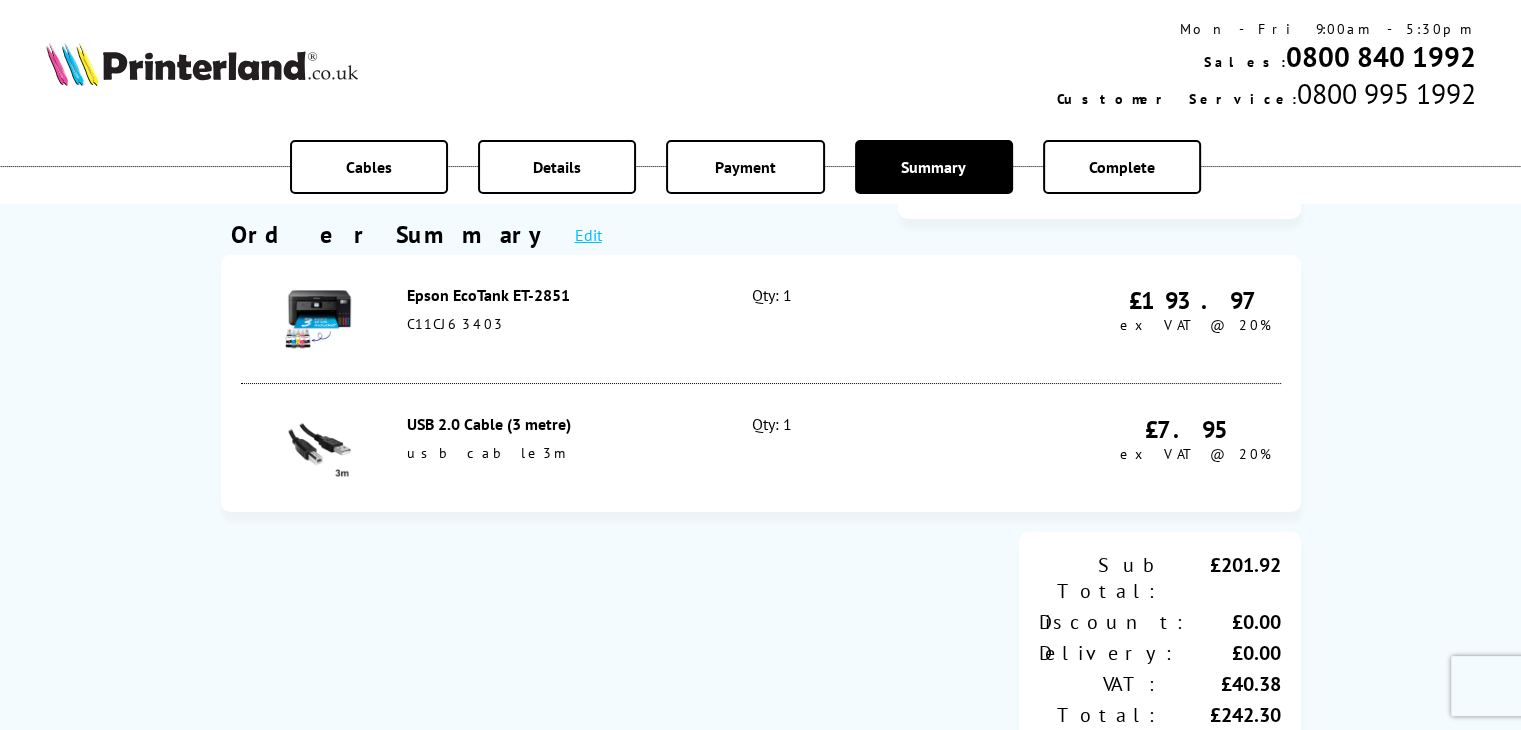 scroll, scrollTop: 0, scrollLeft: 0, axis: both 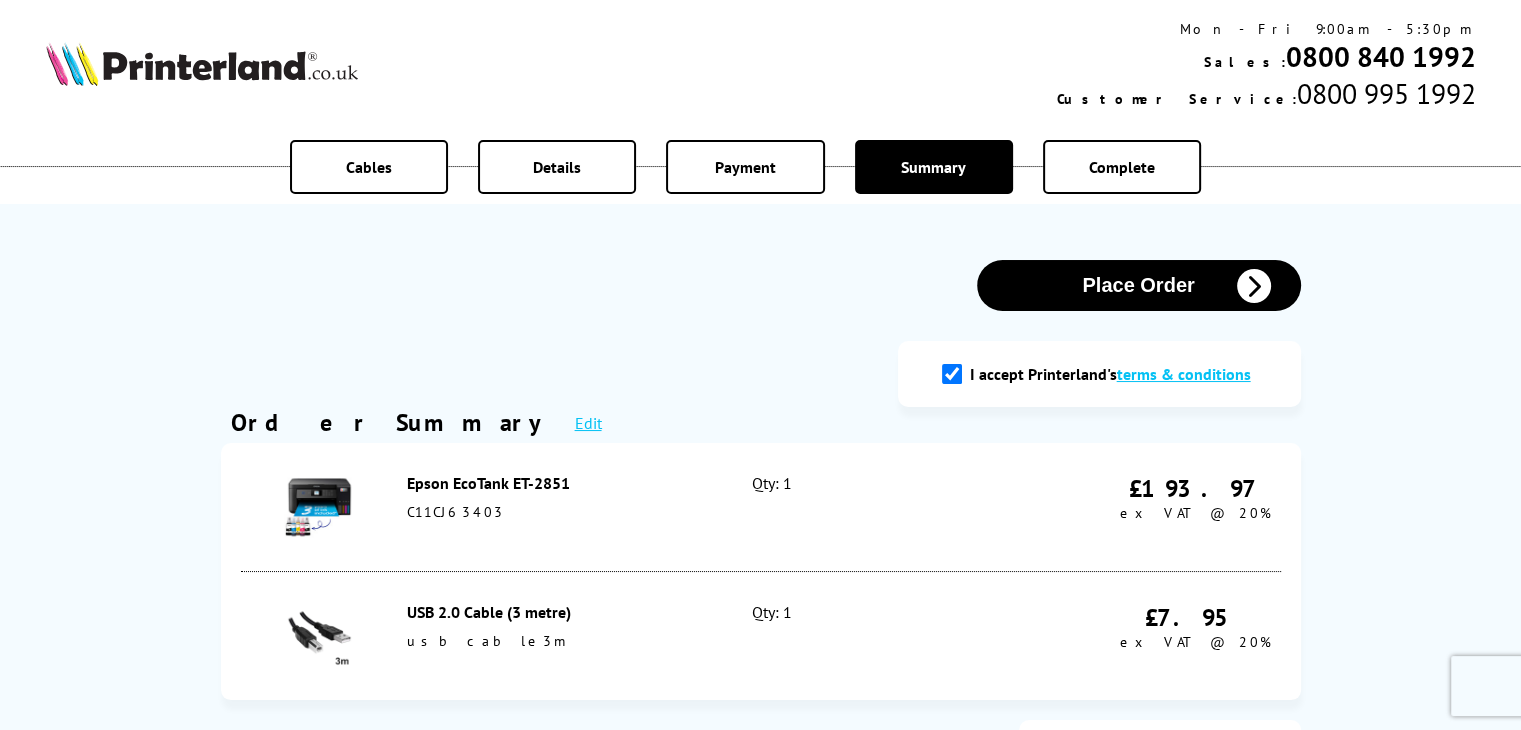 click on "Place Order" at bounding box center [1139, 285] 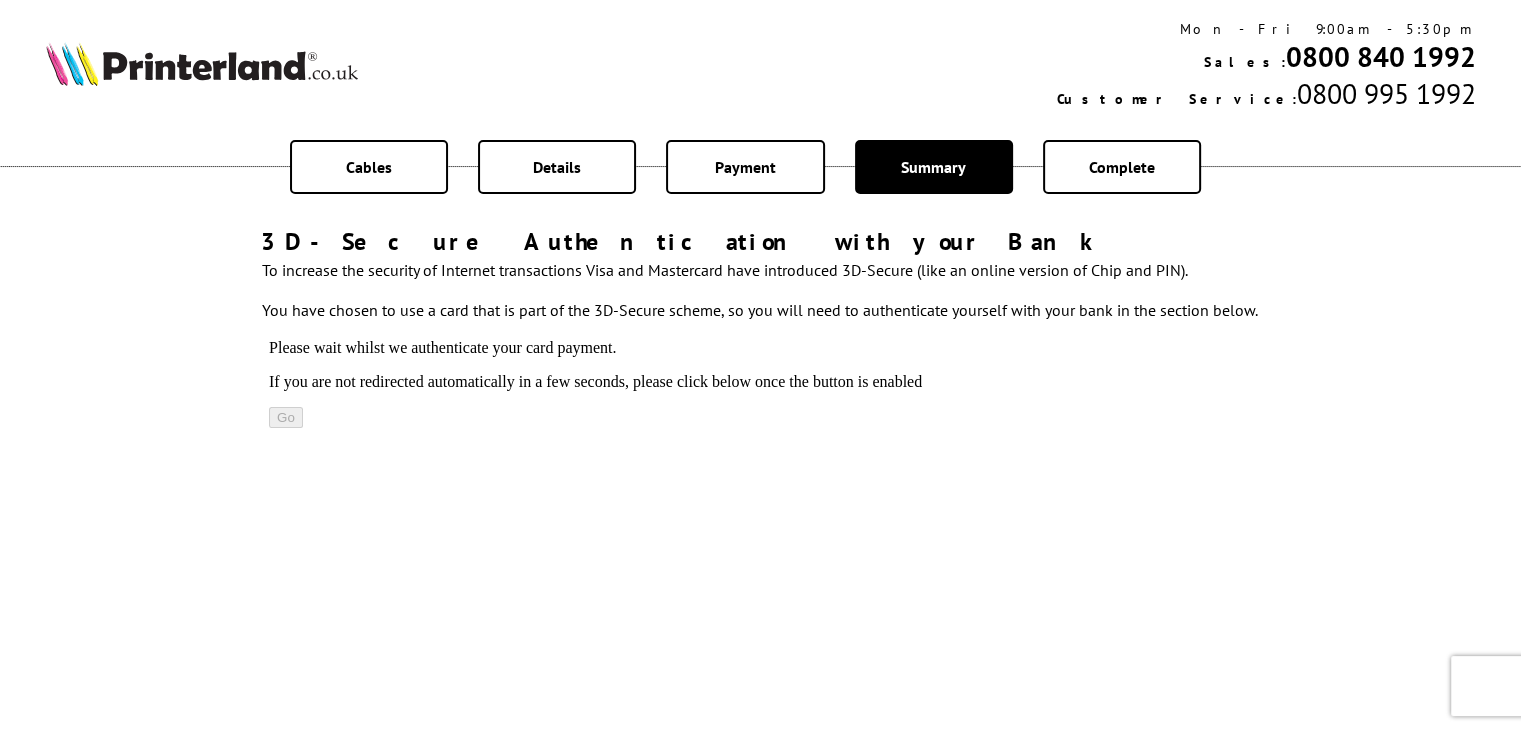 scroll, scrollTop: 0, scrollLeft: 0, axis: both 